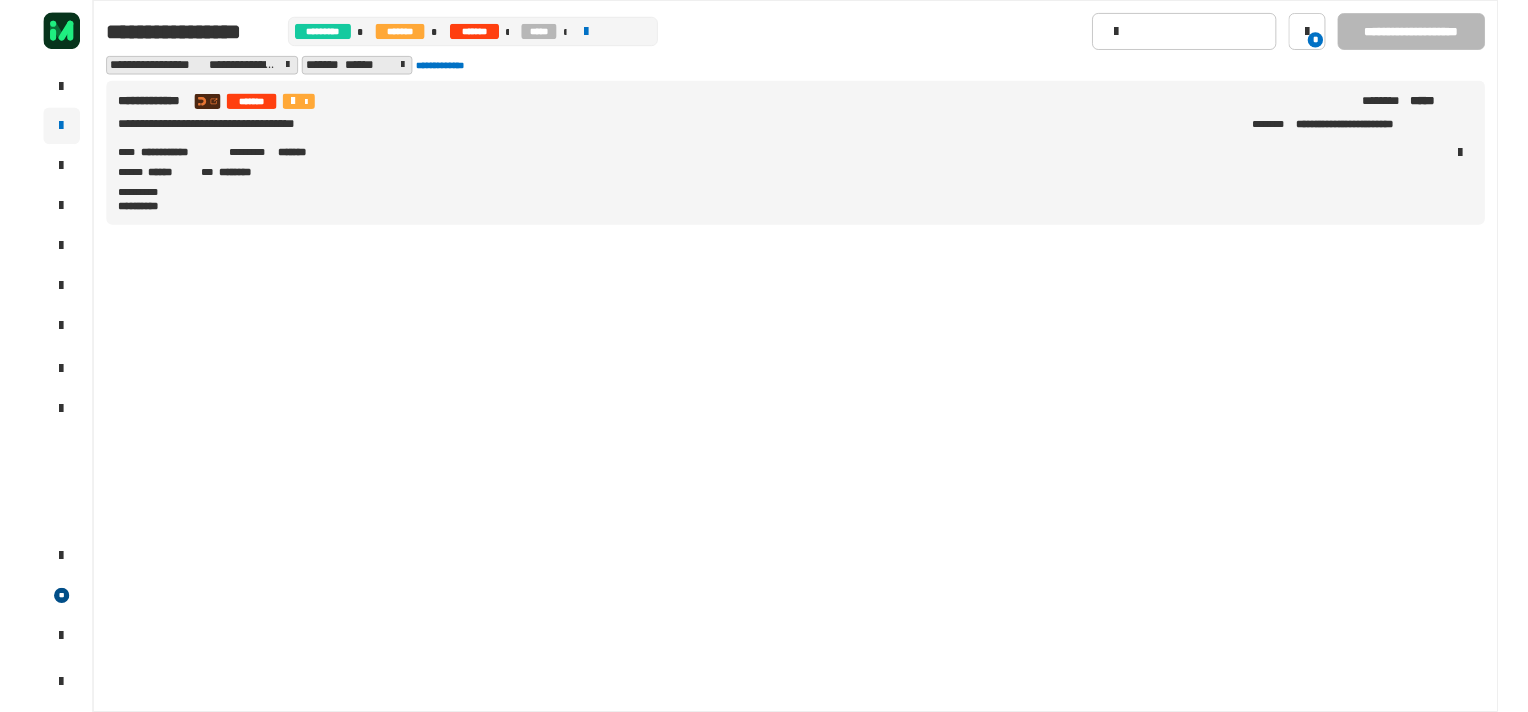 scroll, scrollTop: 0, scrollLeft: 0, axis: both 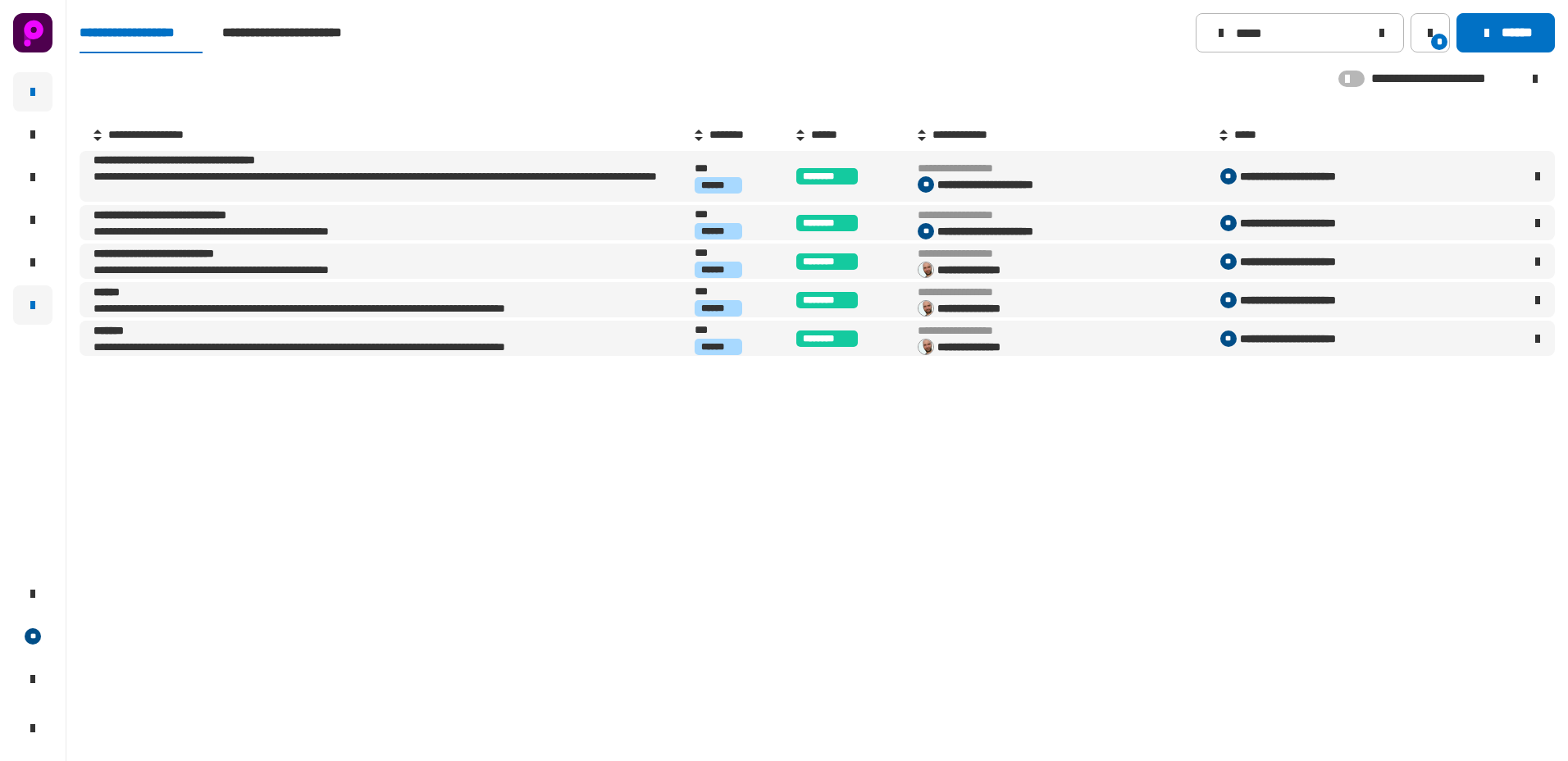 click 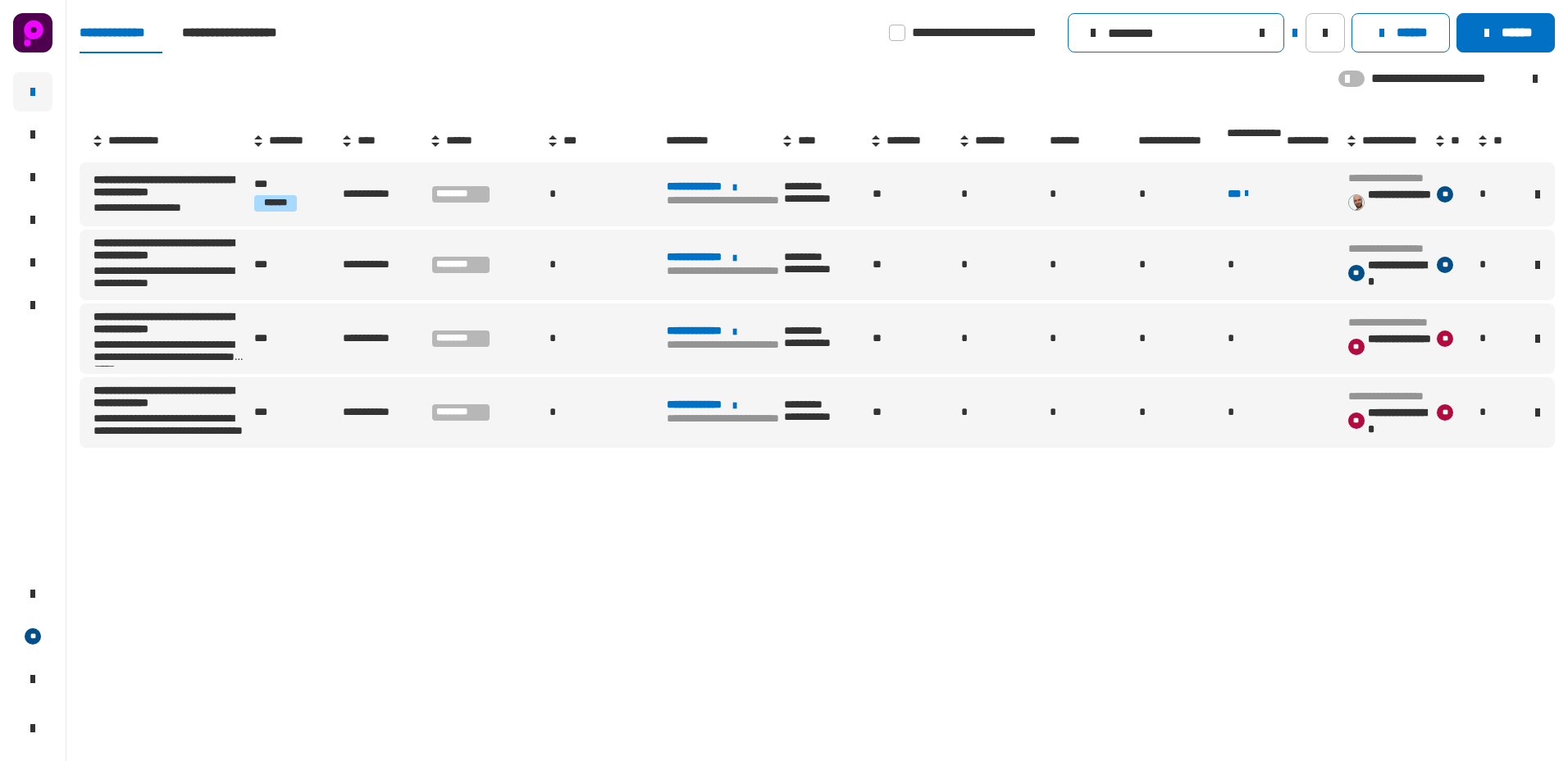 click on "*********" 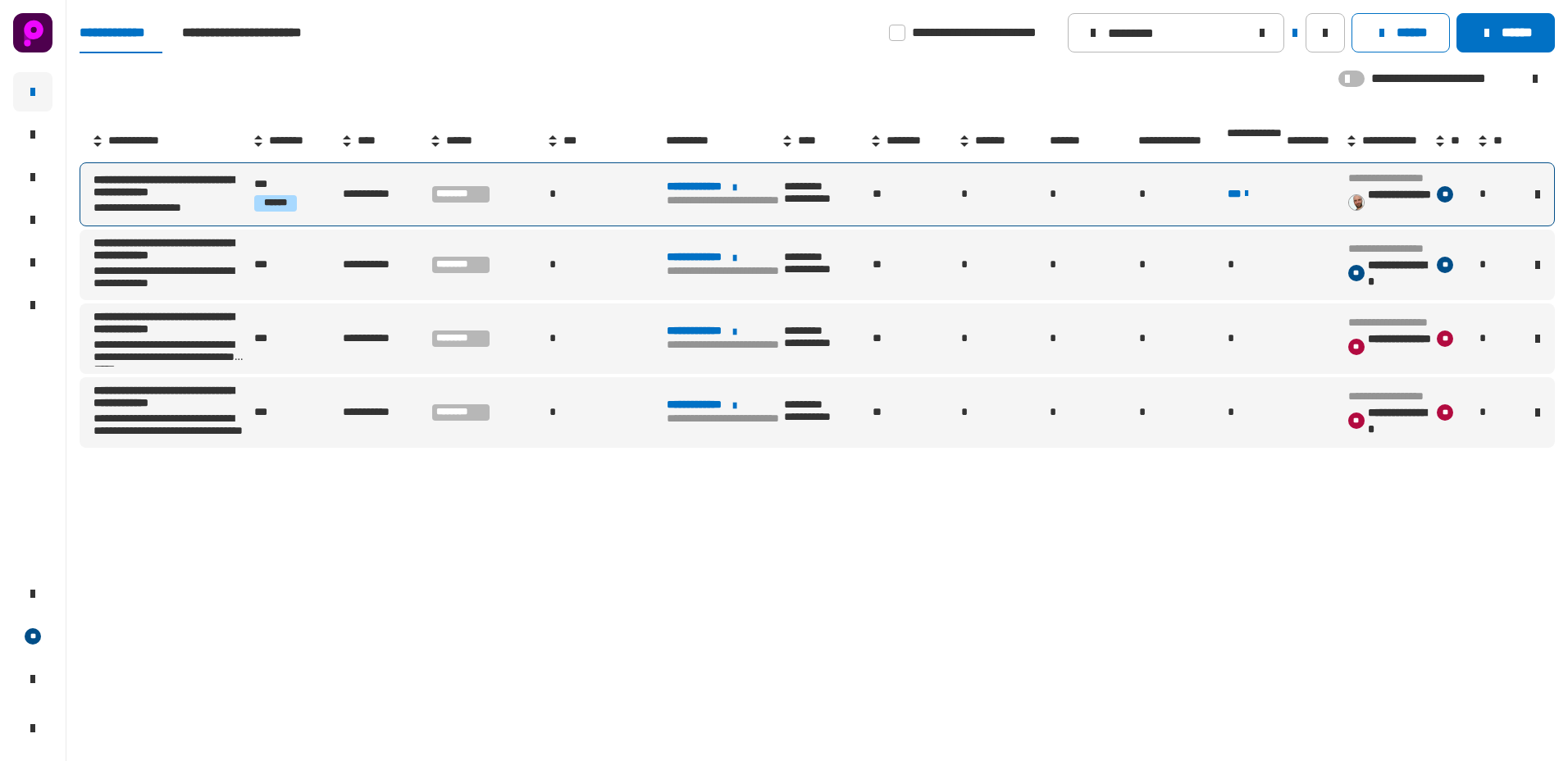 click on "**********" at bounding box center [385, 194] 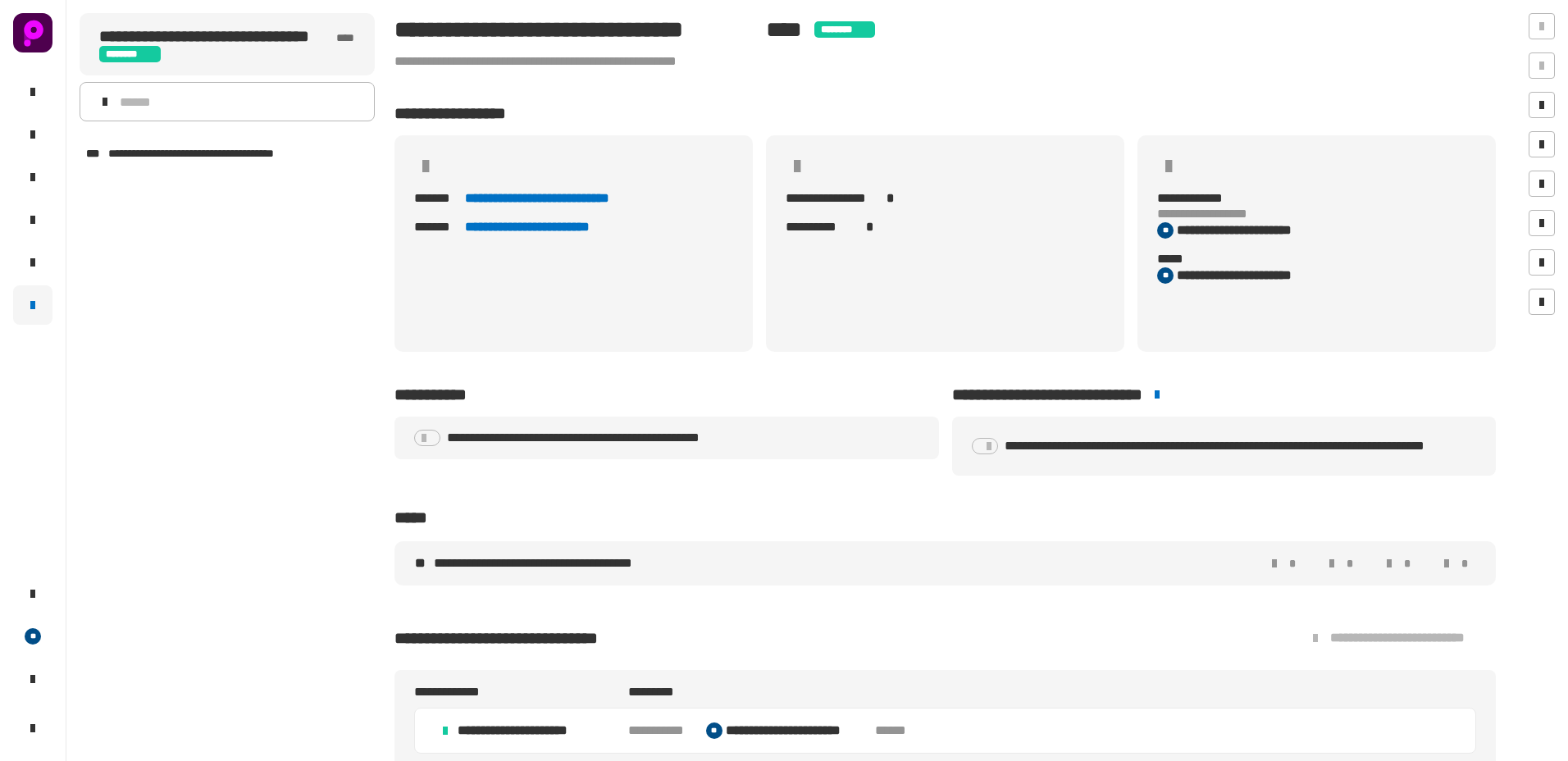 scroll, scrollTop: 0, scrollLeft: 0, axis: both 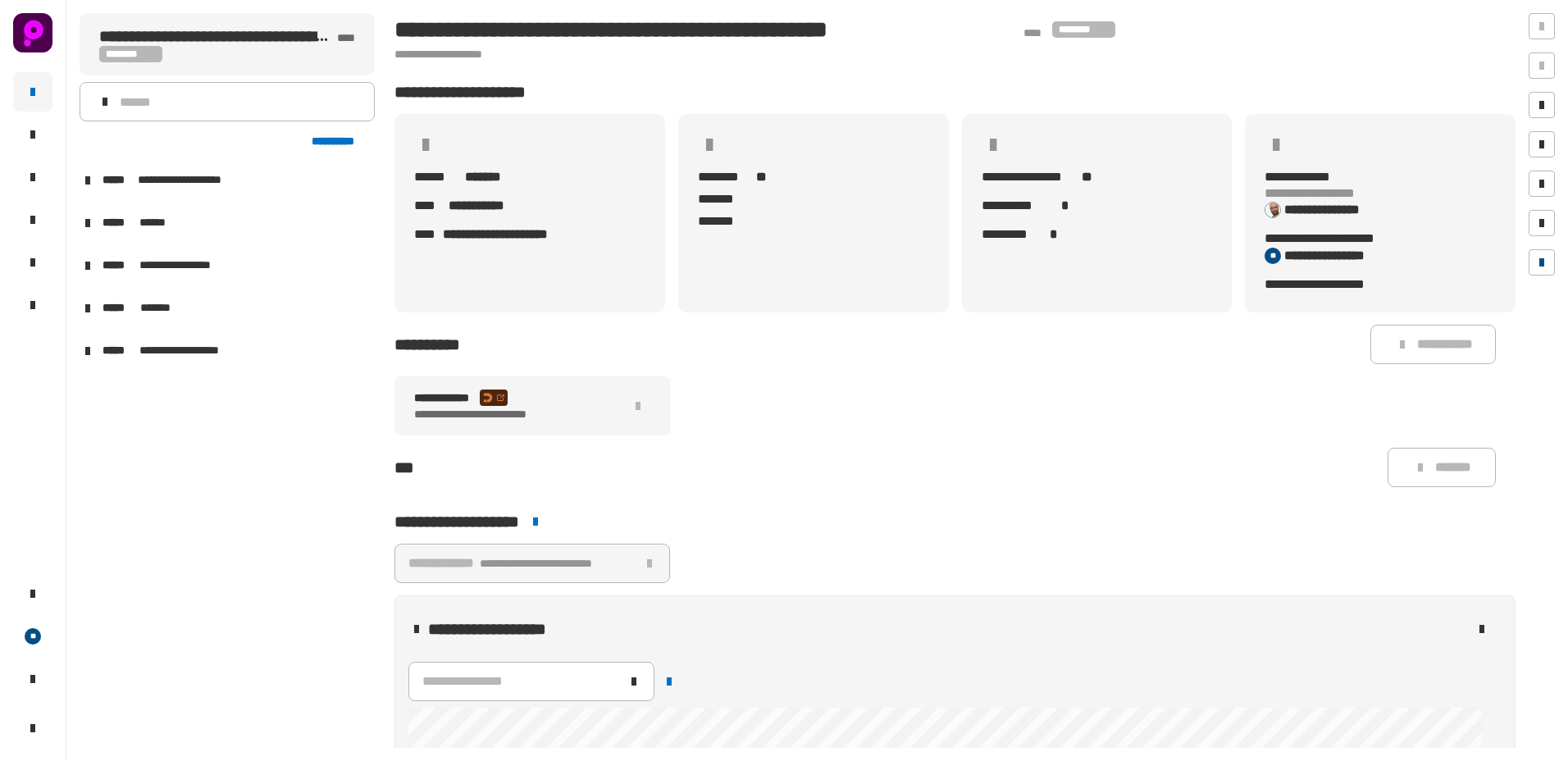 click at bounding box center [1542, 262] 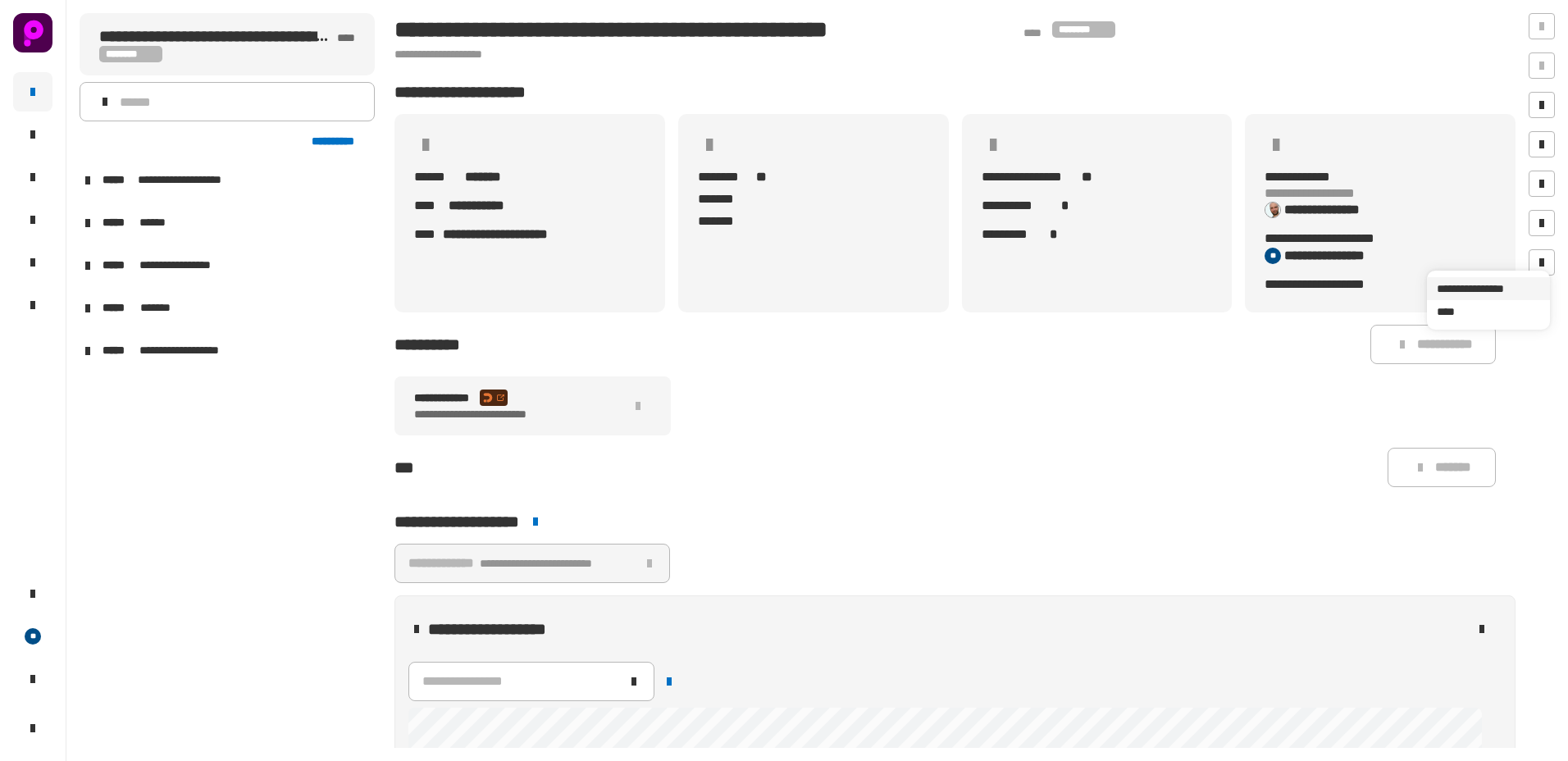 click on "**********" at bounding box center [1488, 289] 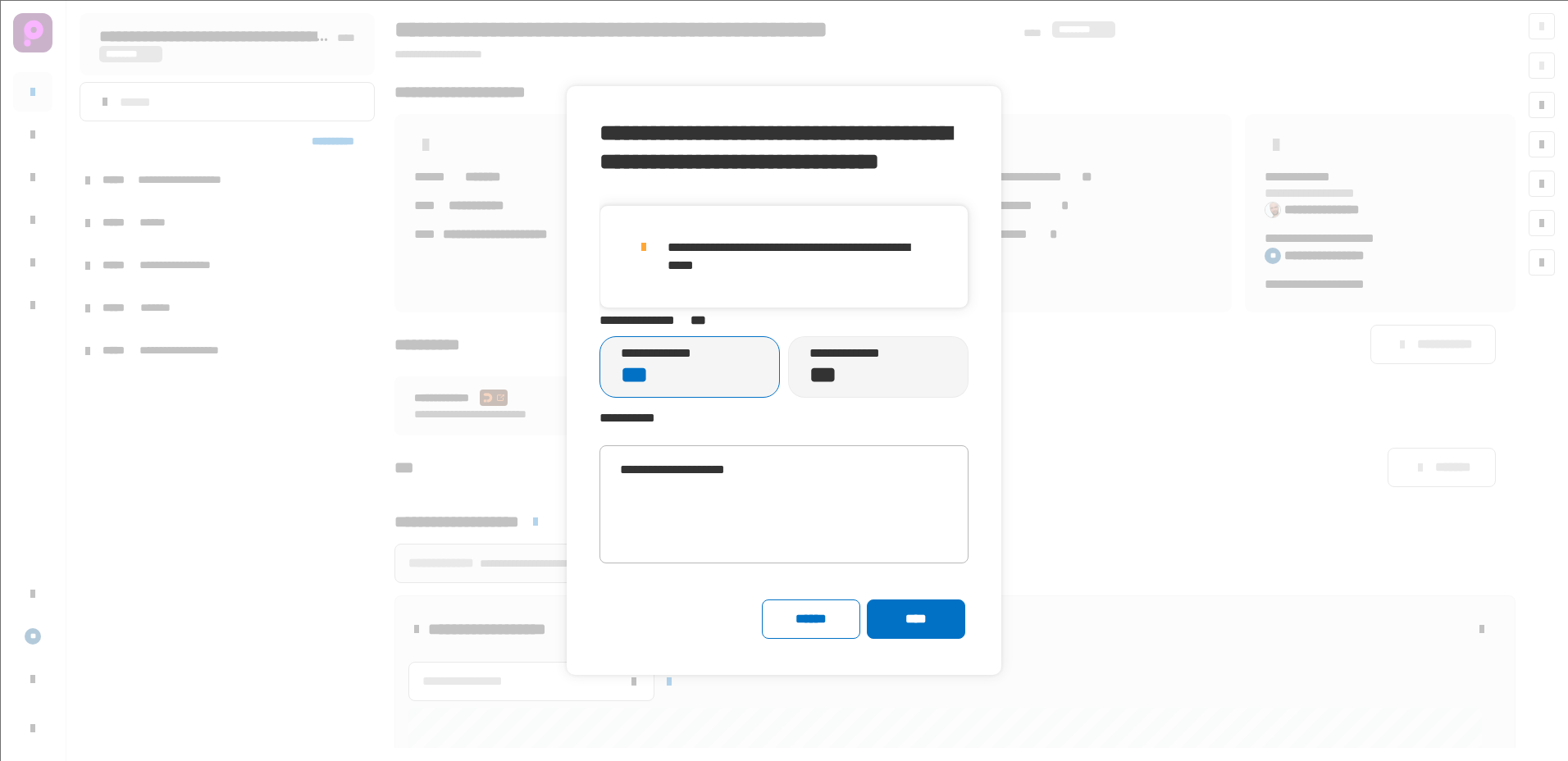 click on "***" 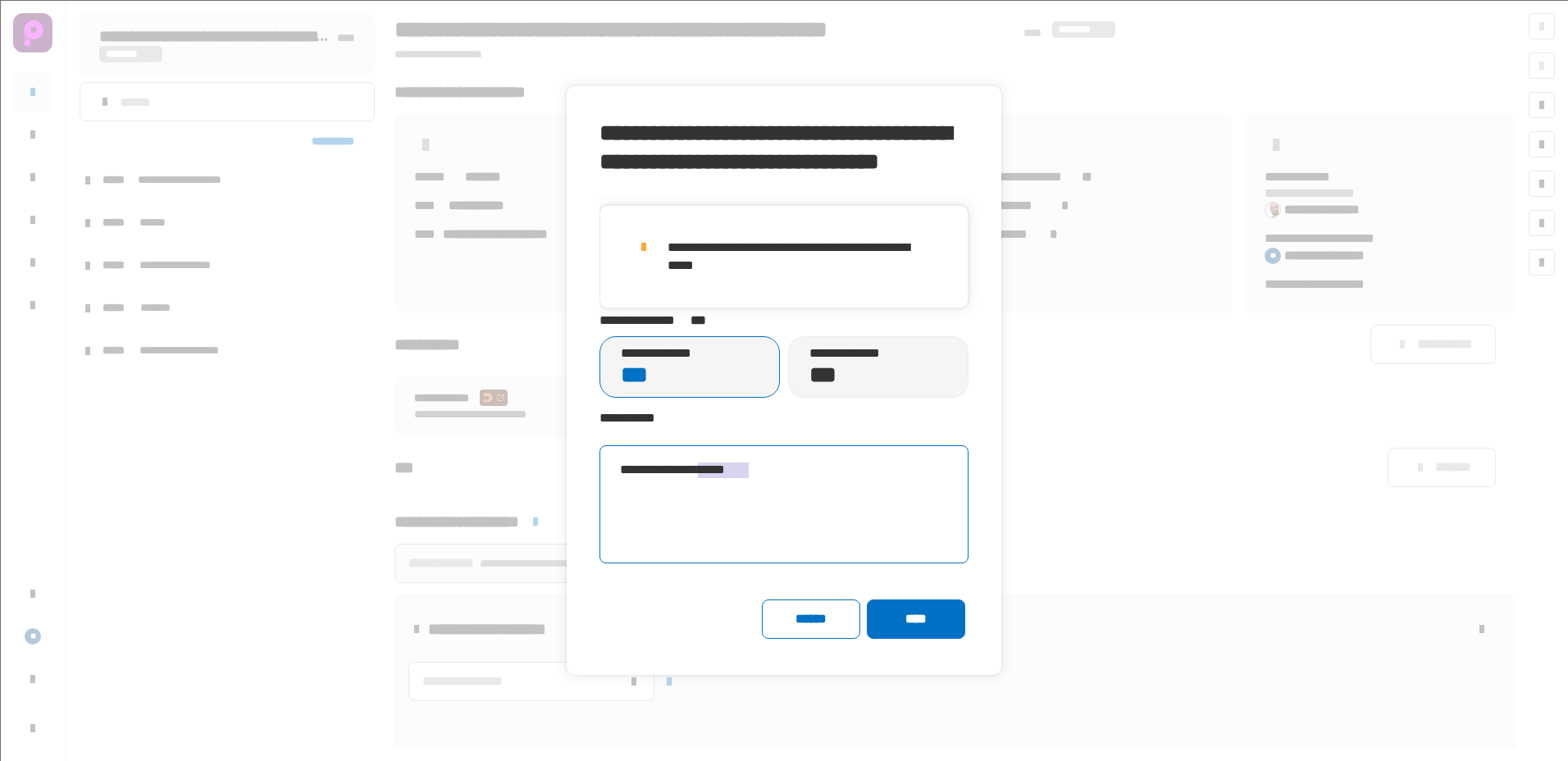 type on "**********" 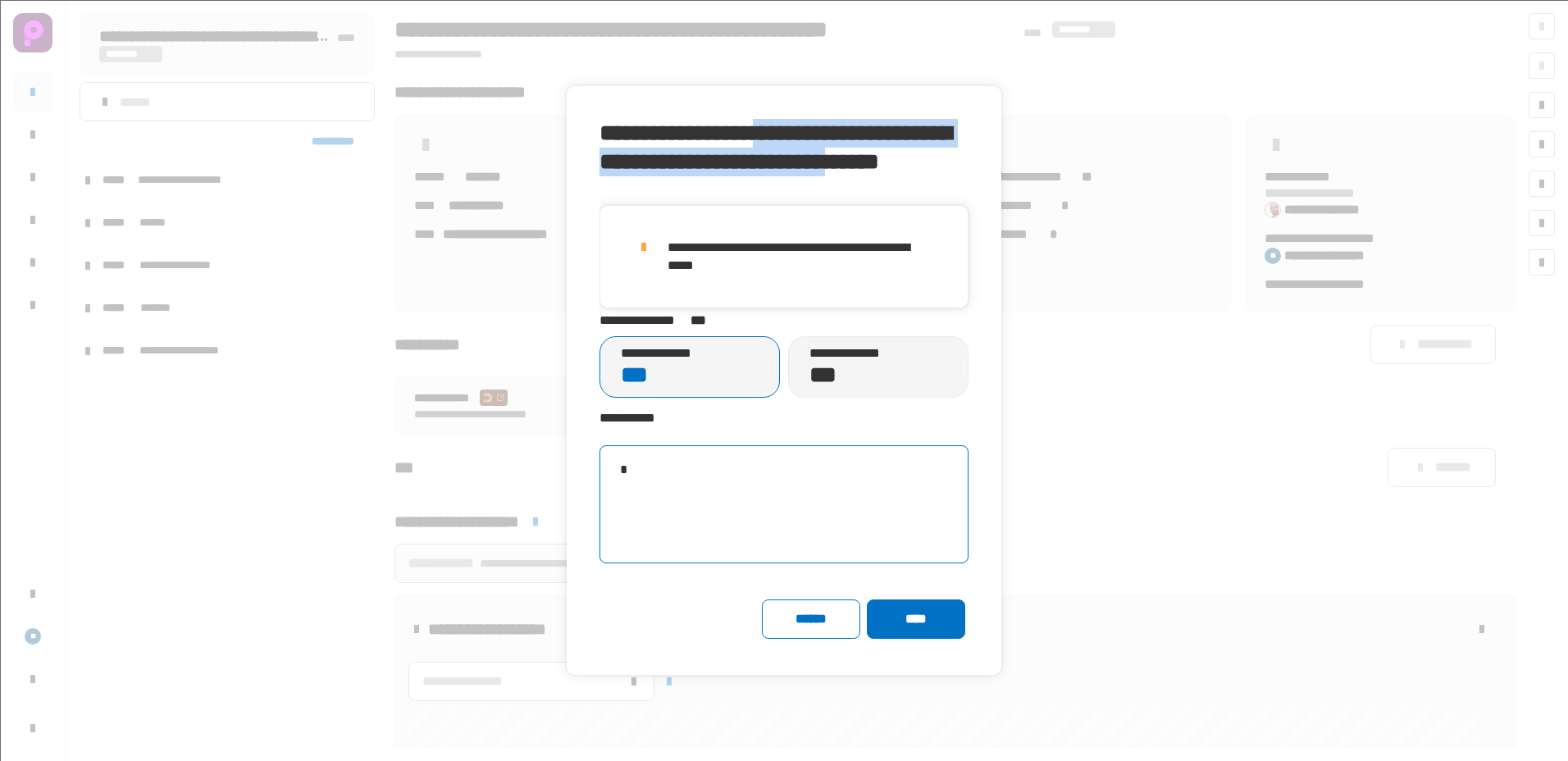 drag, startPoint x: 786, startPoint y: 128, endPoint x: 811, endPoint y: 185, distance: 62.241465 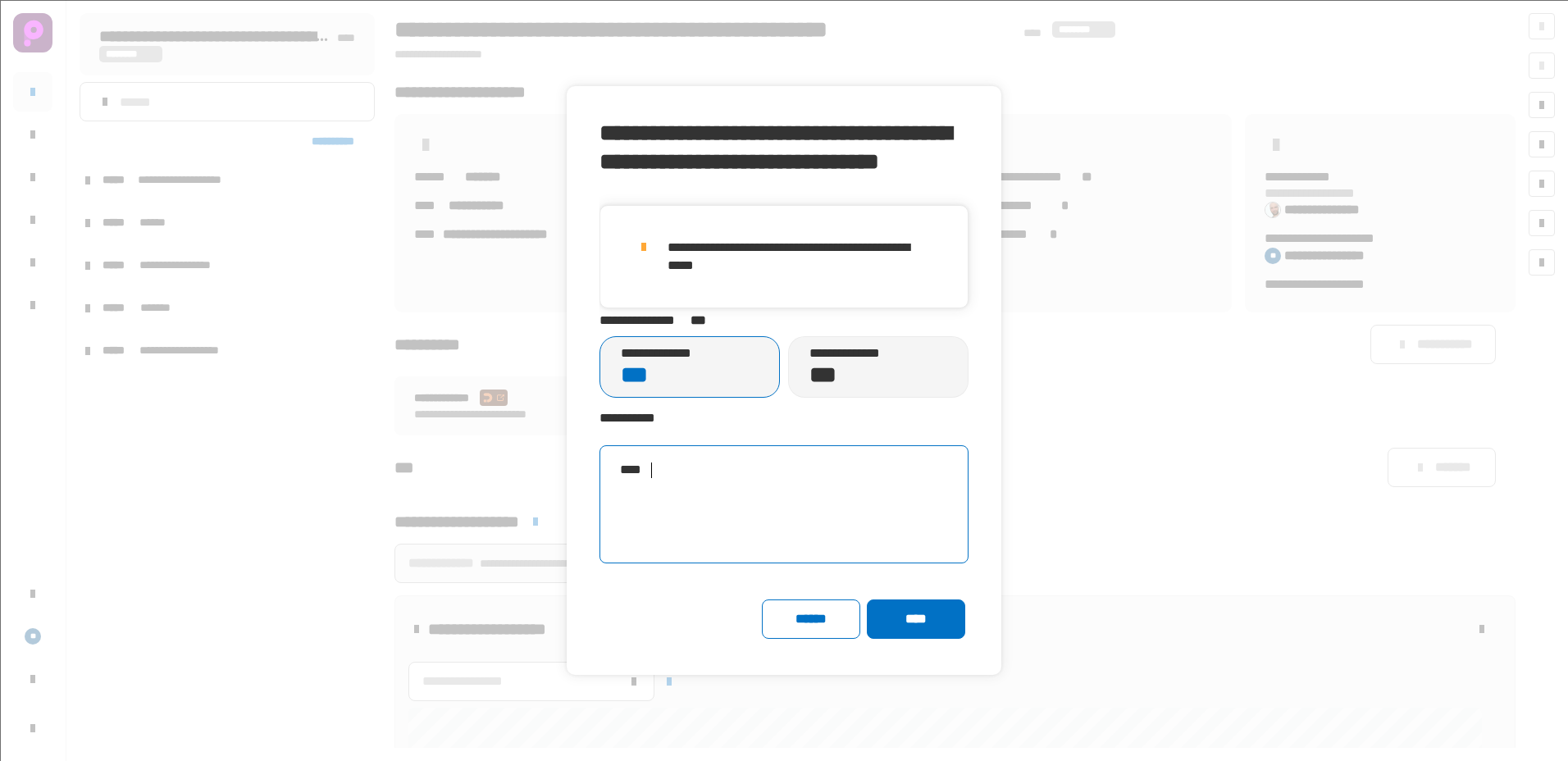 type on "****" 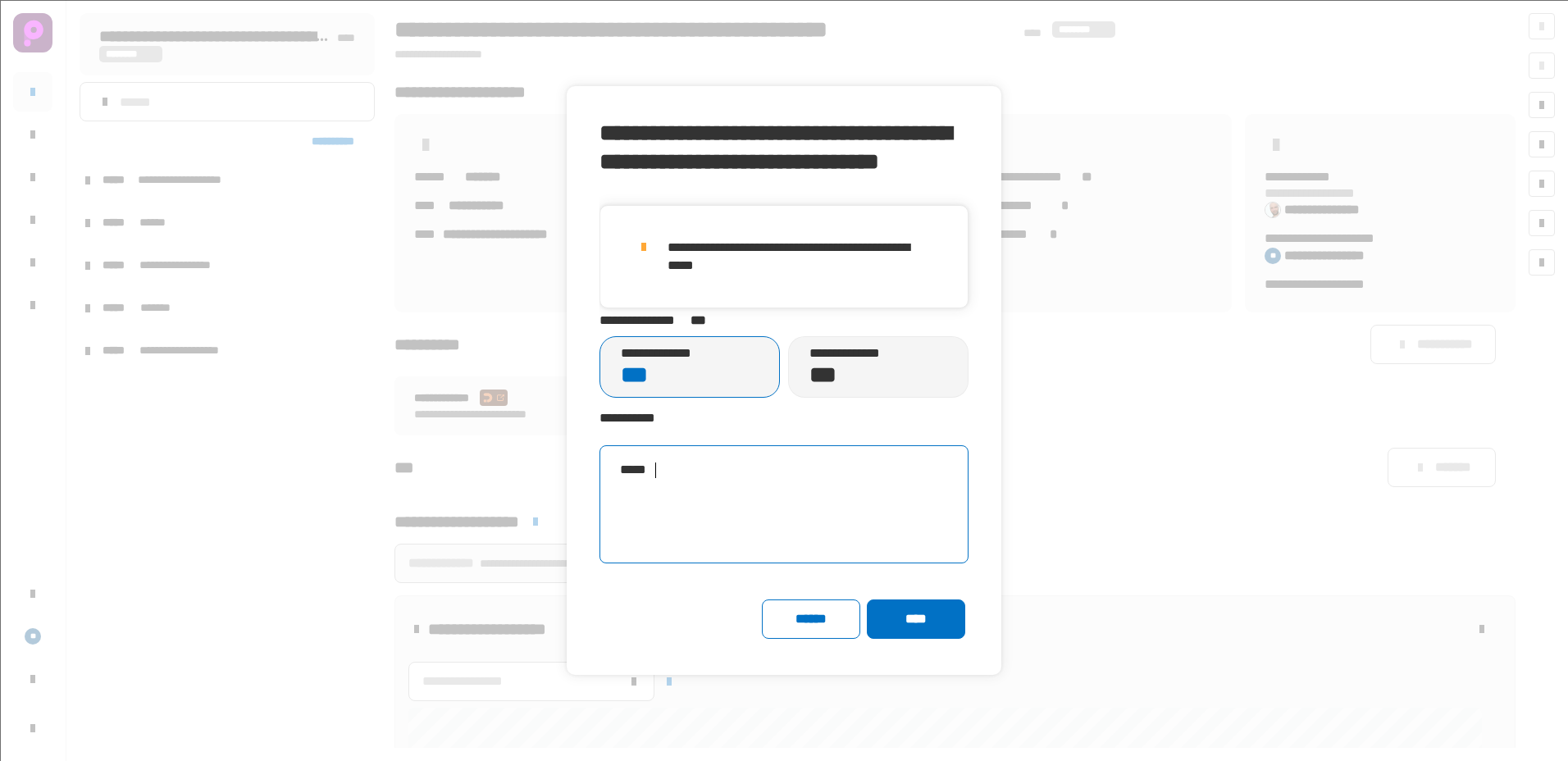 paste 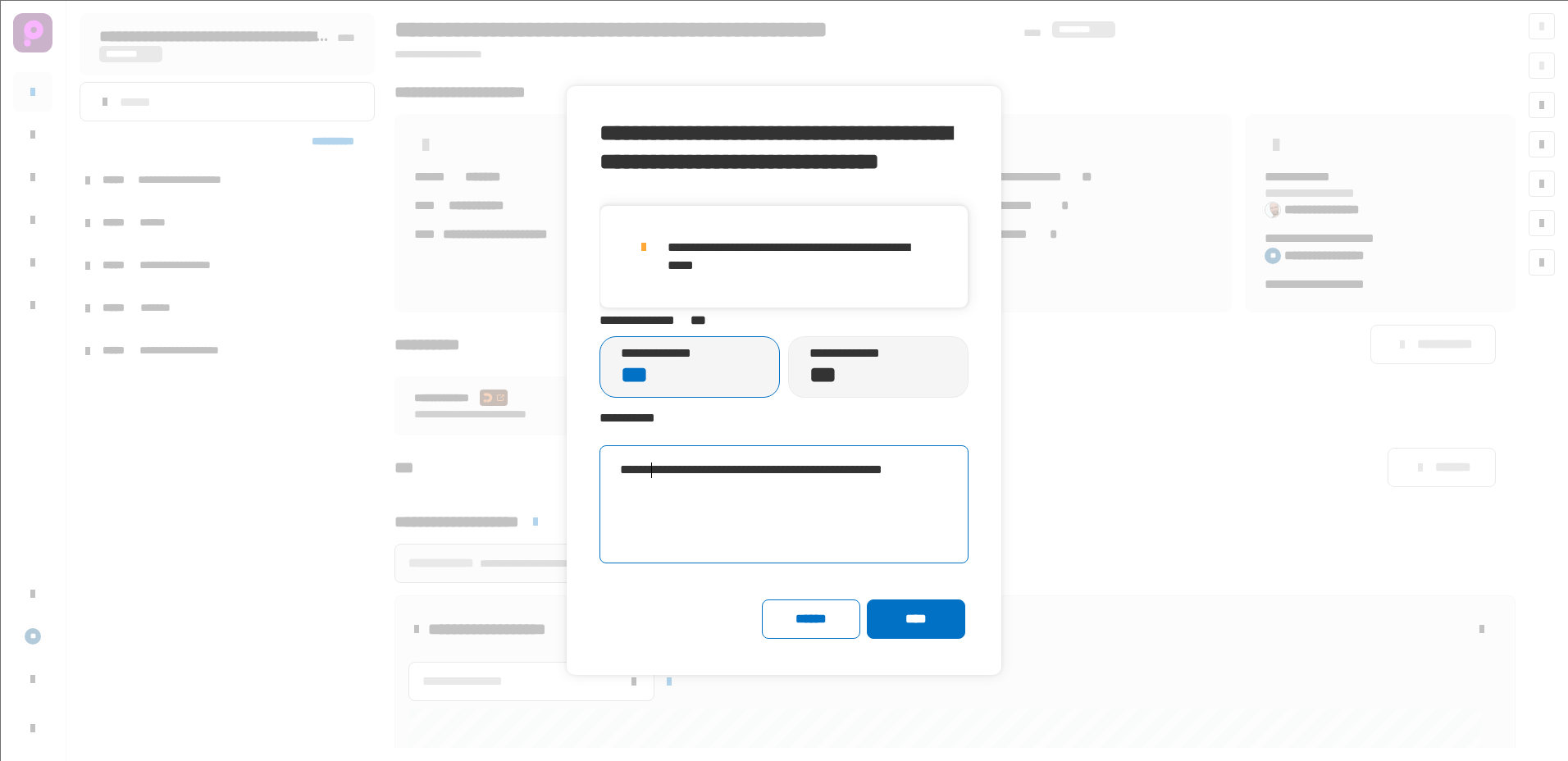 type on "****" 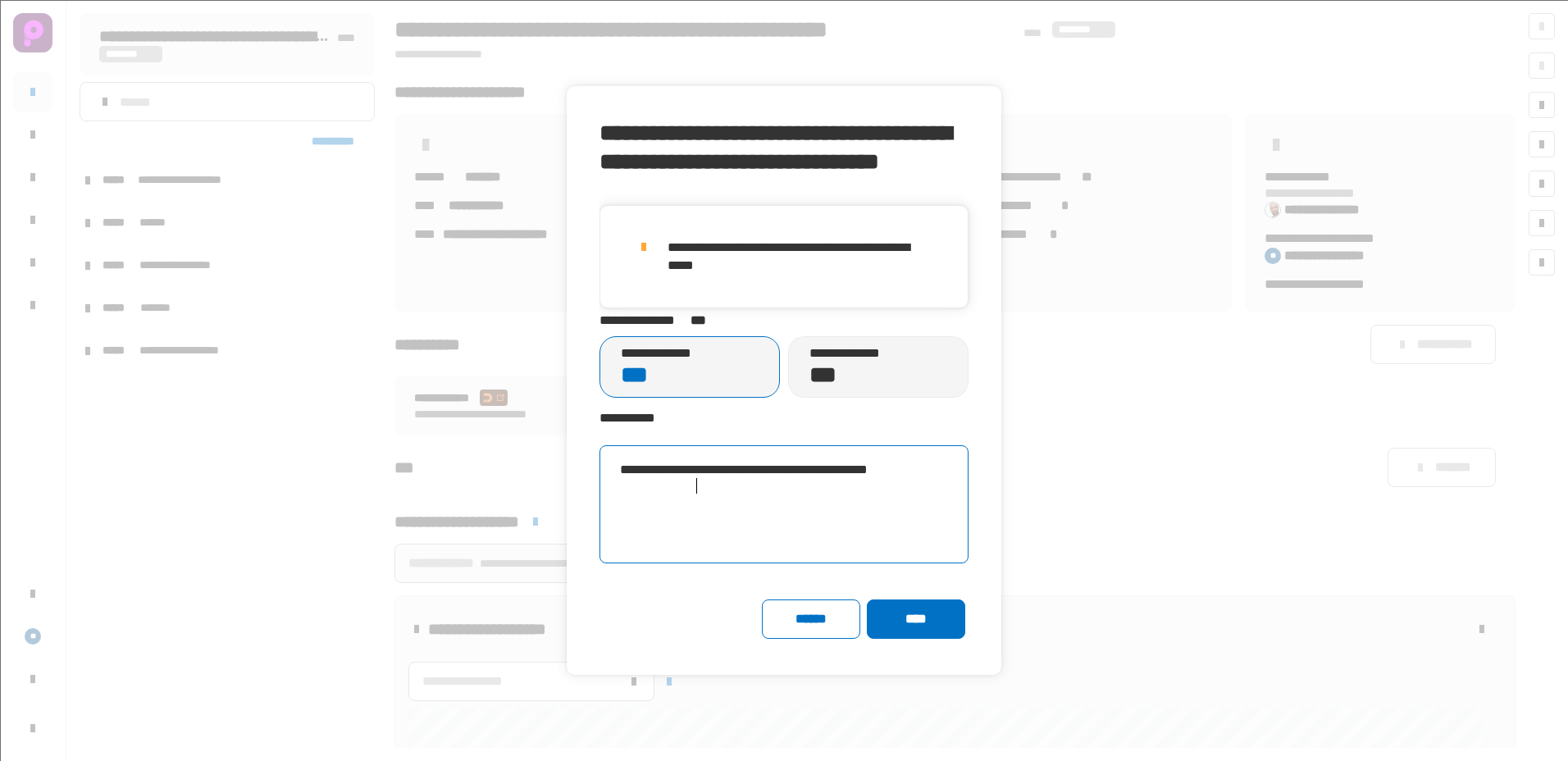 type on "*" 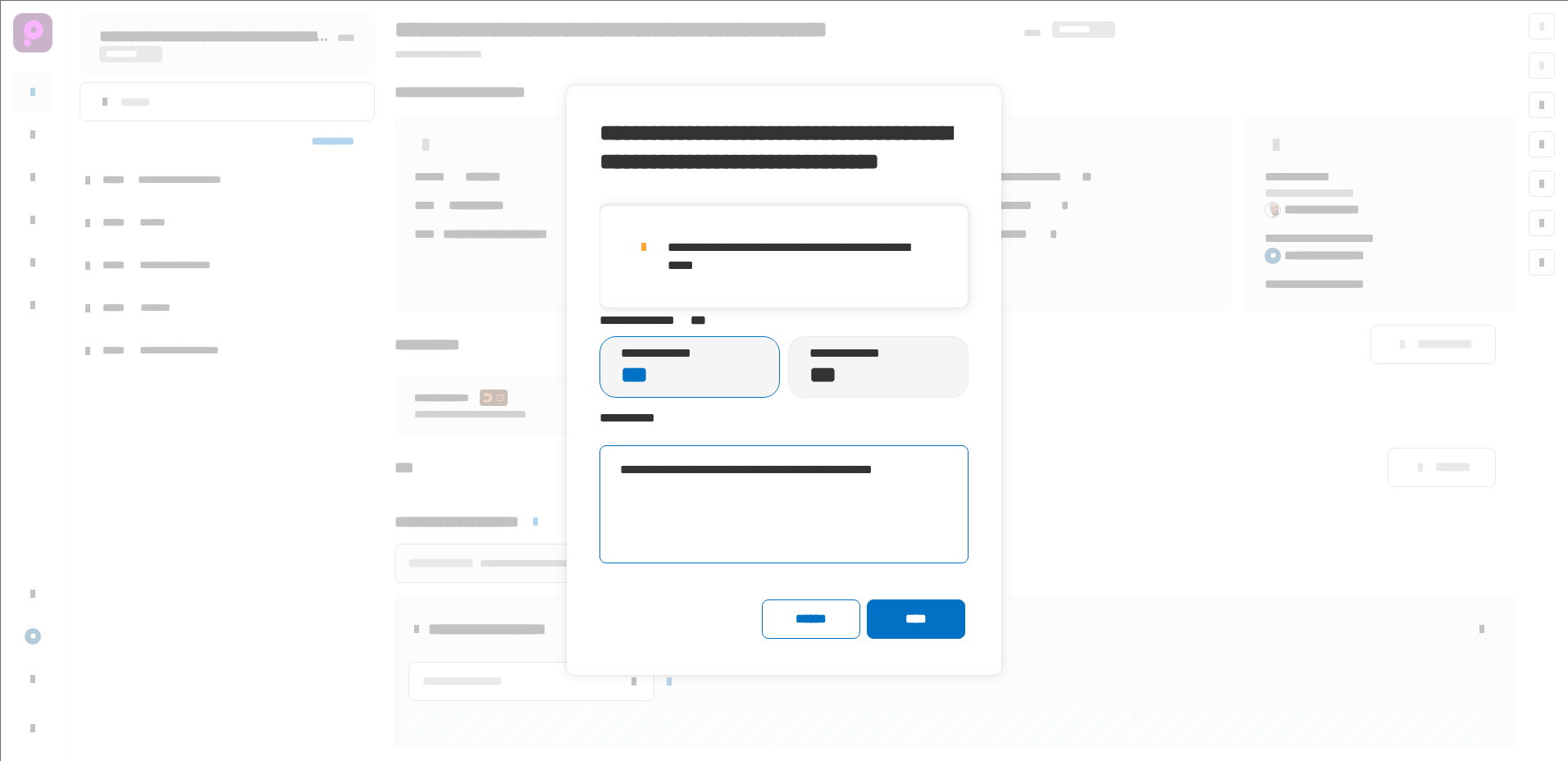 paste 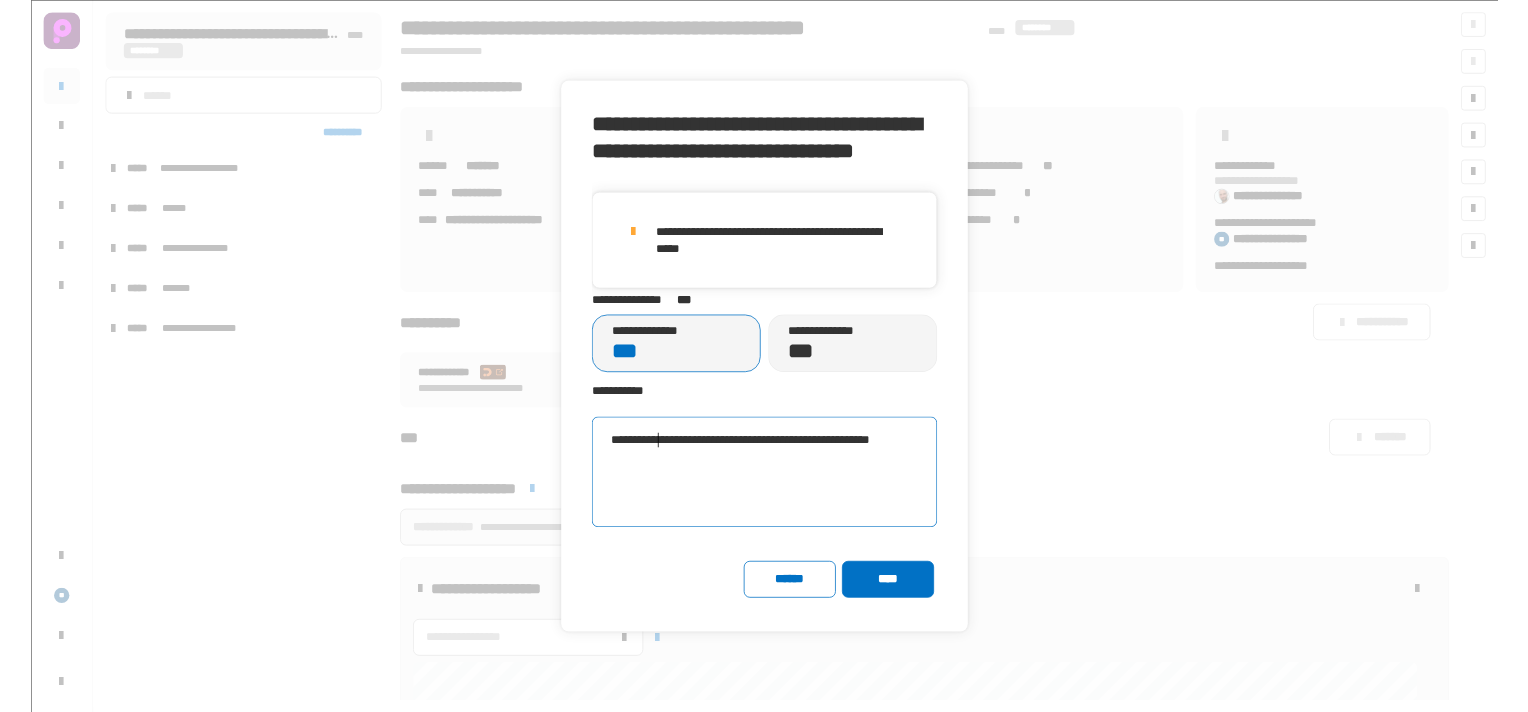 scroll, scrollTop: 0, scrollLeft: 7, axis: horizontal 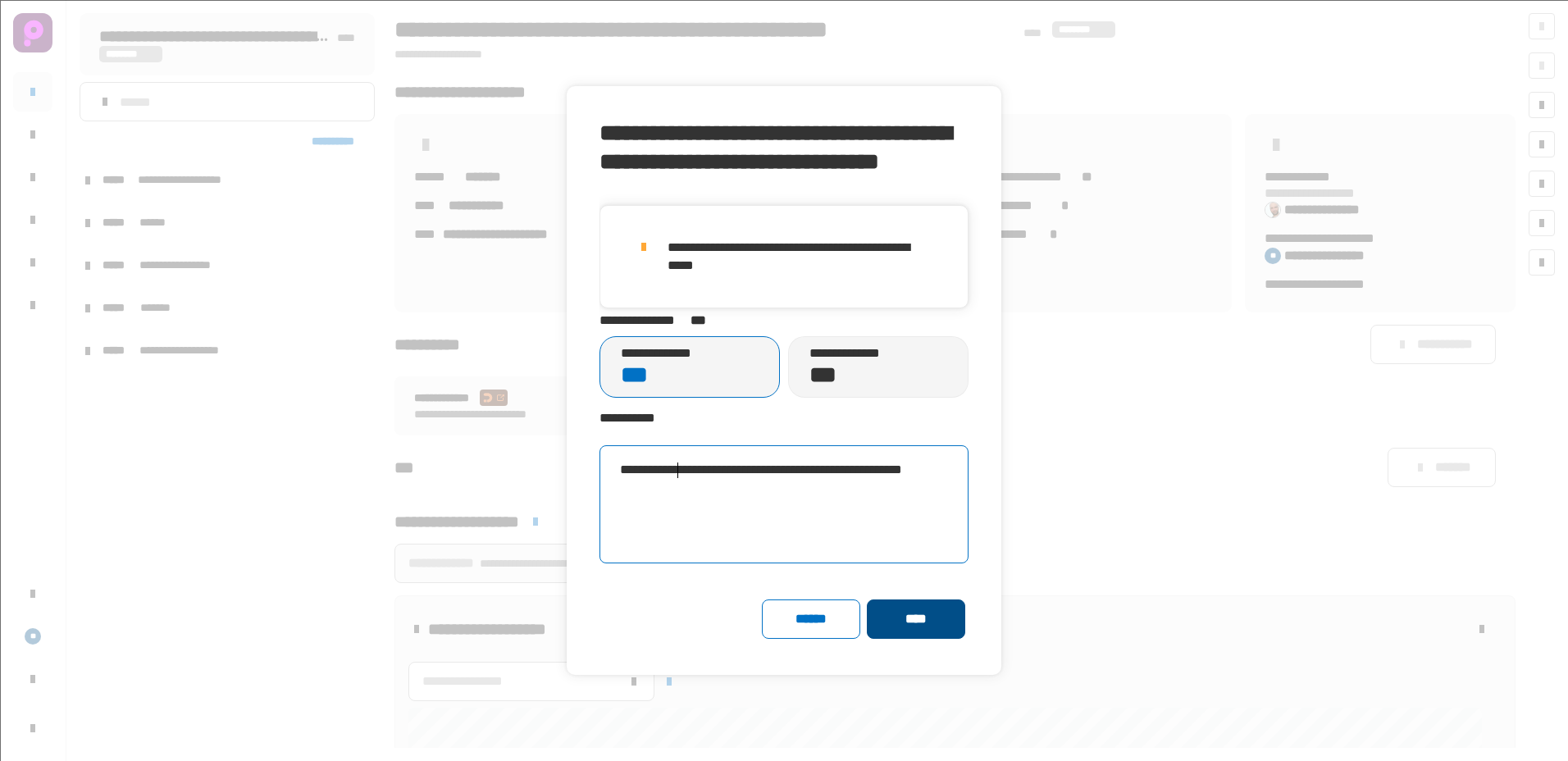 type 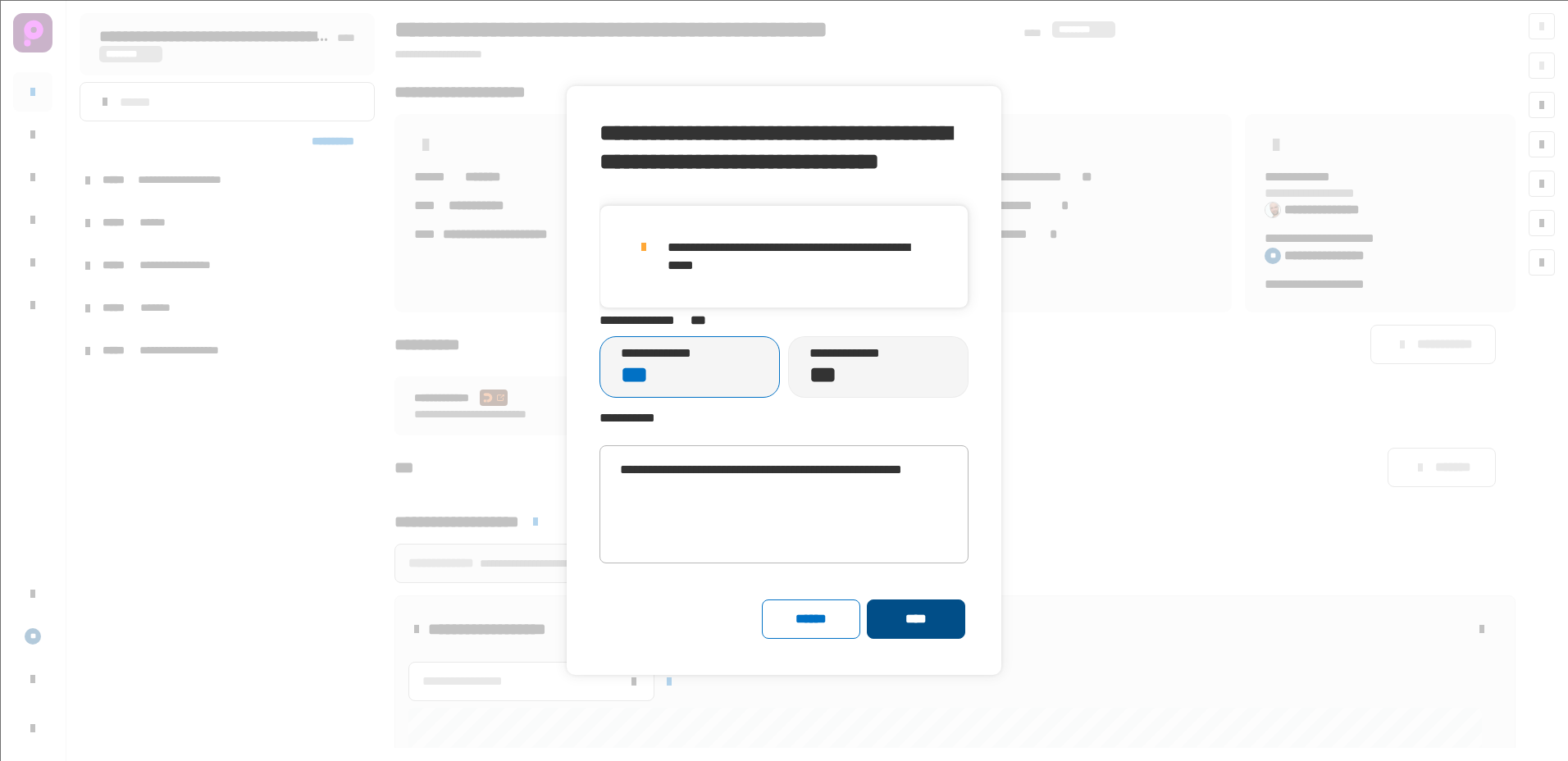 click on "****" 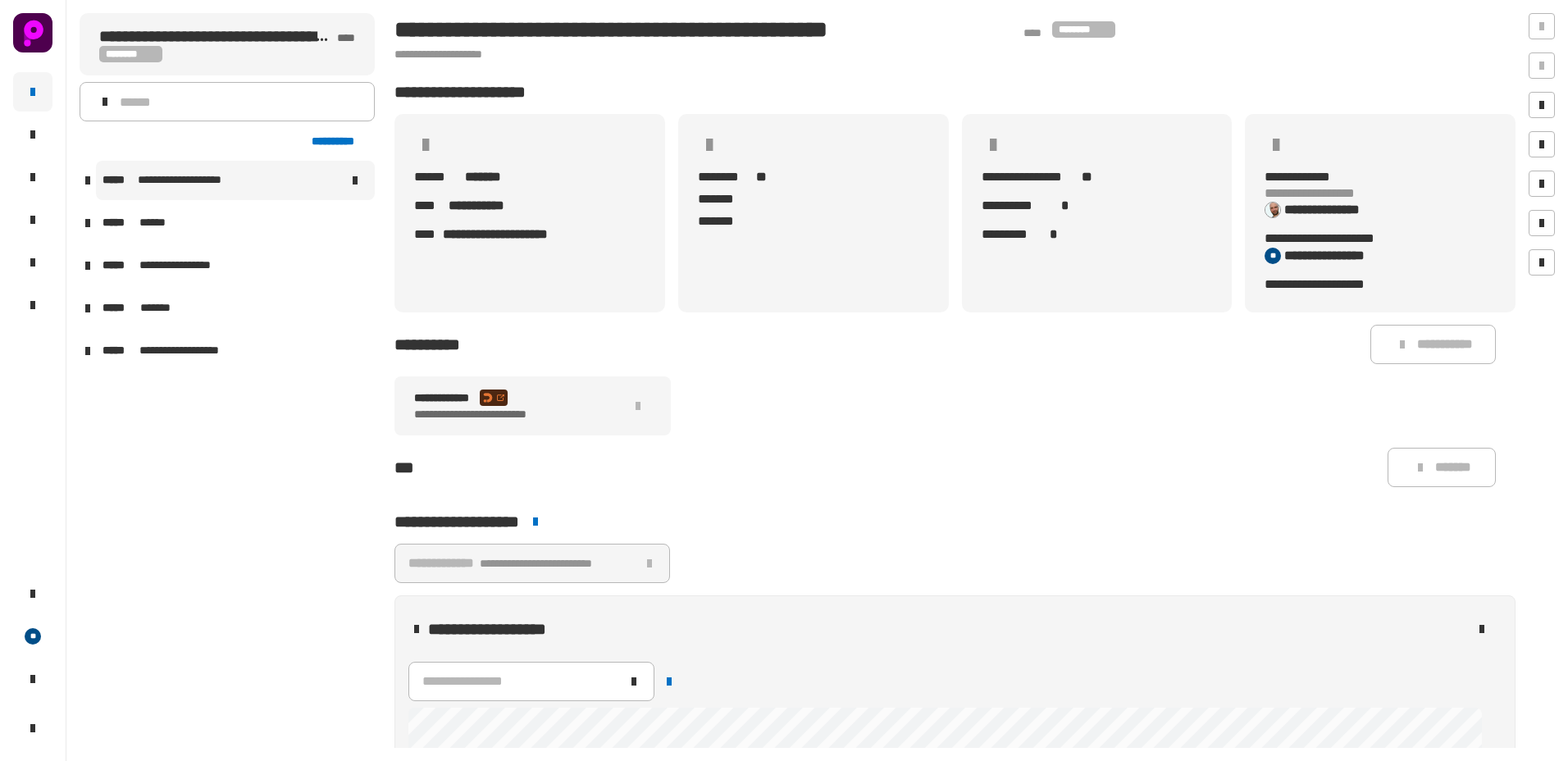 click on "**********" at bounding box center [235, 180] 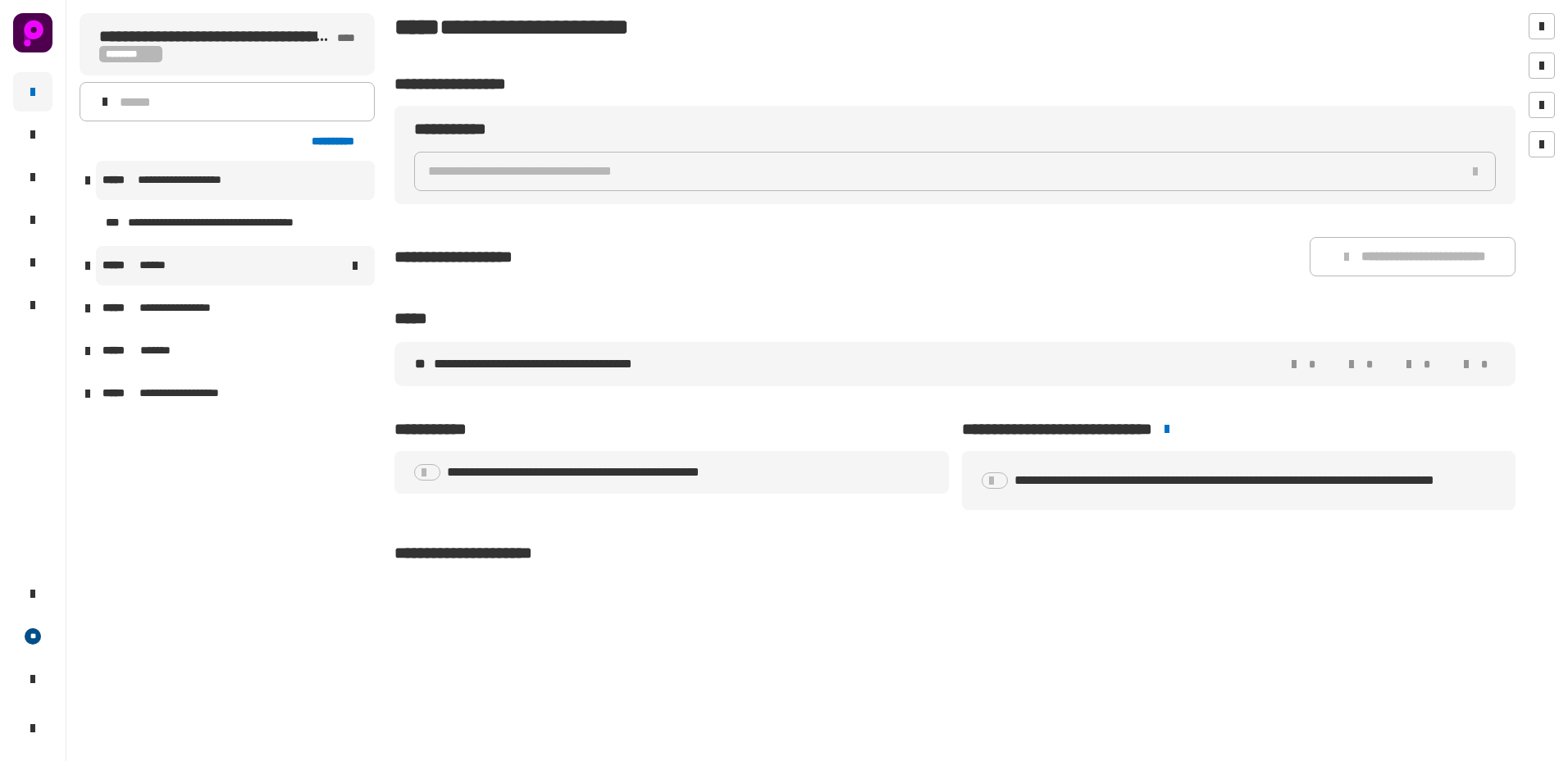 click at bounding box center (272, 266) 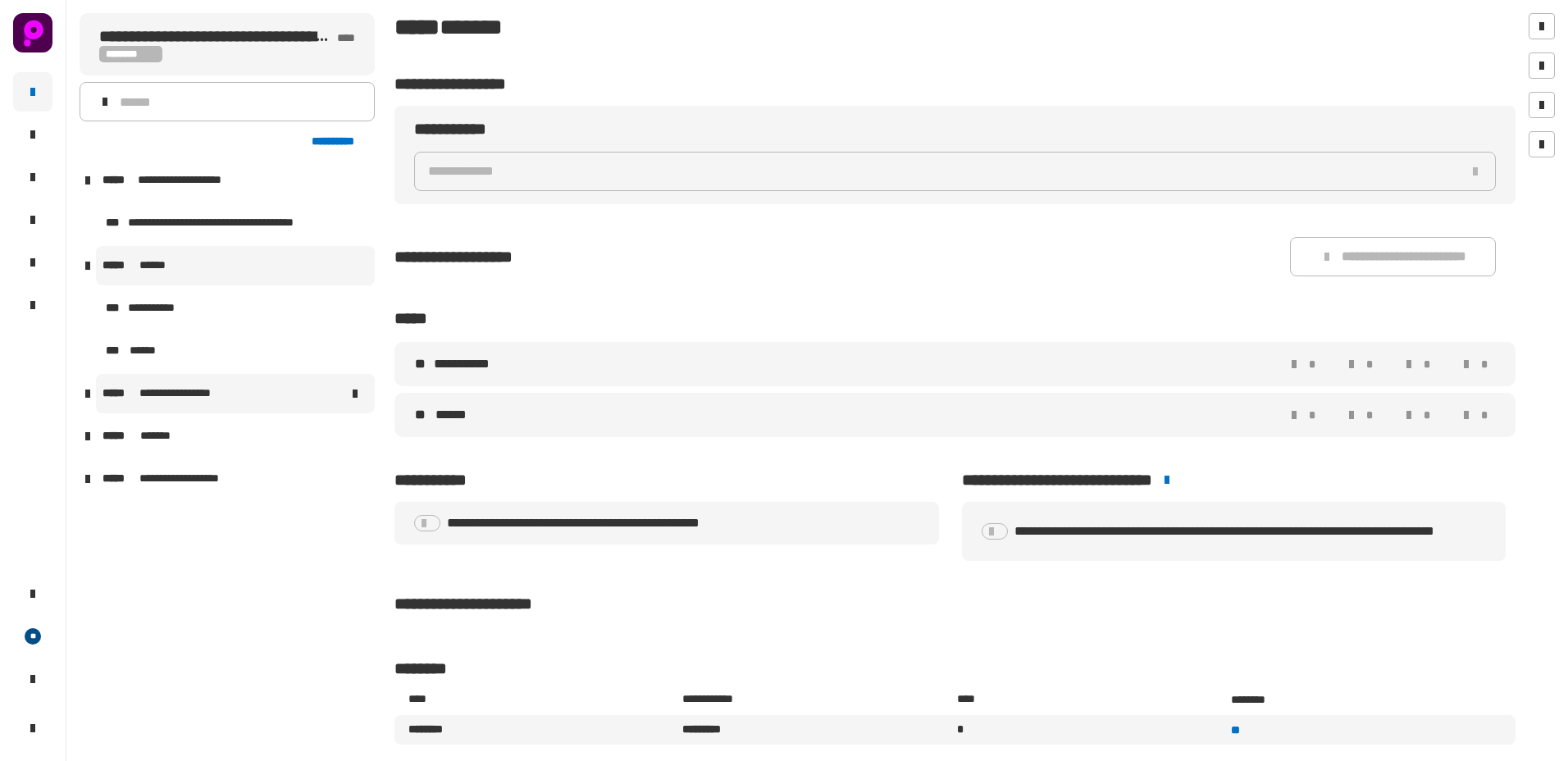 click on "**********" at bounding box center (235, 394) 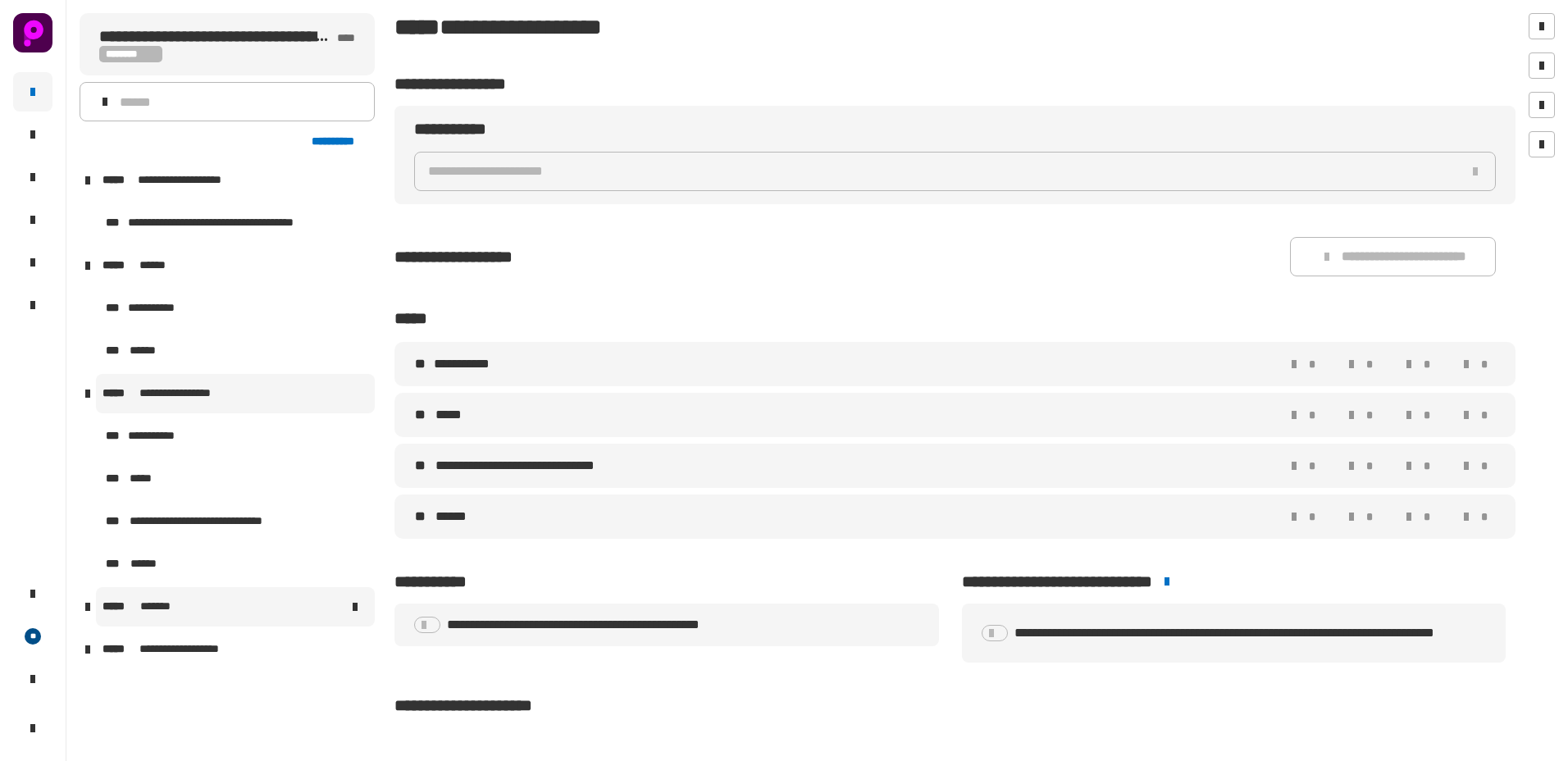 click at bounding box center [274, 607] 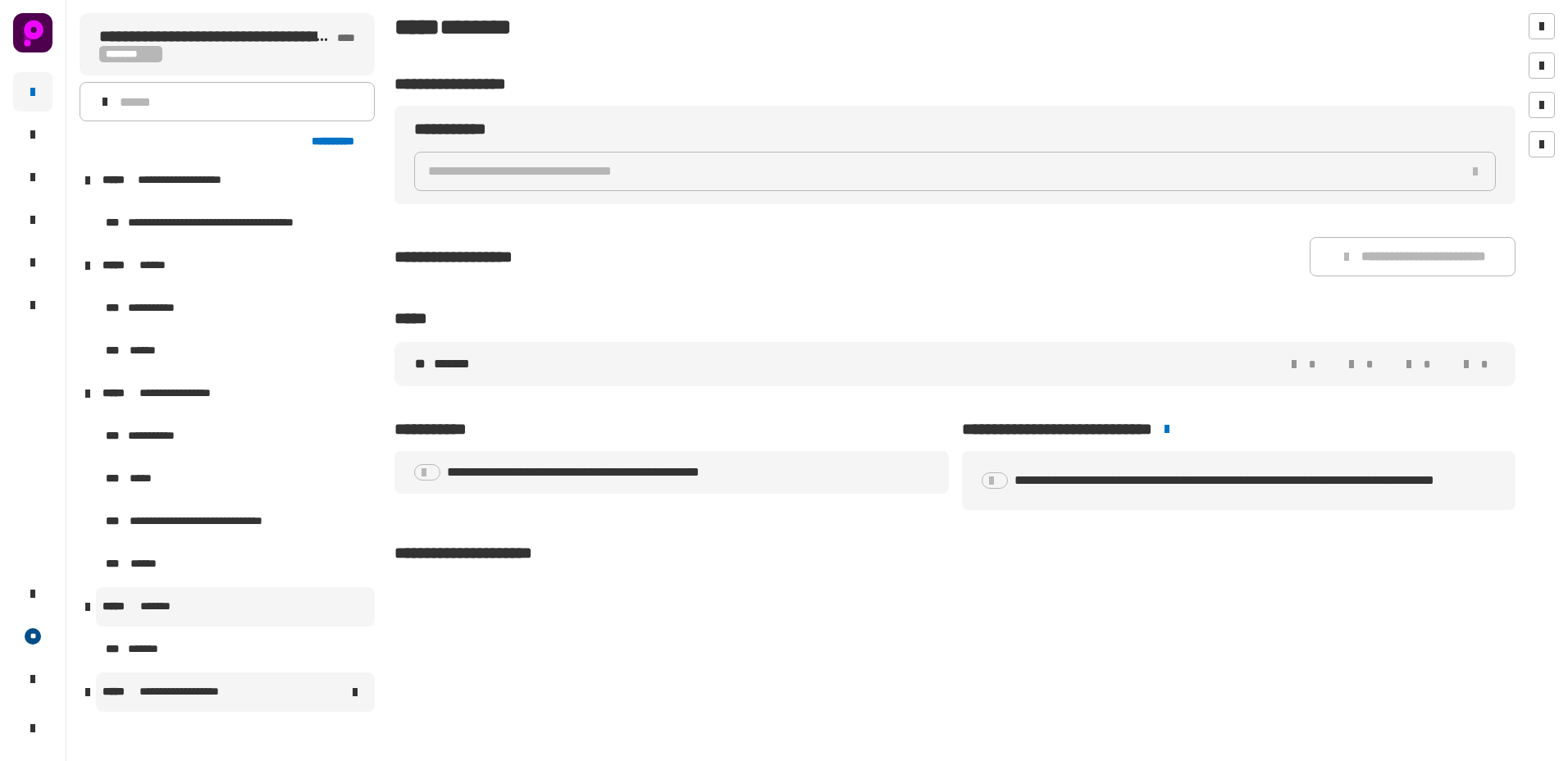 click on "**********" at bounding box center (188, 692) 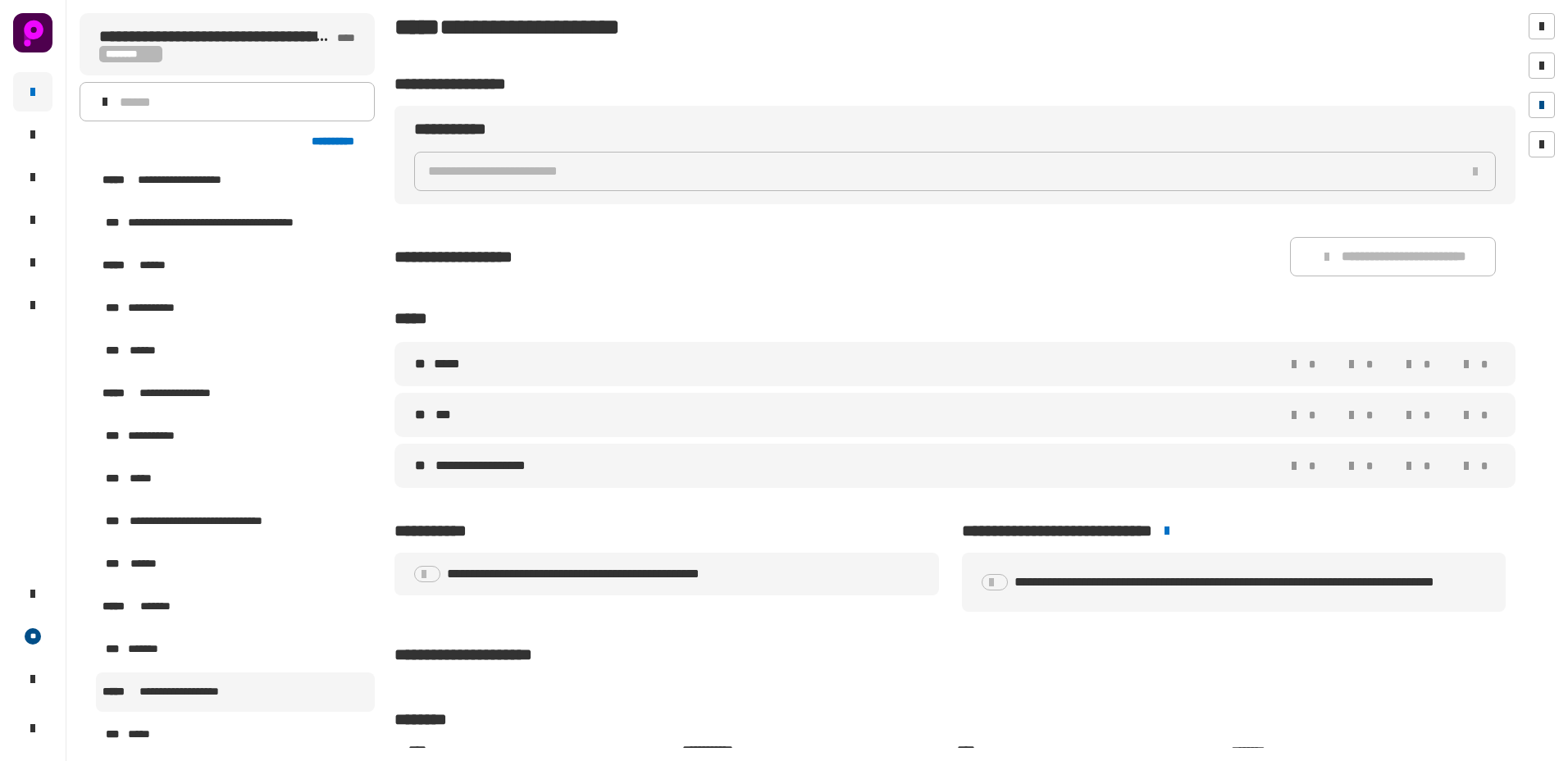 click at bounding box center (1542, 105) 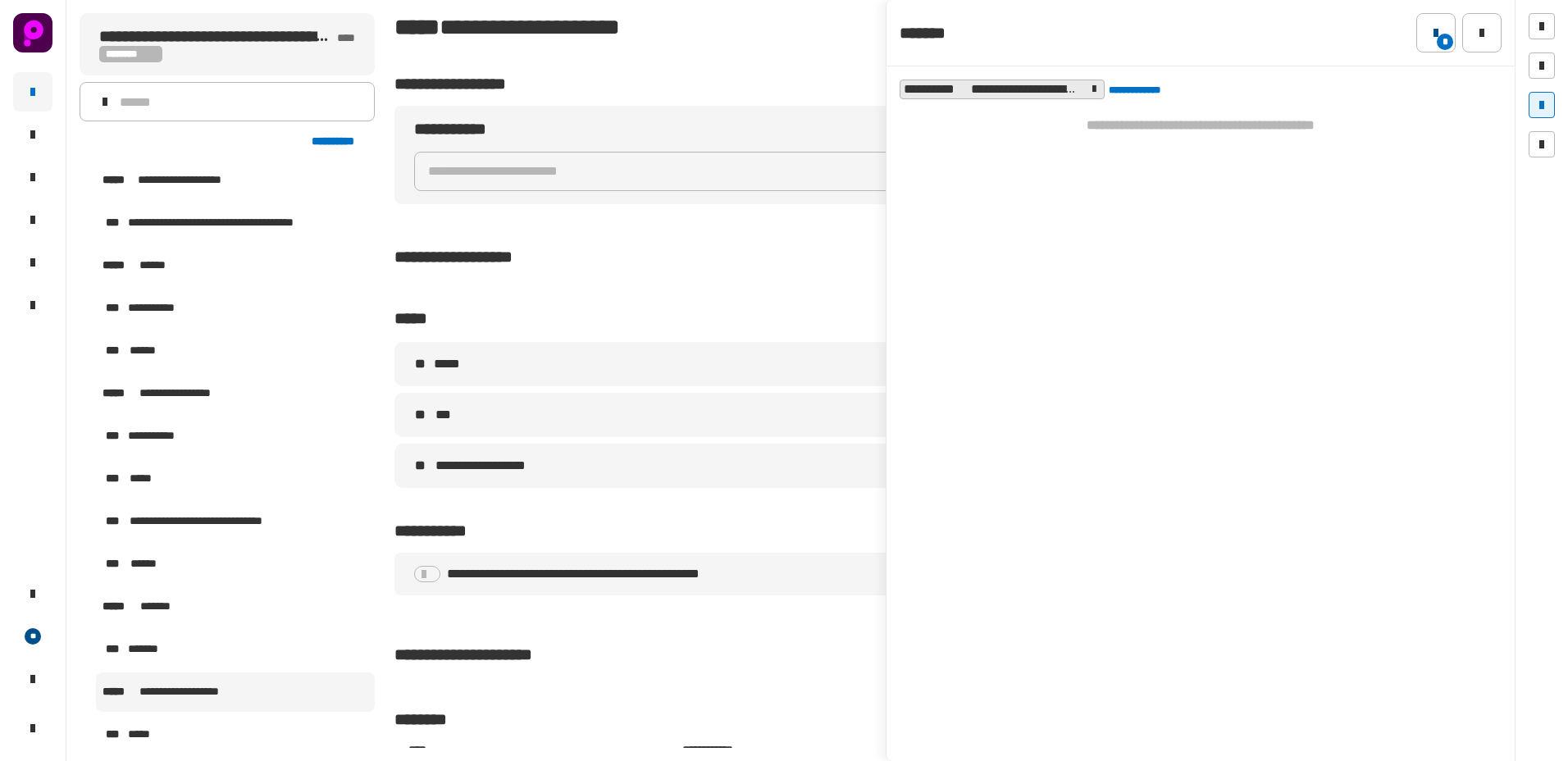 click on "*" 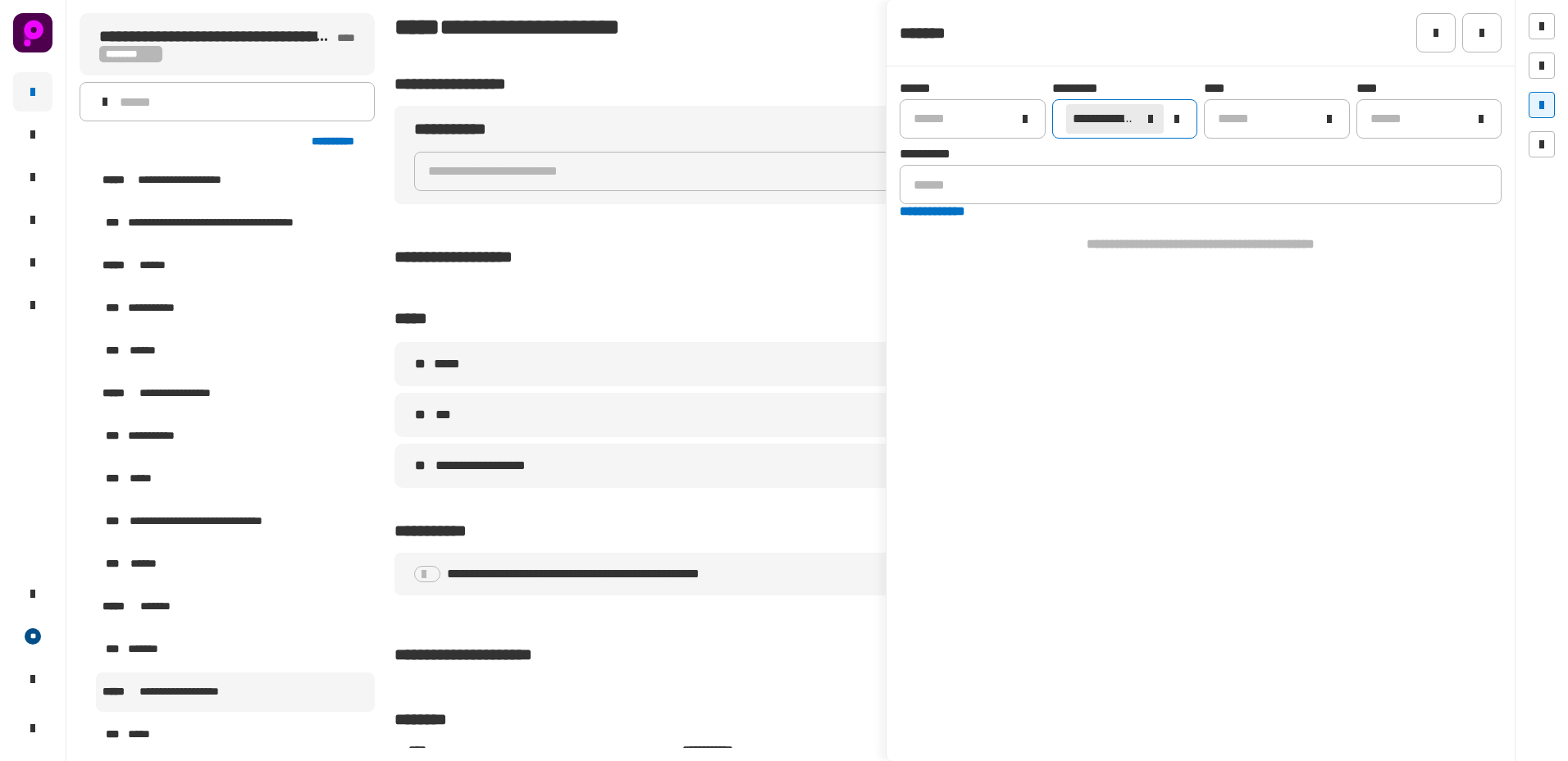 click 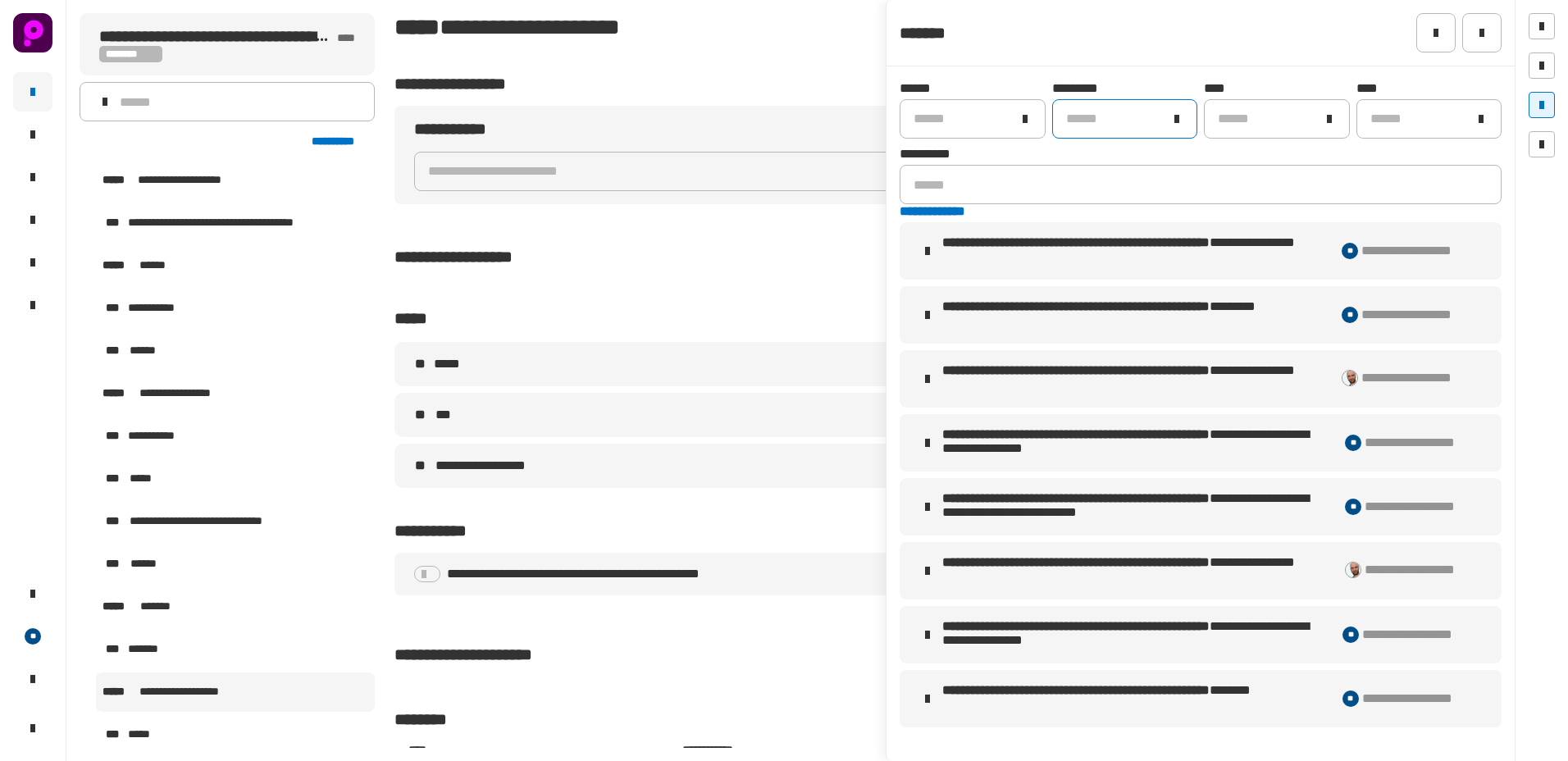 click on "********" 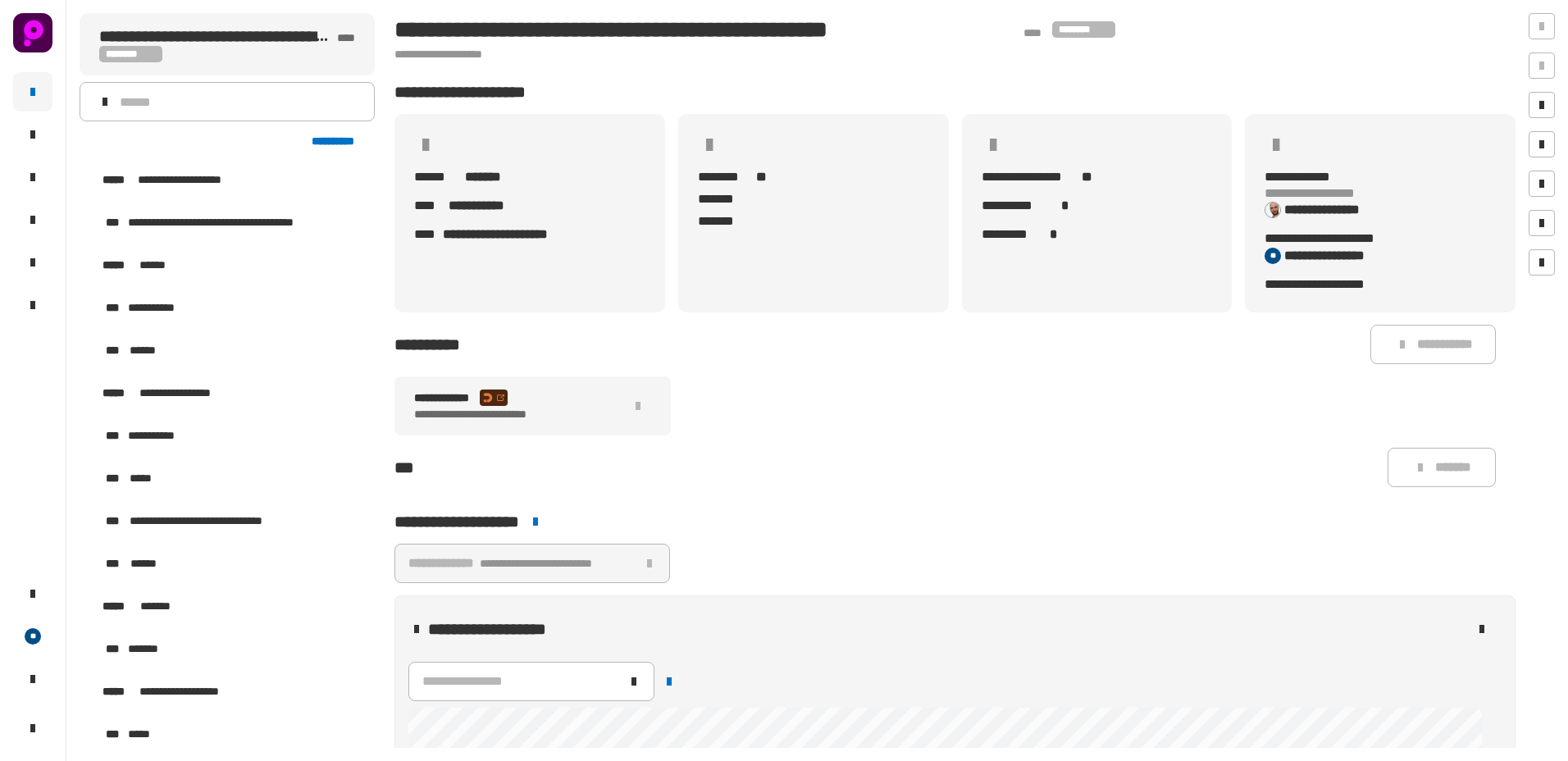 click on "********" 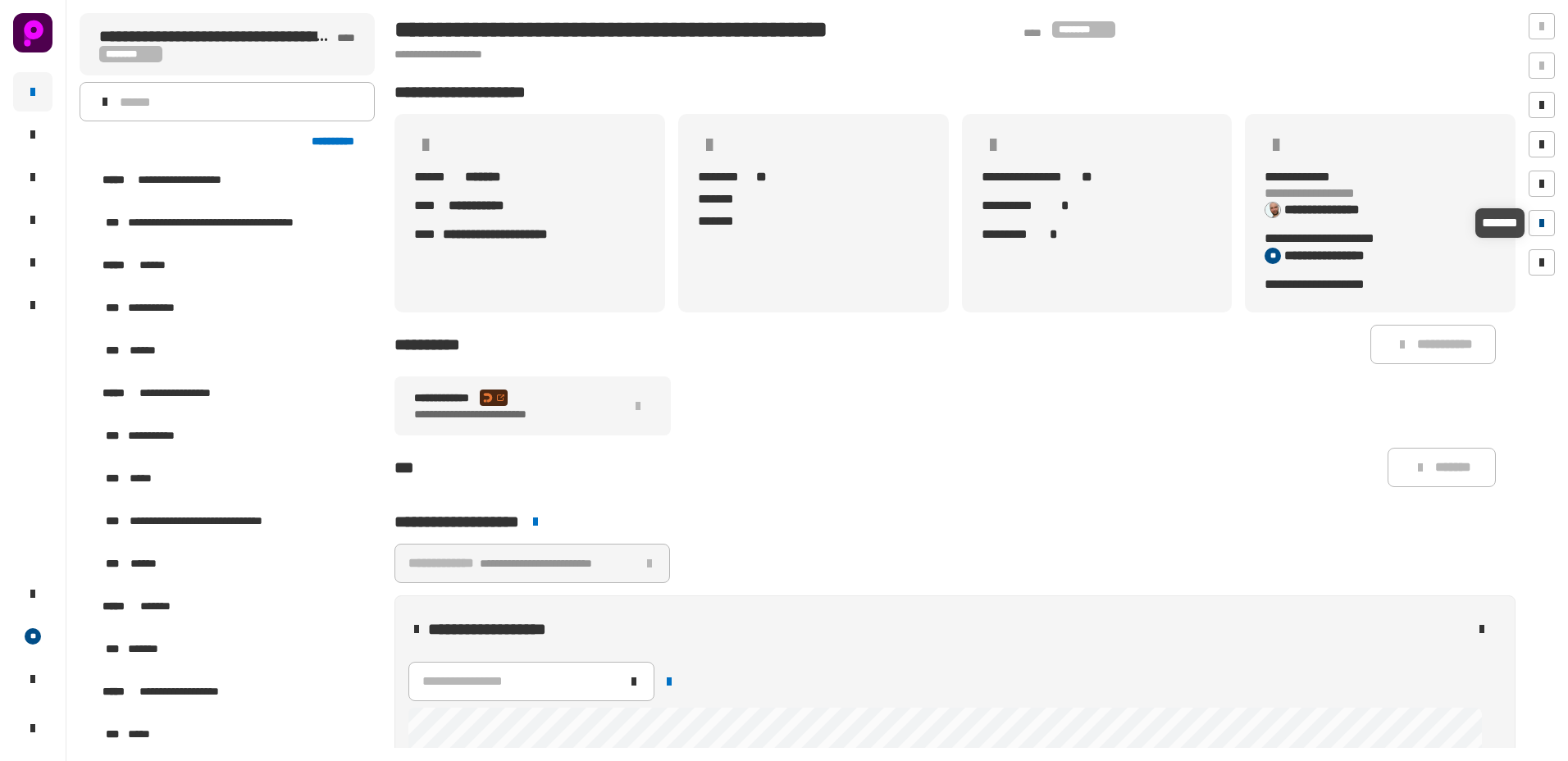 click at bounding box center [1542, 223] 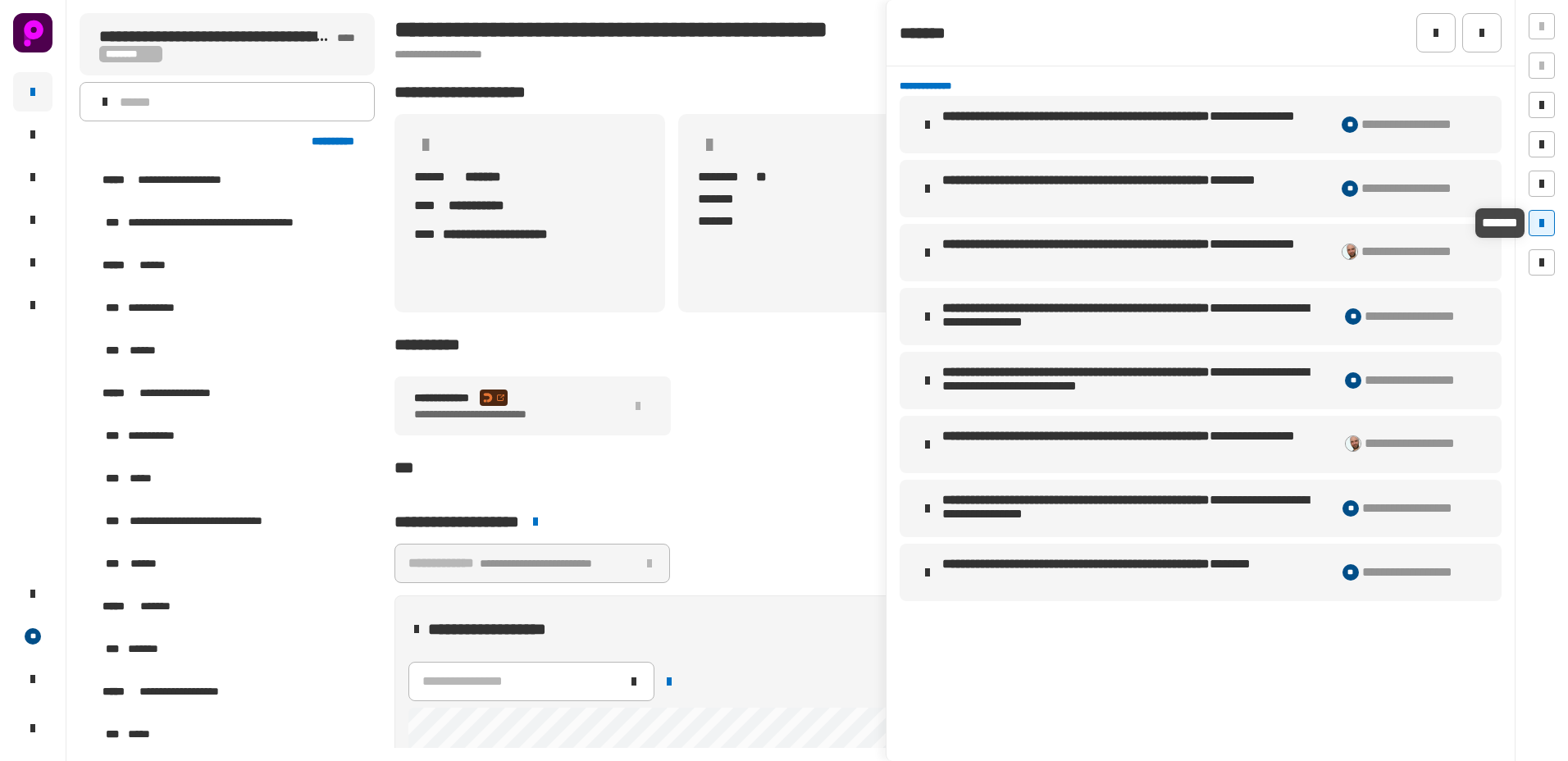 drag, startPoint x: 1543, startPoint y: 229, endPoint x: 1193, endPoint y: 670, distance: 563.01066 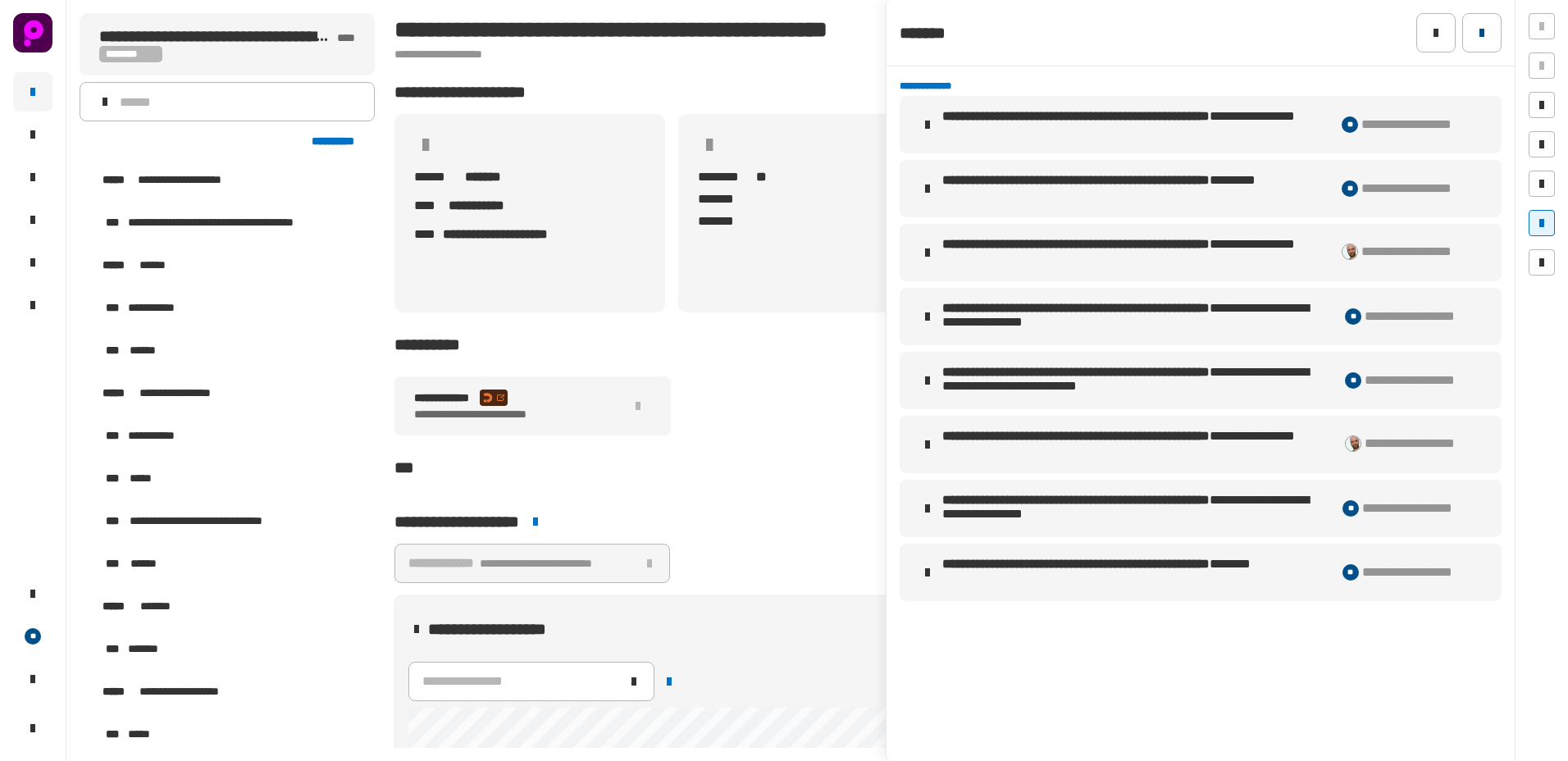 click 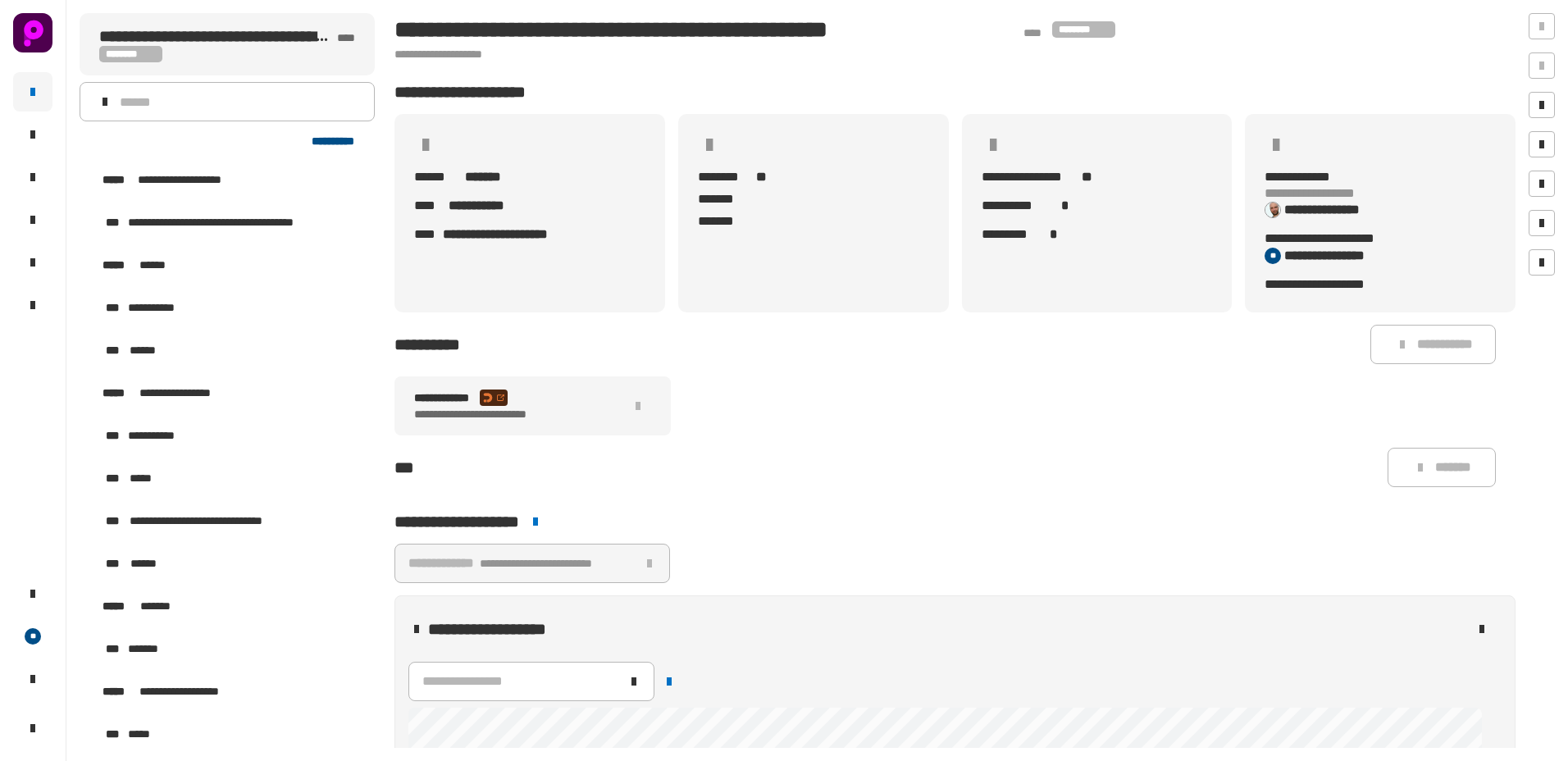 click on "**********" 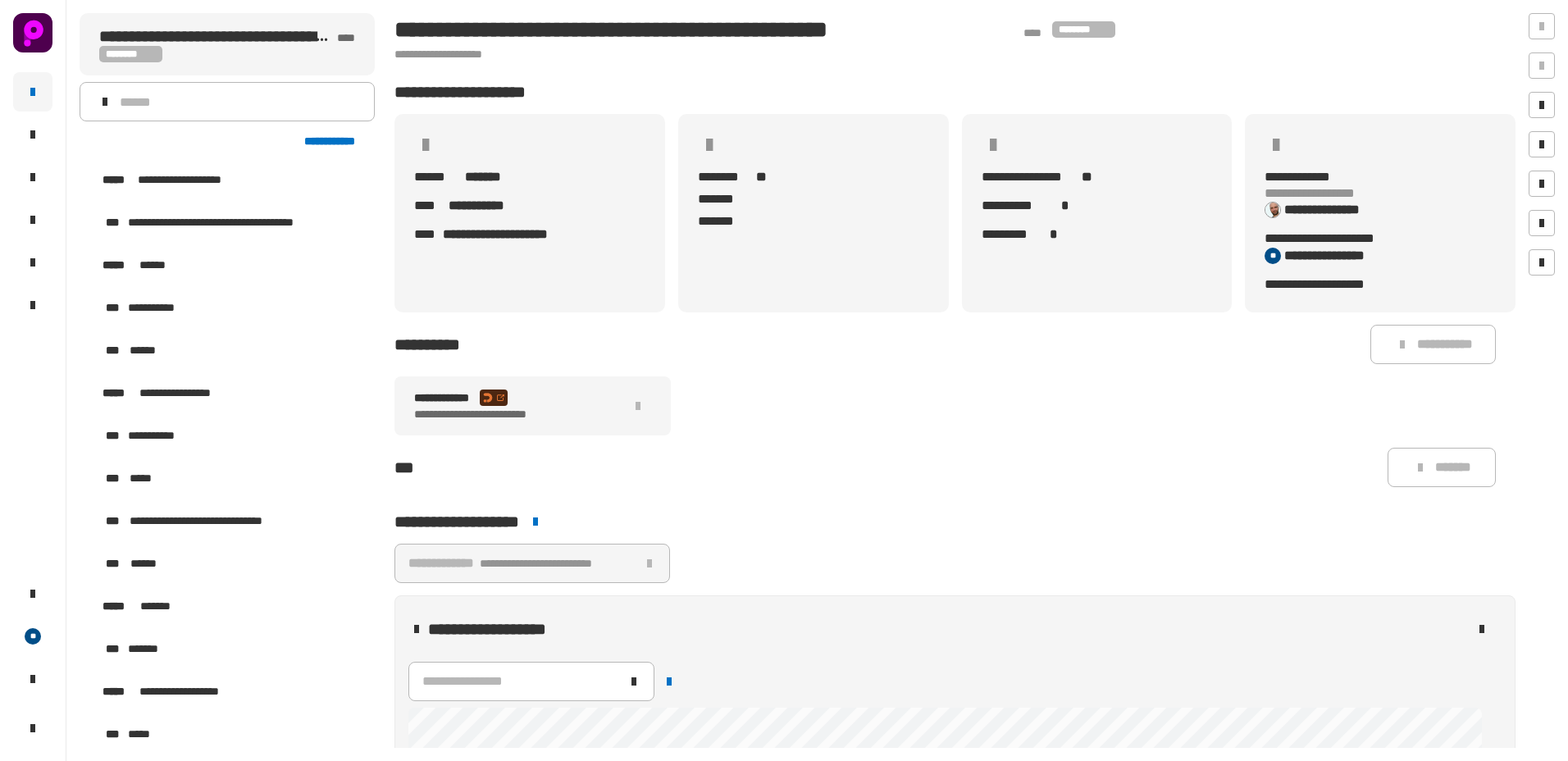 click on "**********" 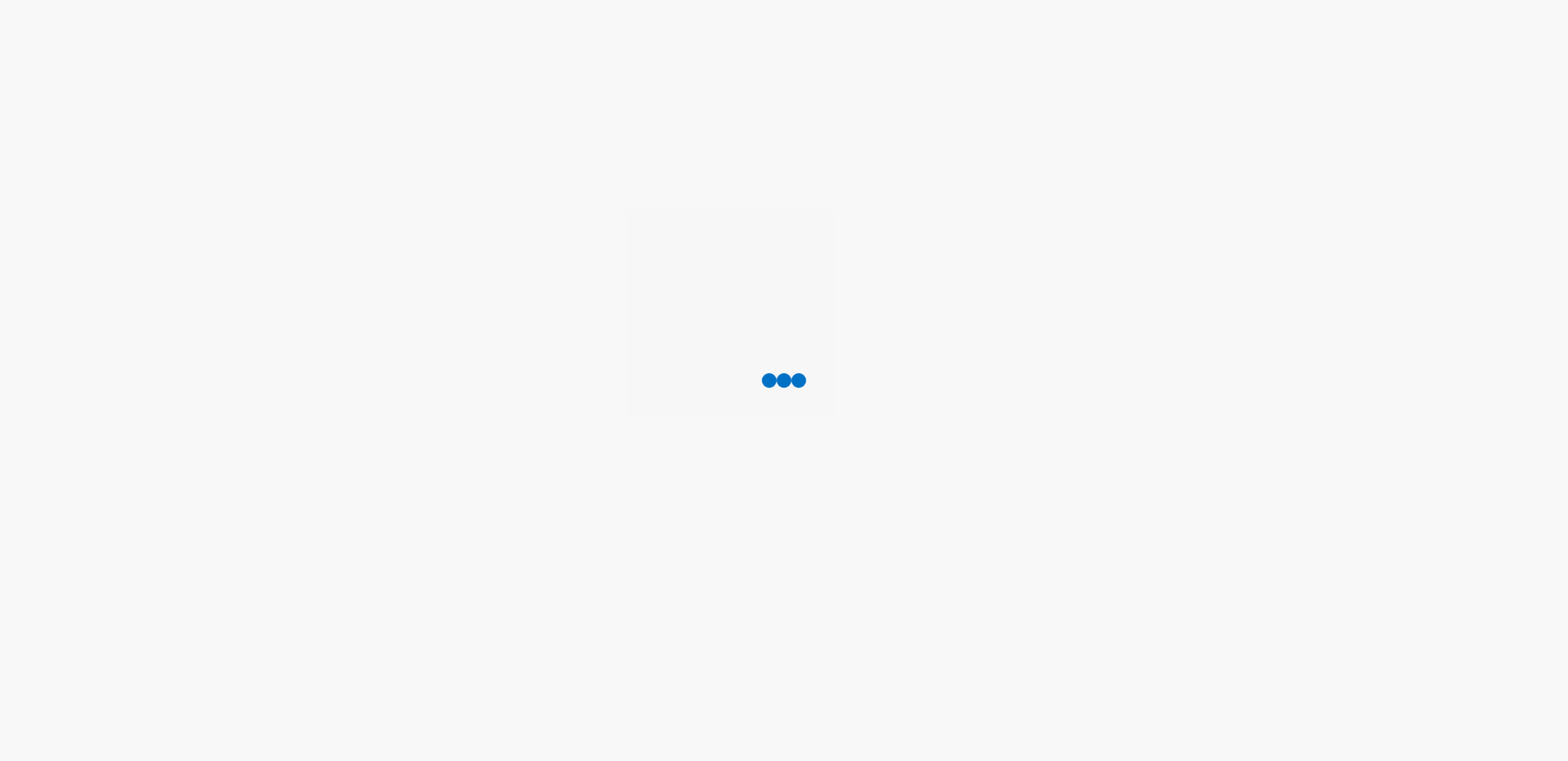 scroll, scrollTop: 0, scrollLeft: 0, axis: both 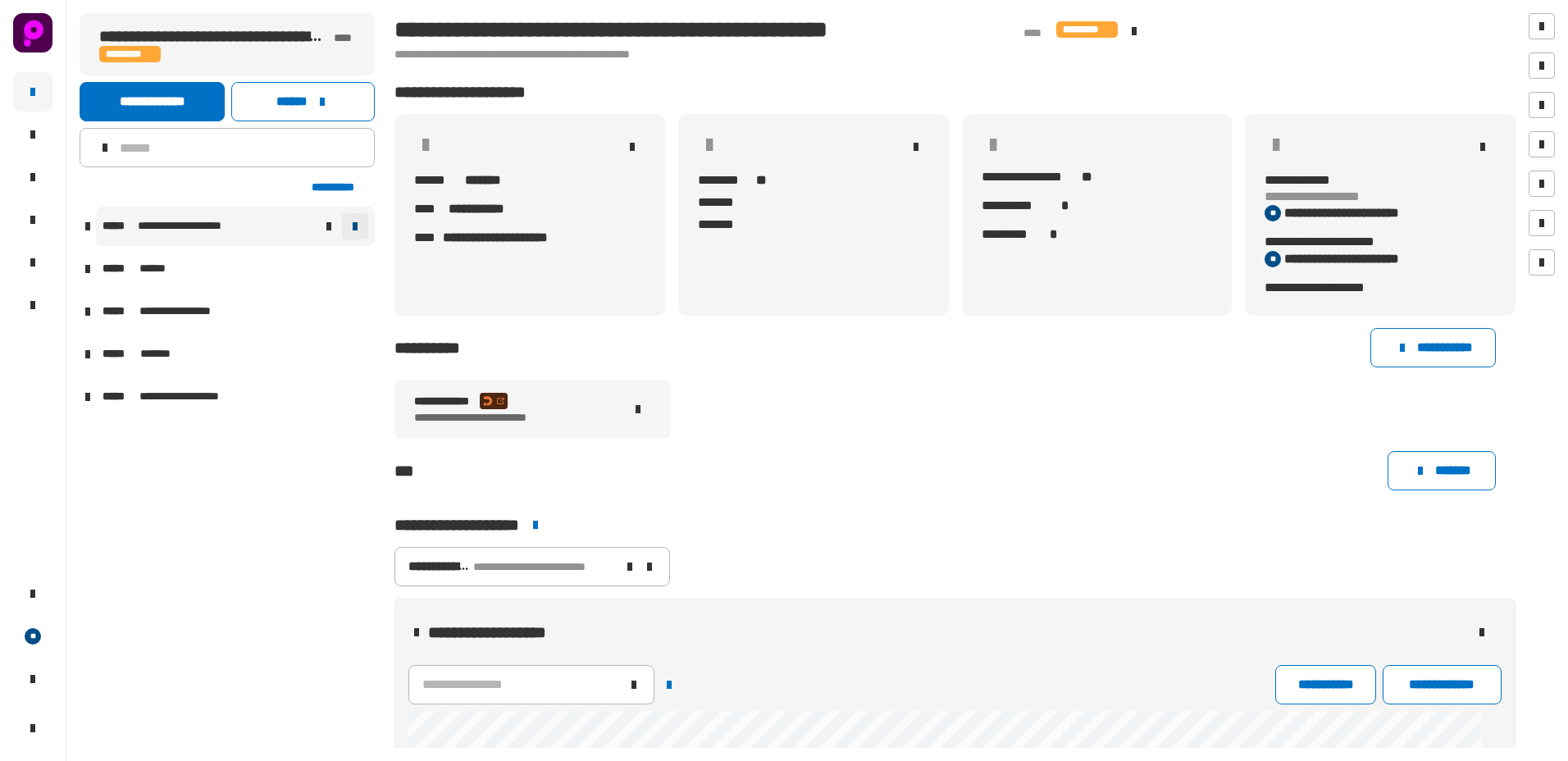 click at bounding box center [355, 226] 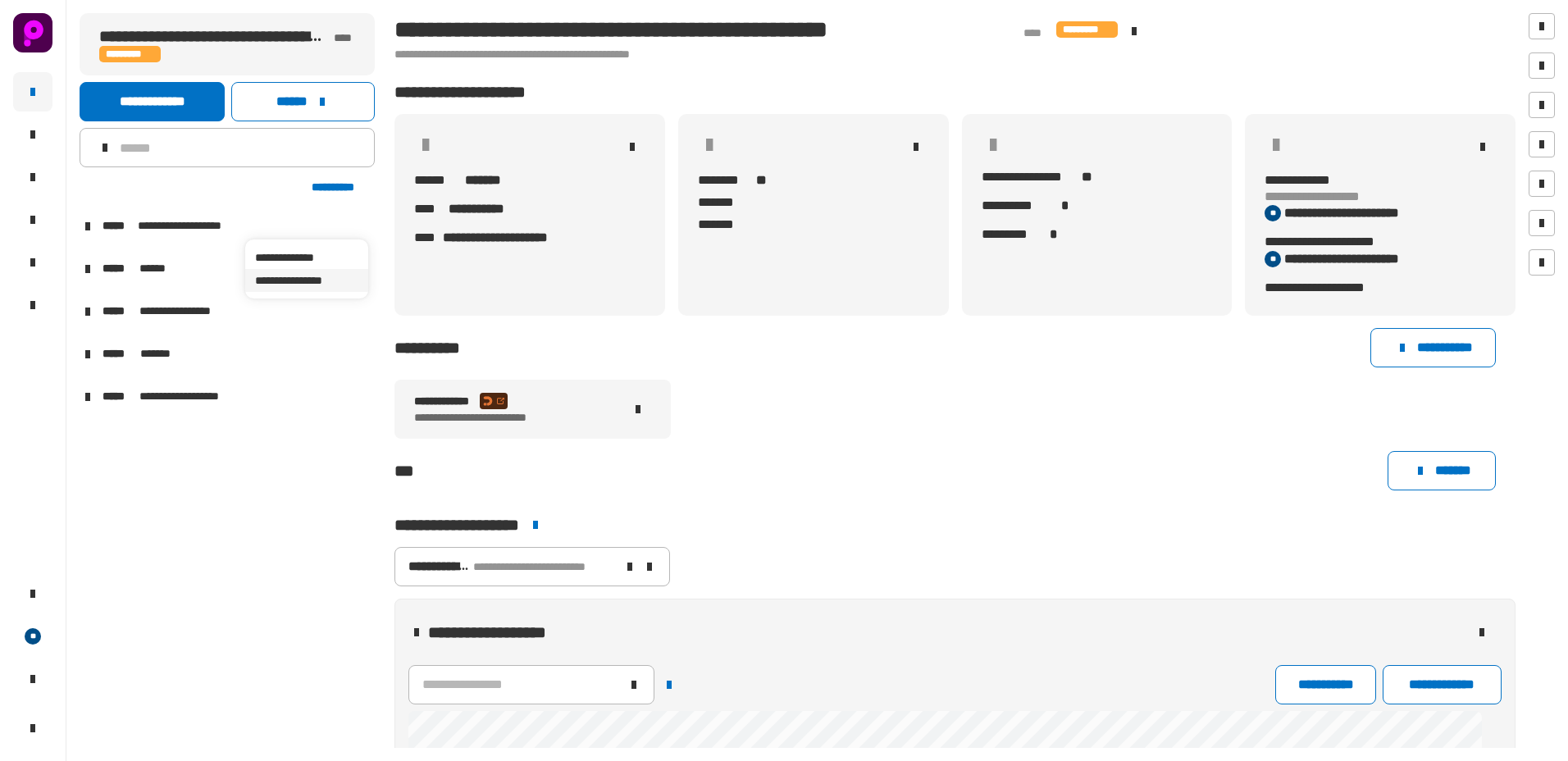 click on "**********" at bounding box center (307, 280) 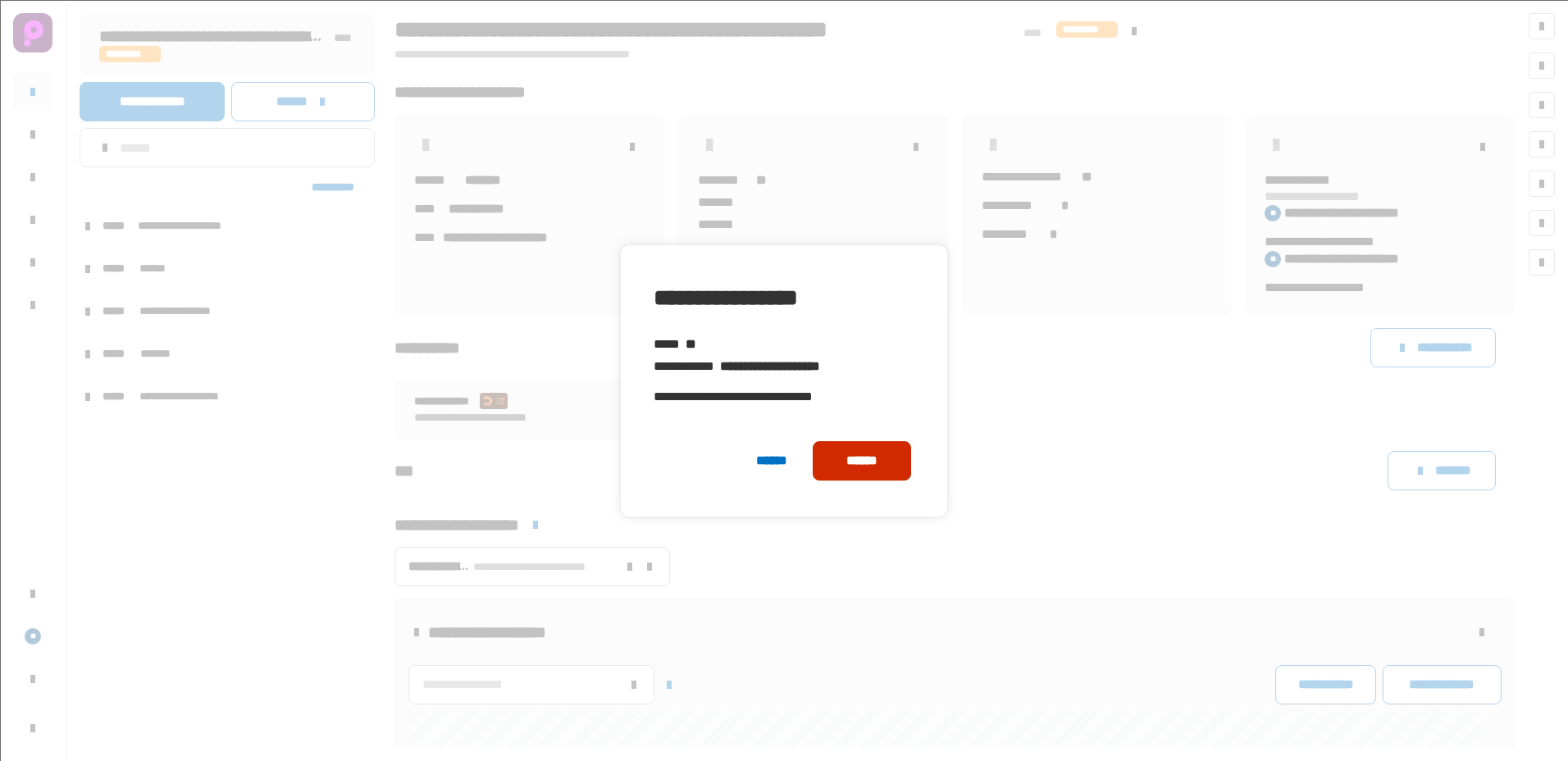 click on "******" 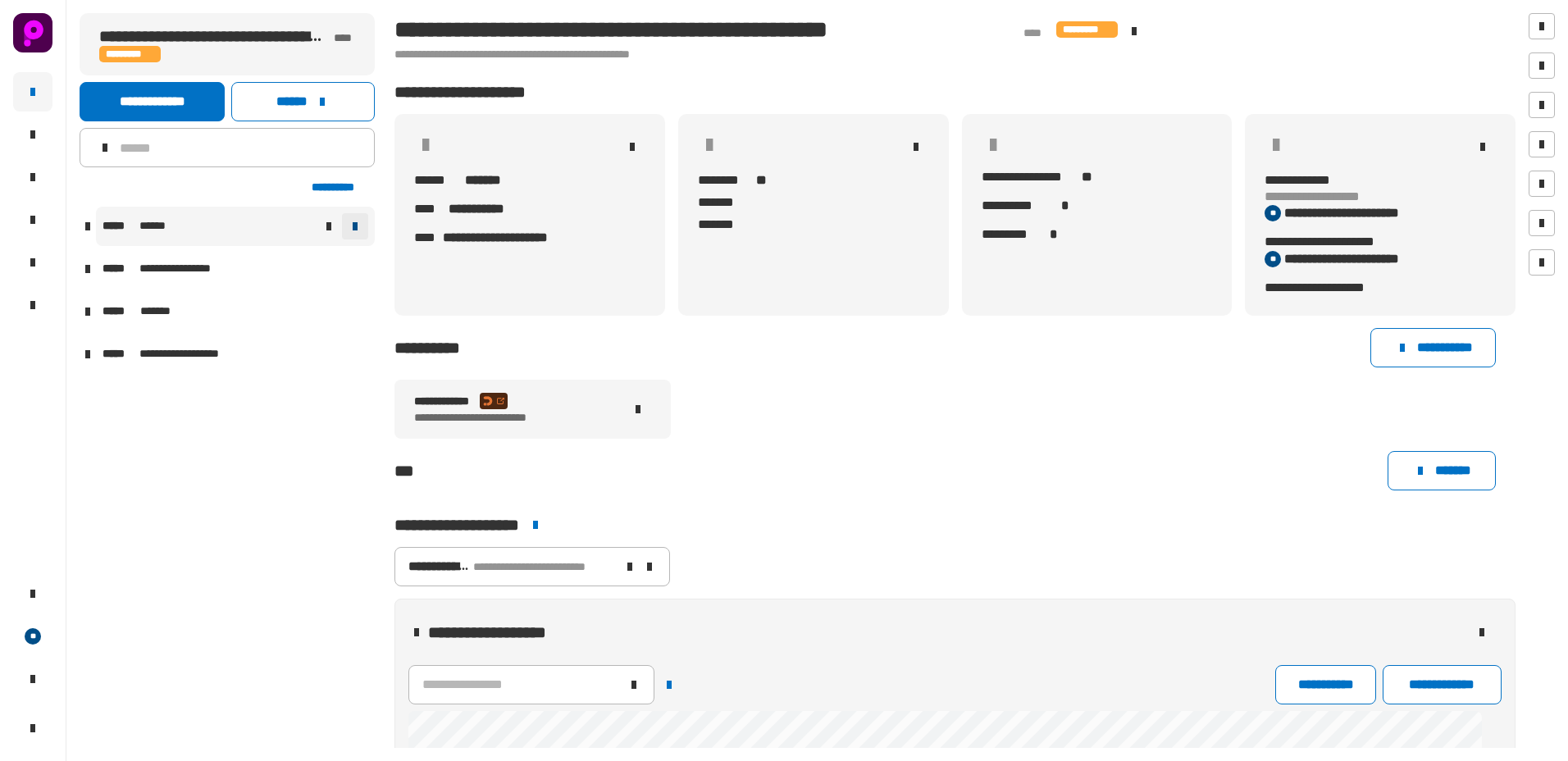 click at bounding box center (355, 226) 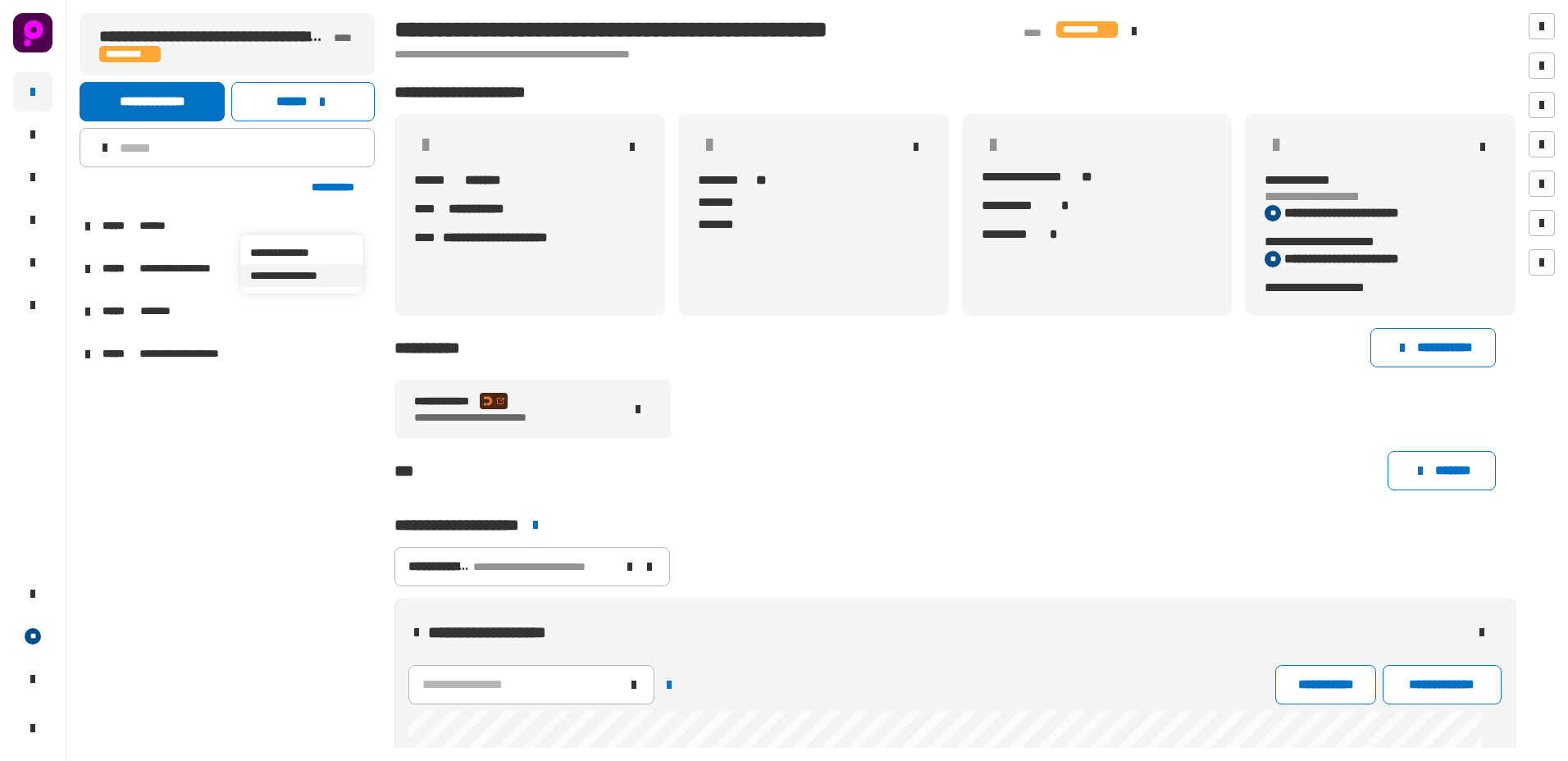 click on "**********" at bounding box center [302, 276] 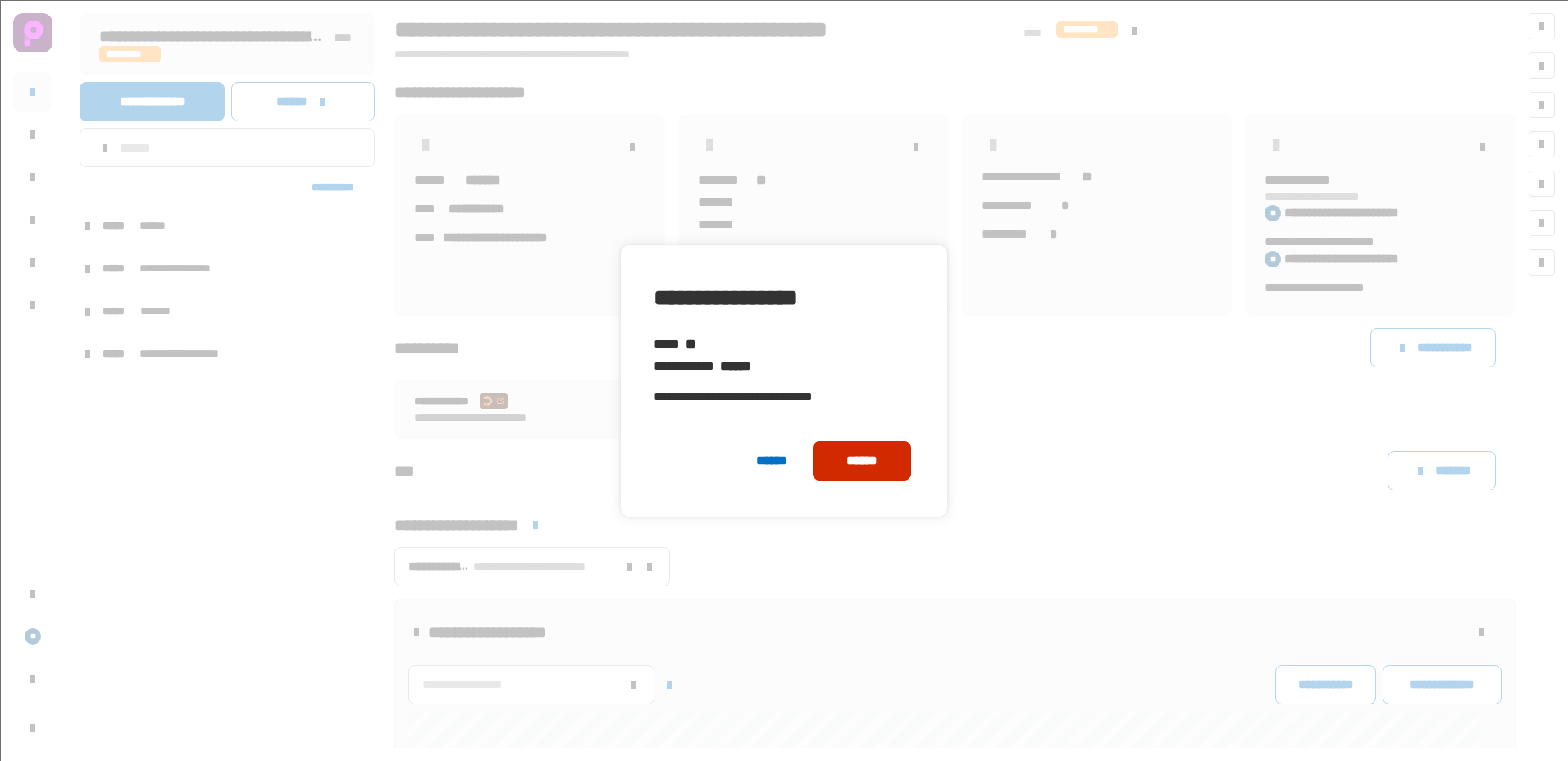 click on "******" 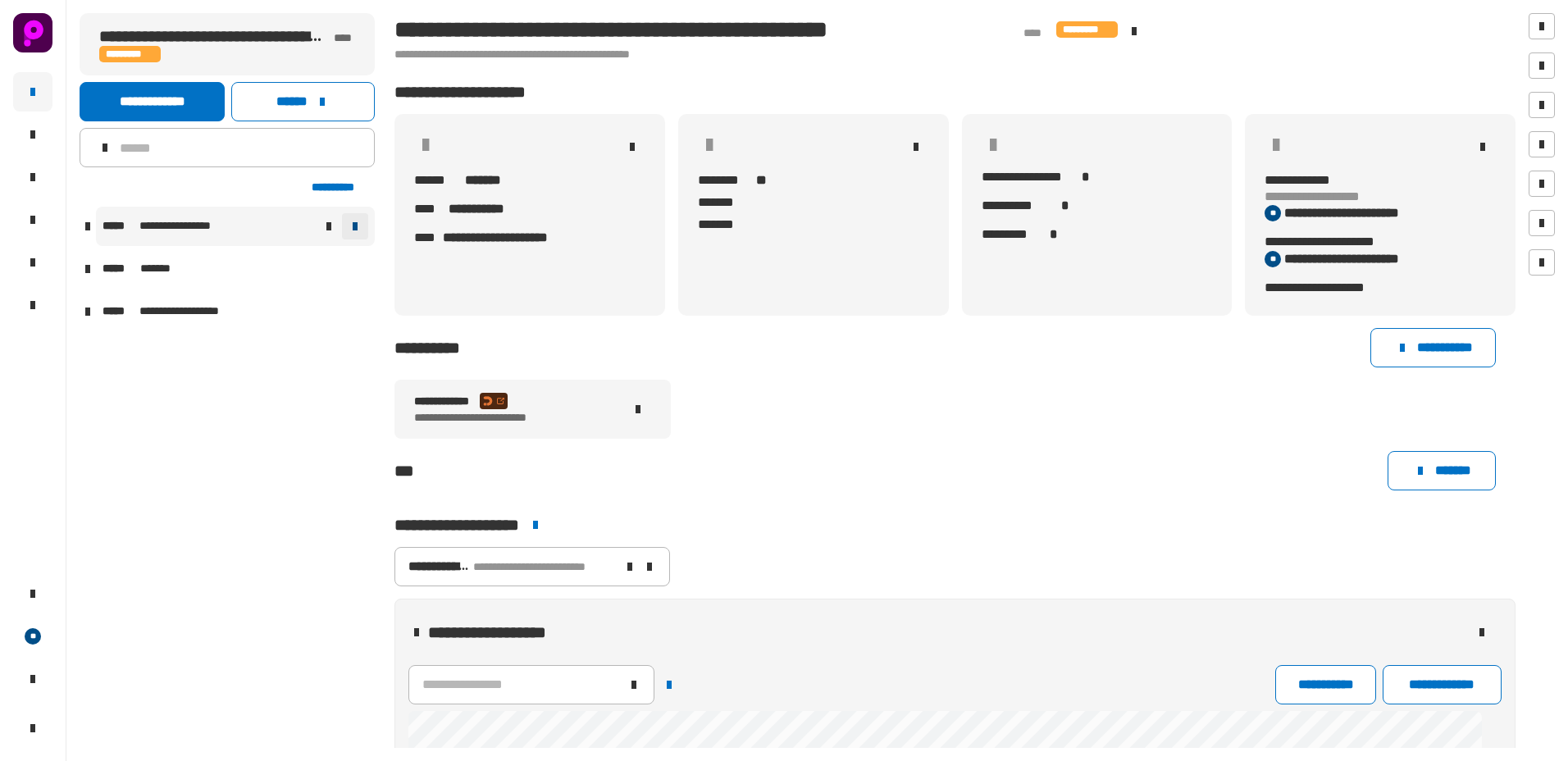 click at bounding box center (355, 226) 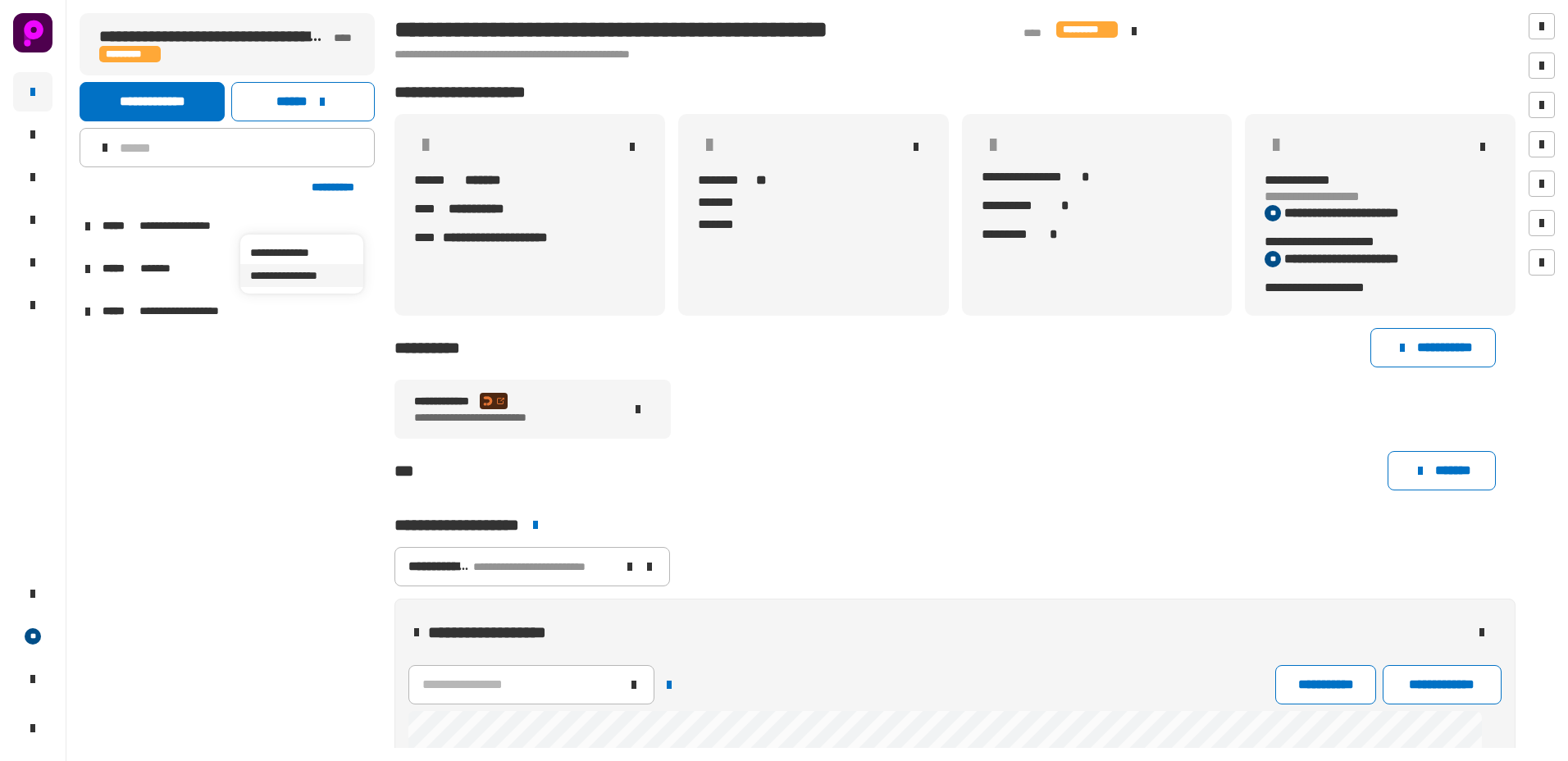 click on "**********" at bounding box center (302, 276) 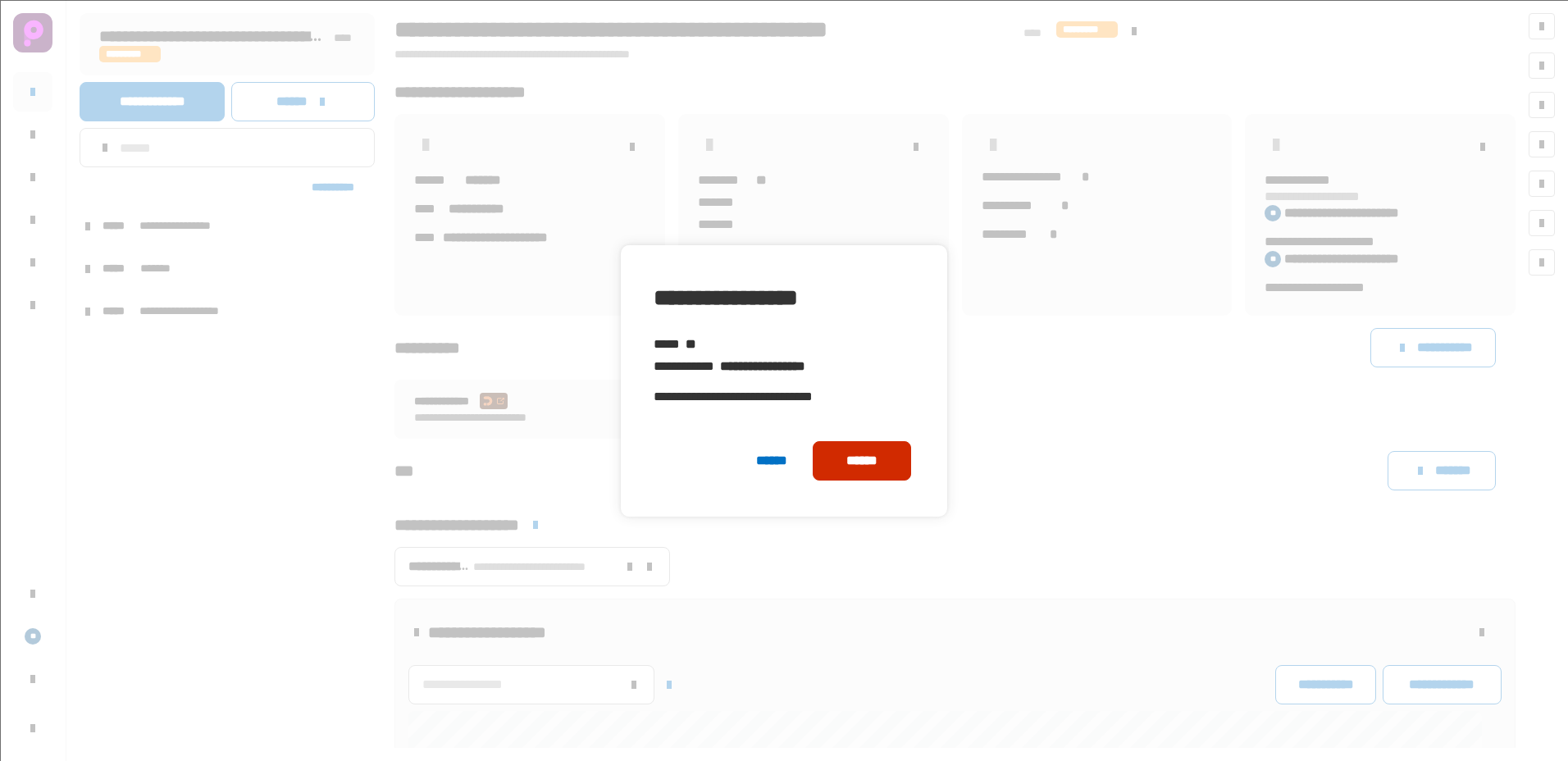 click on "******" 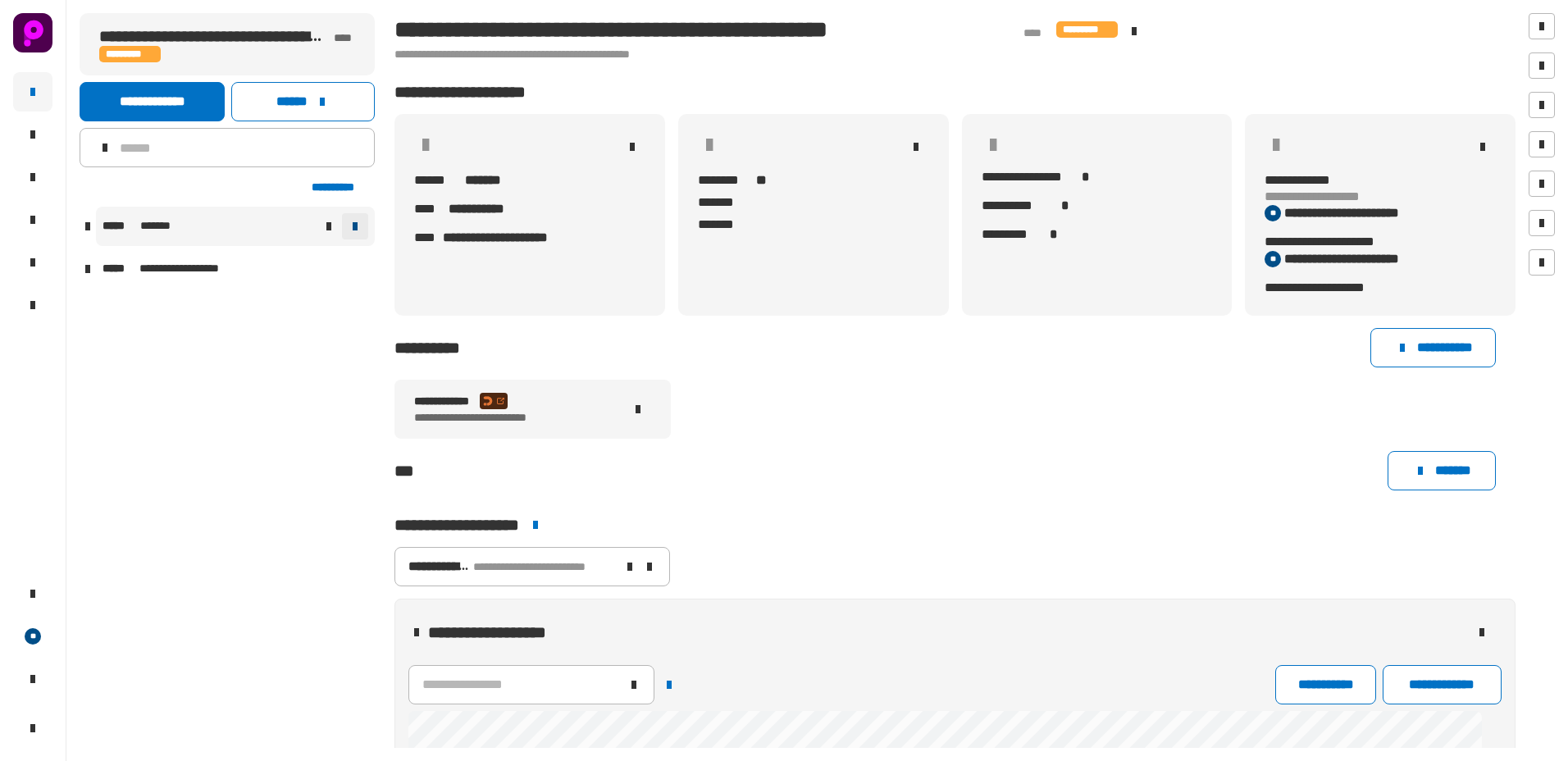 click at bounding box center (355, 226) 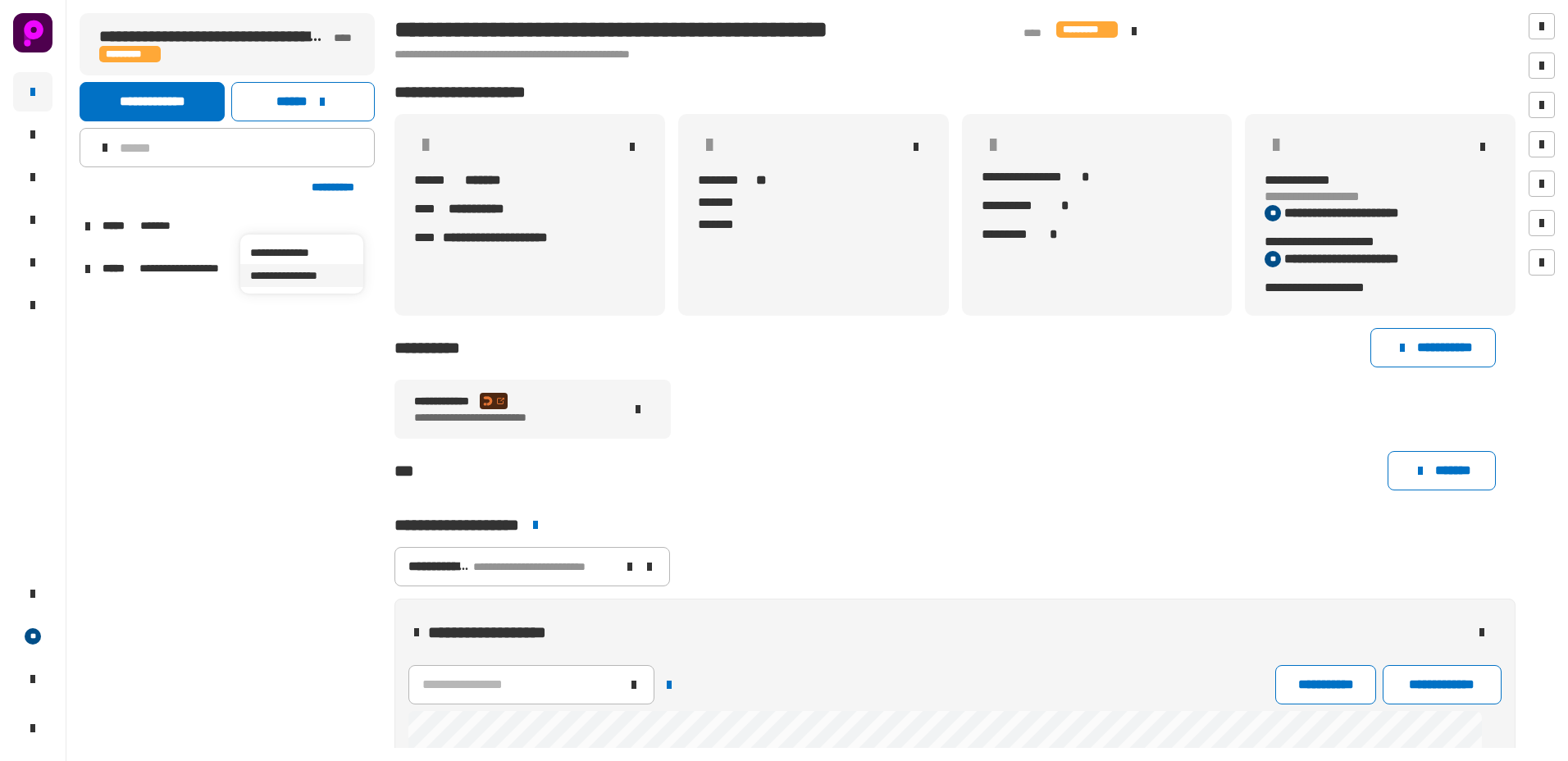 click on "**********" at bounding box center [302, 276] 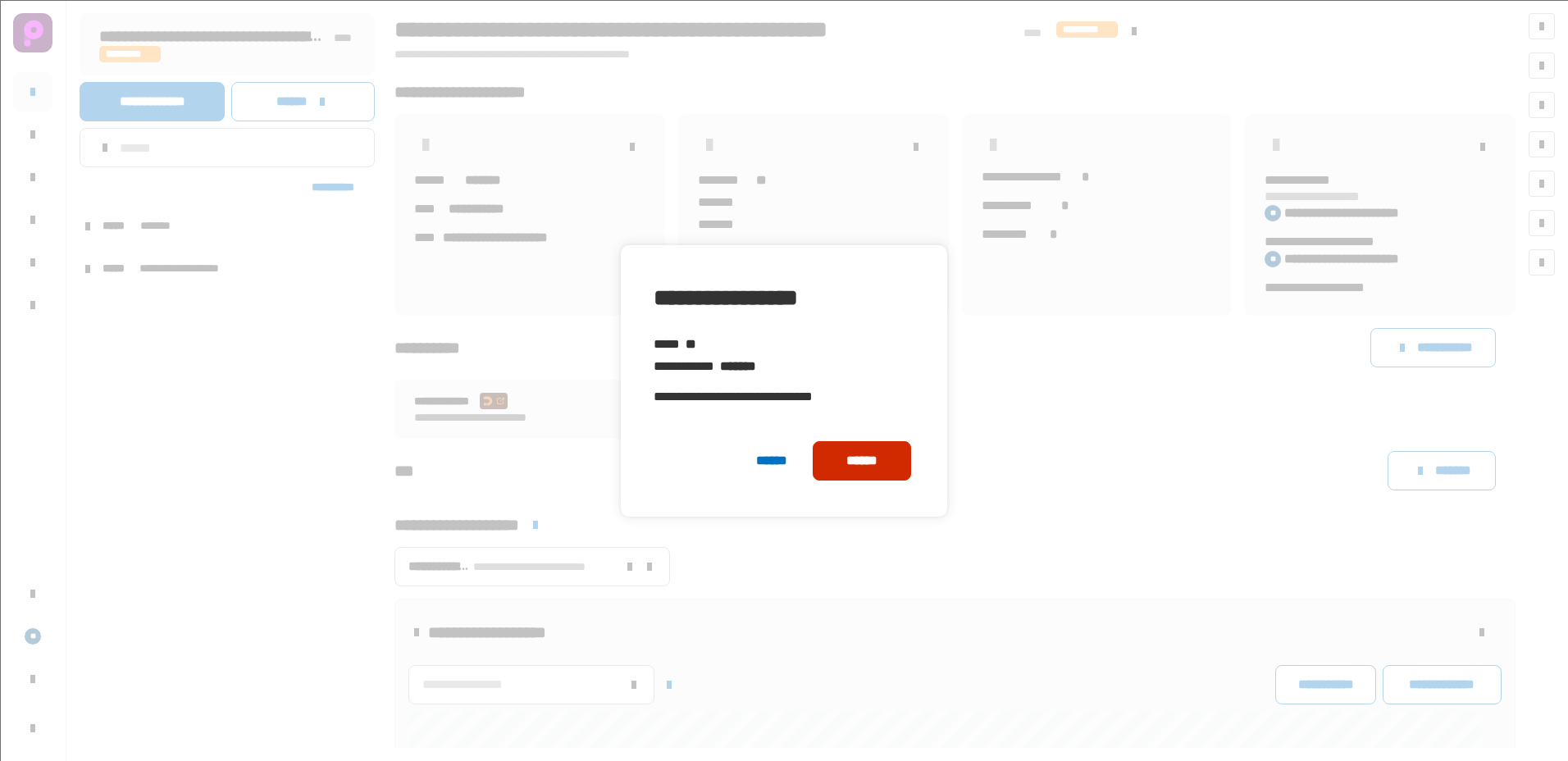 click on "******" 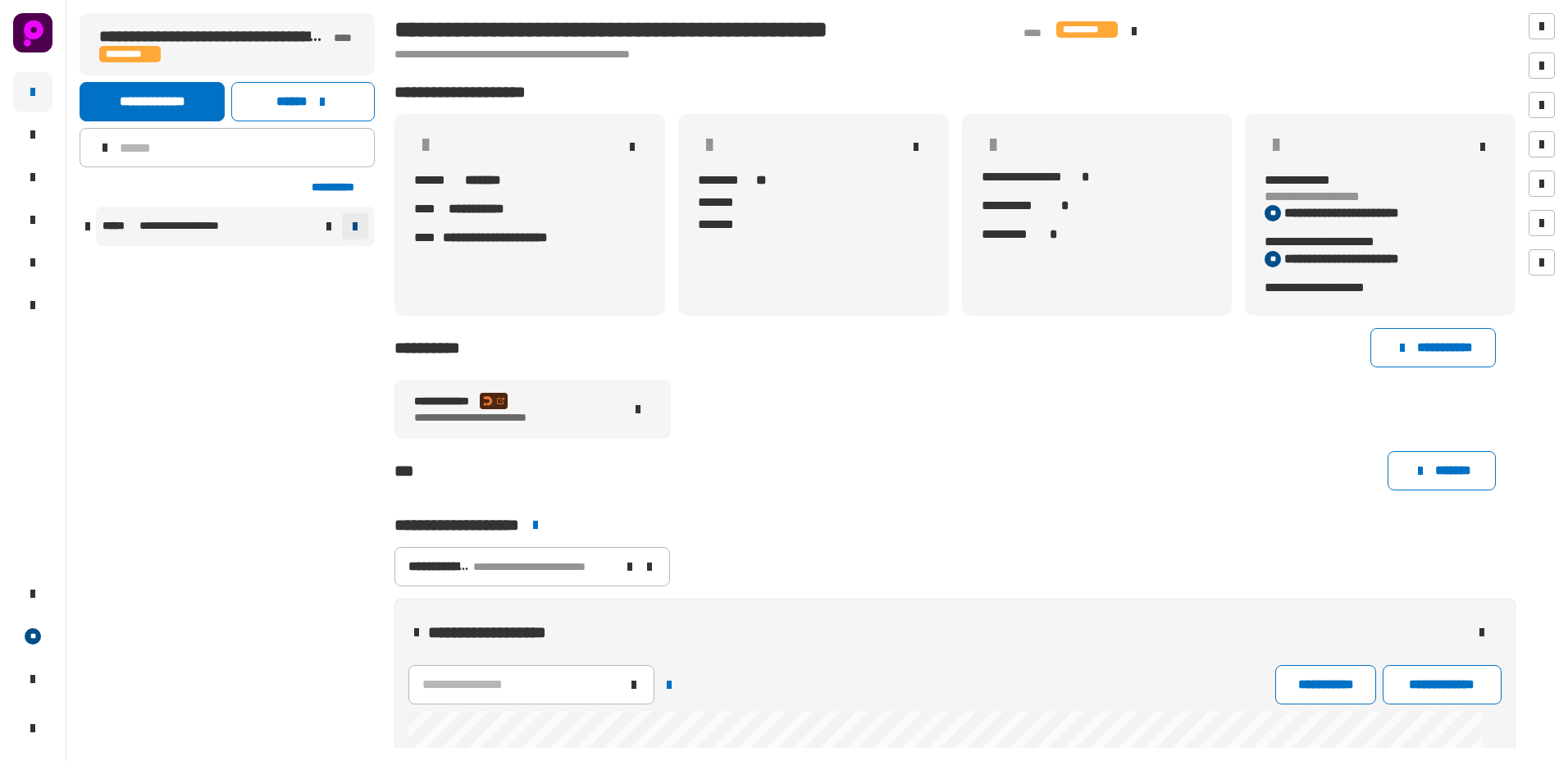 click at bounding box center [355, 226] 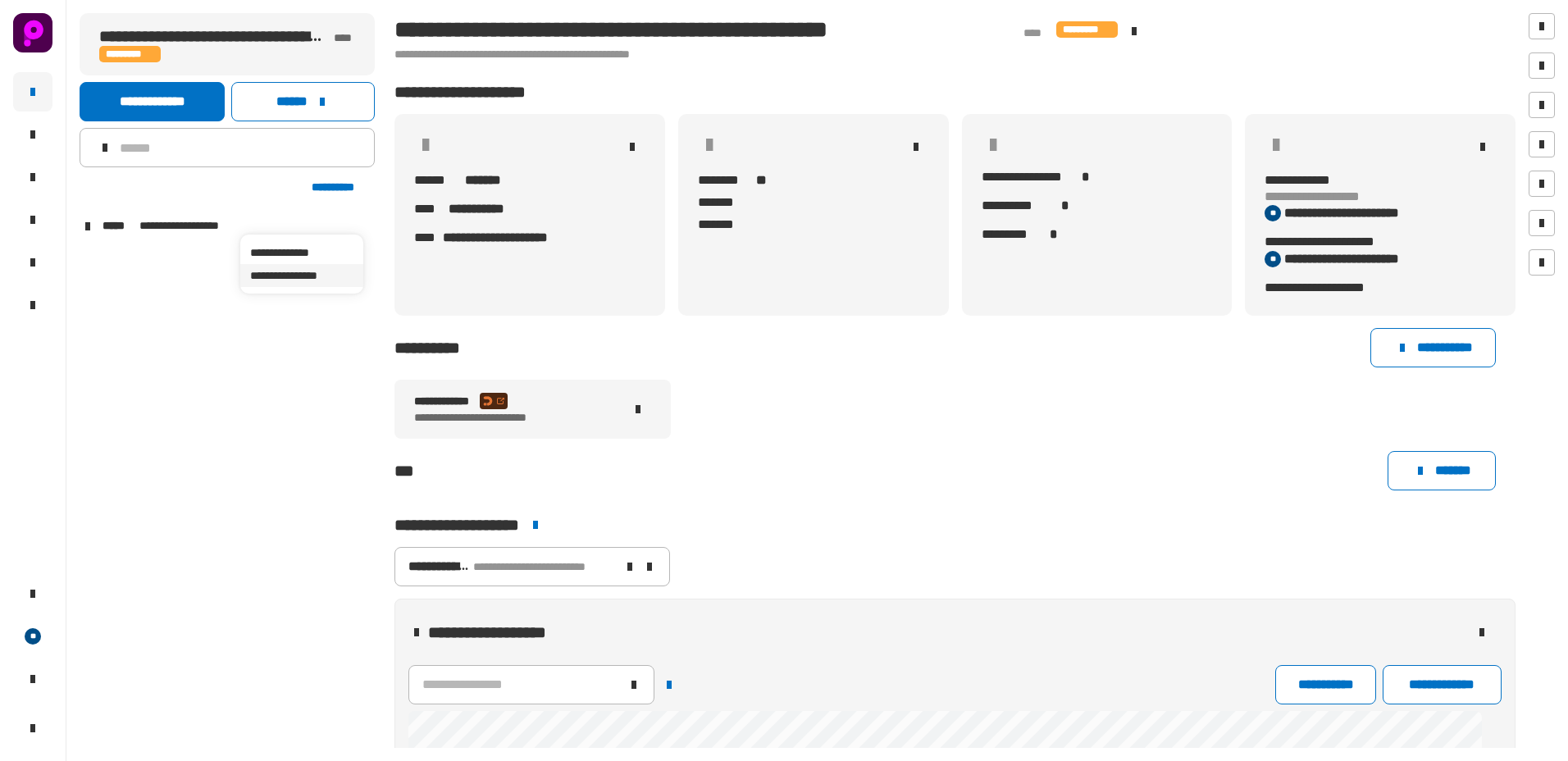 click on "**********" at bounding box center [302, 276] 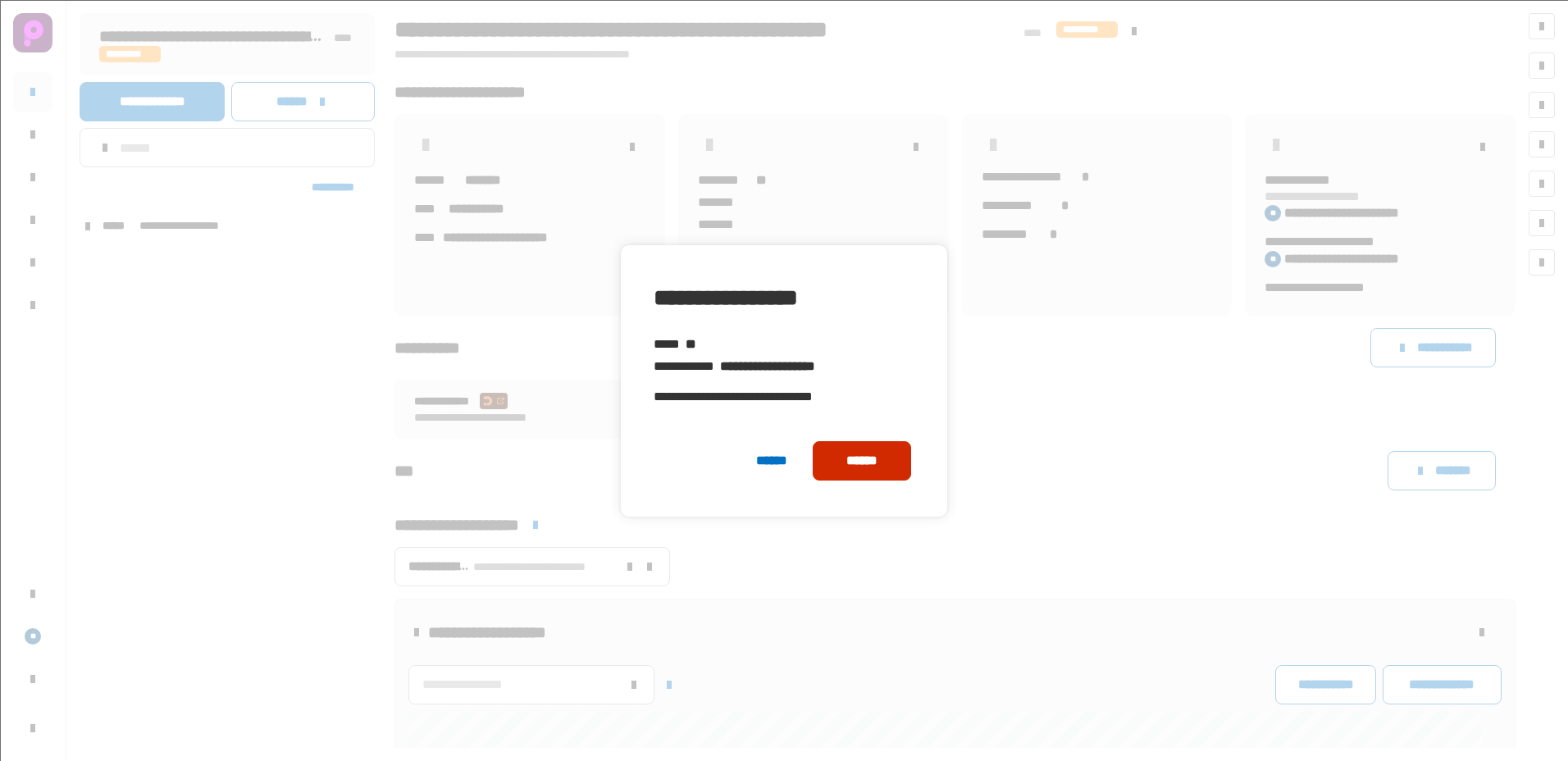 click on "******" 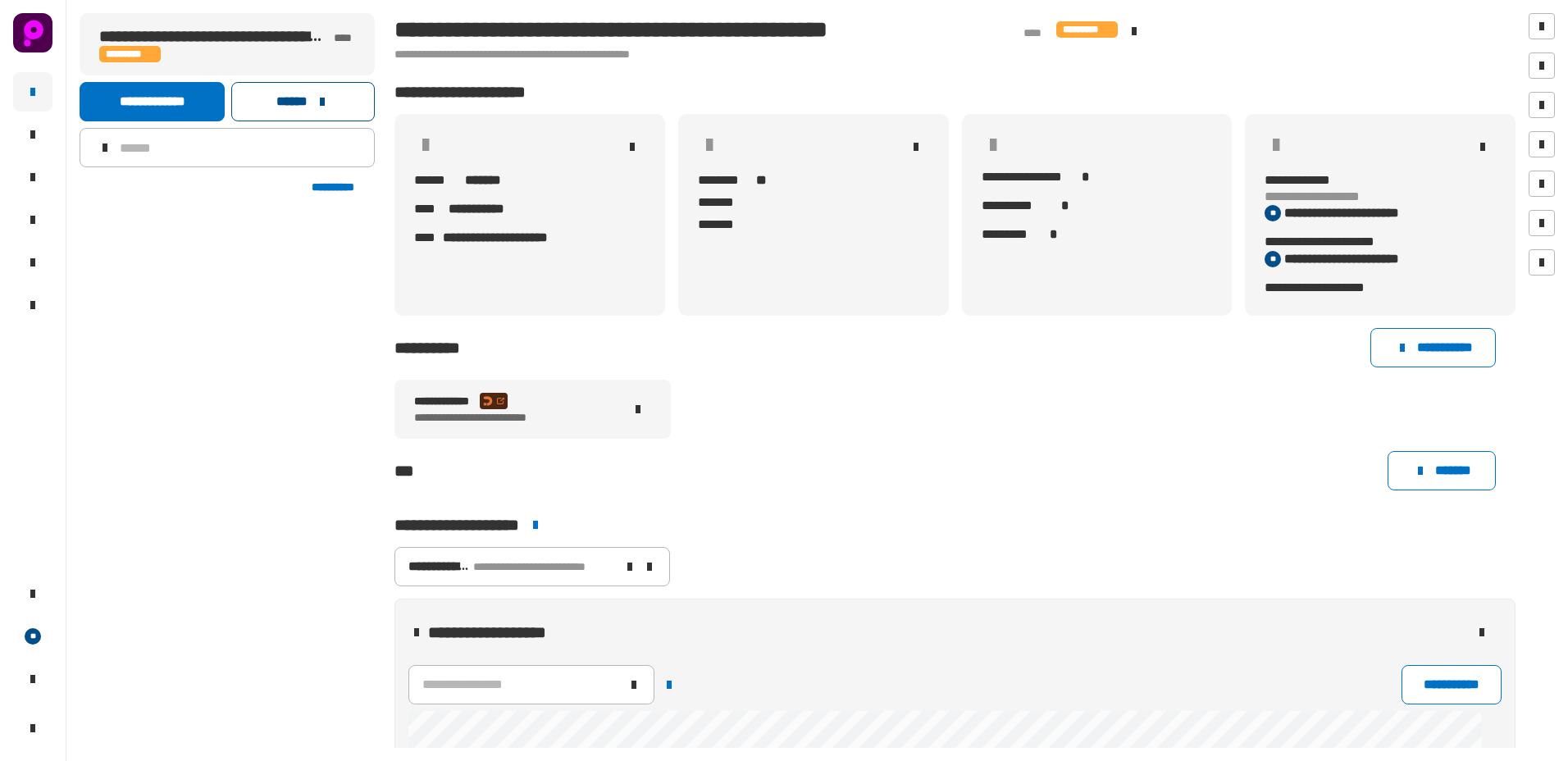 click on "******" 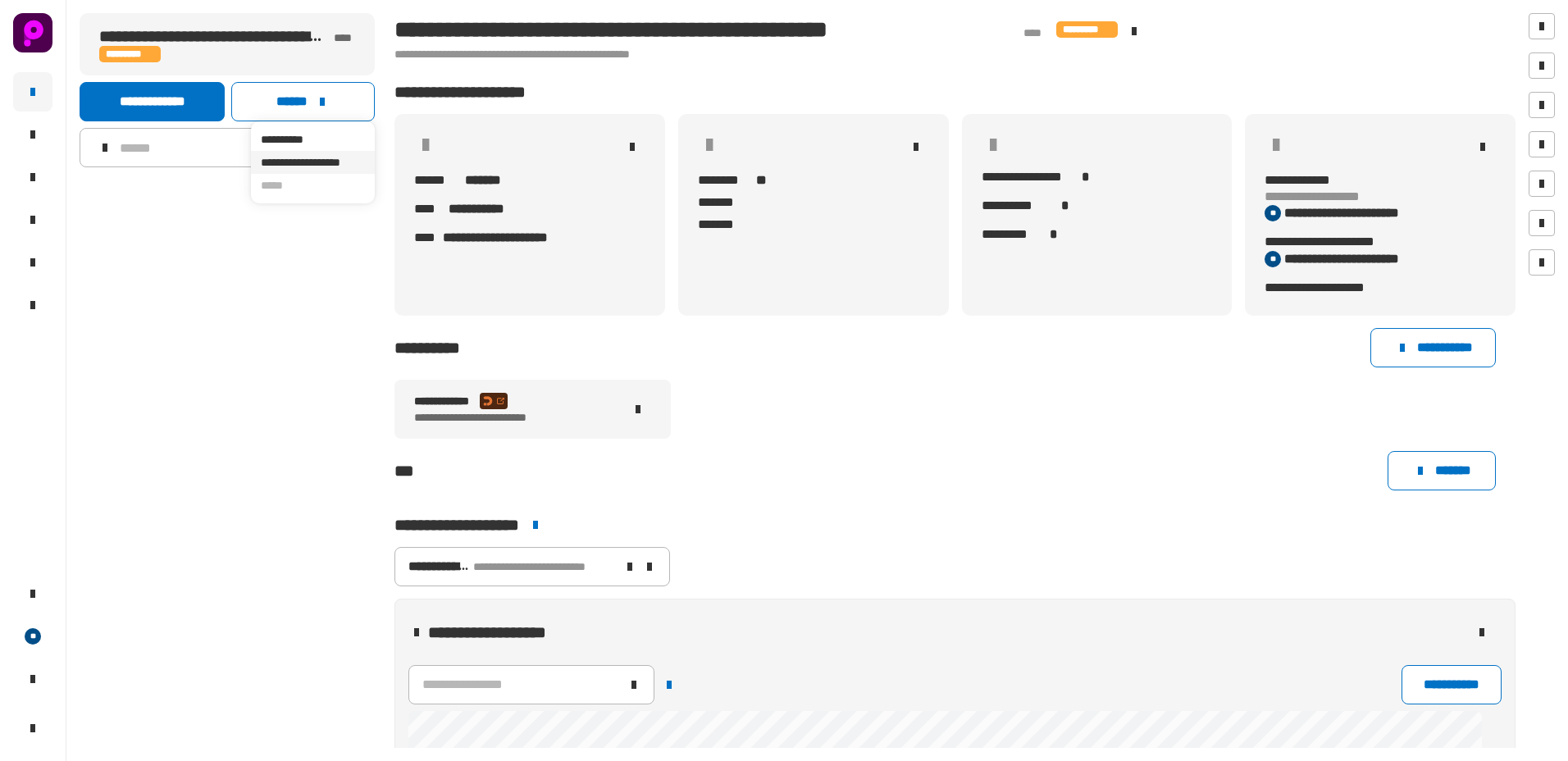 click on "**********" at bounding box center [312, 162] 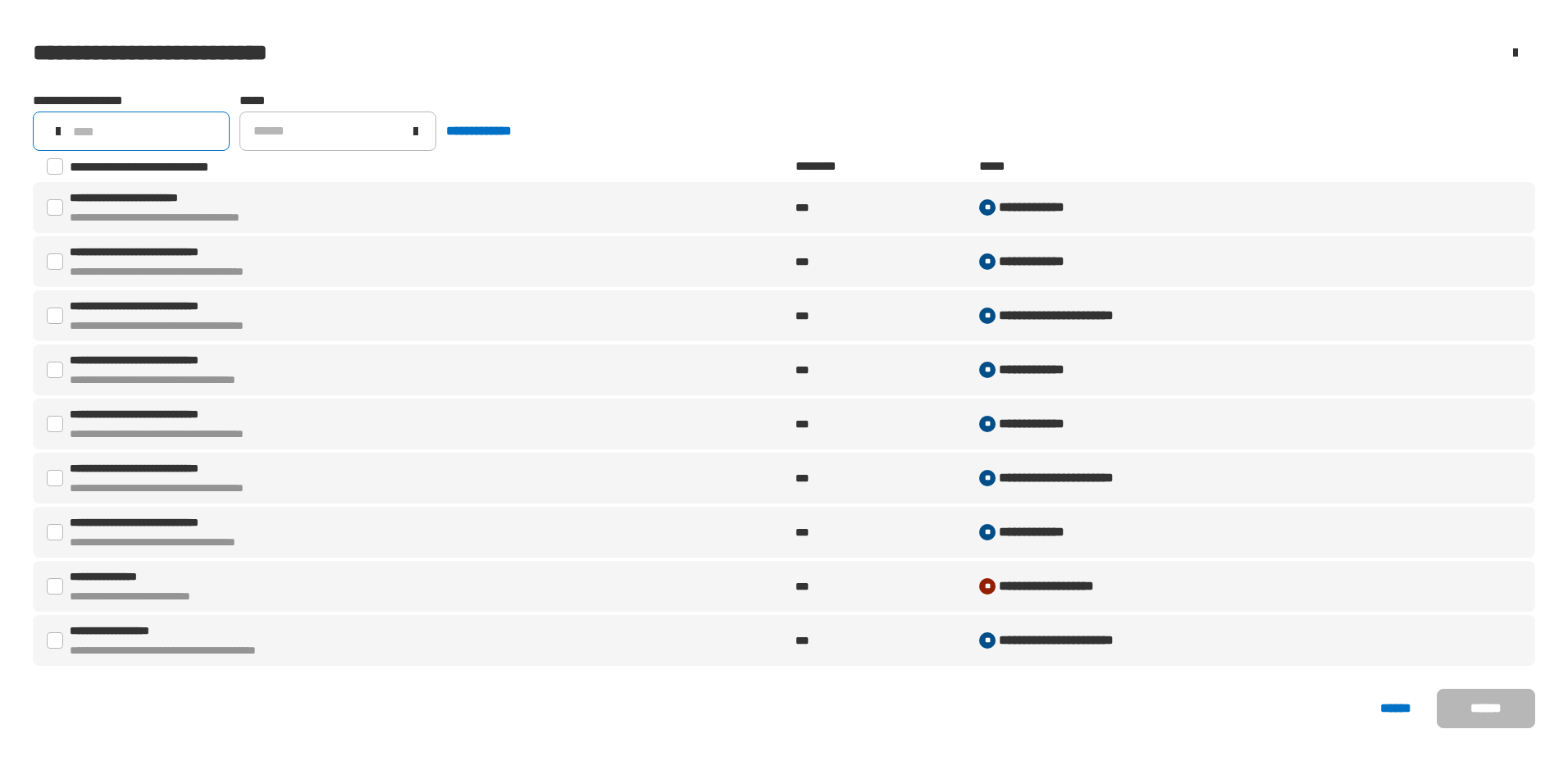 click 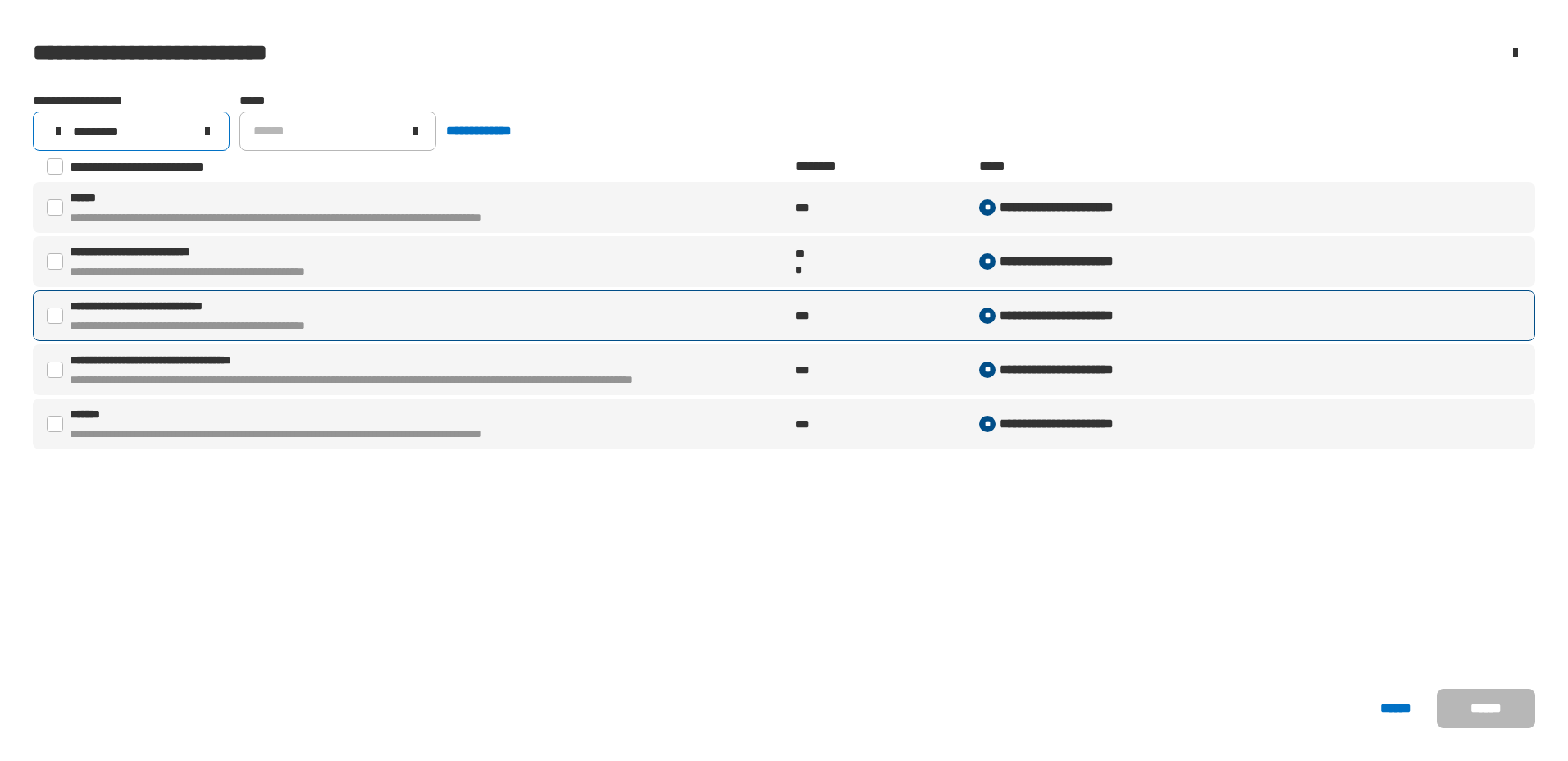 type on "*********" 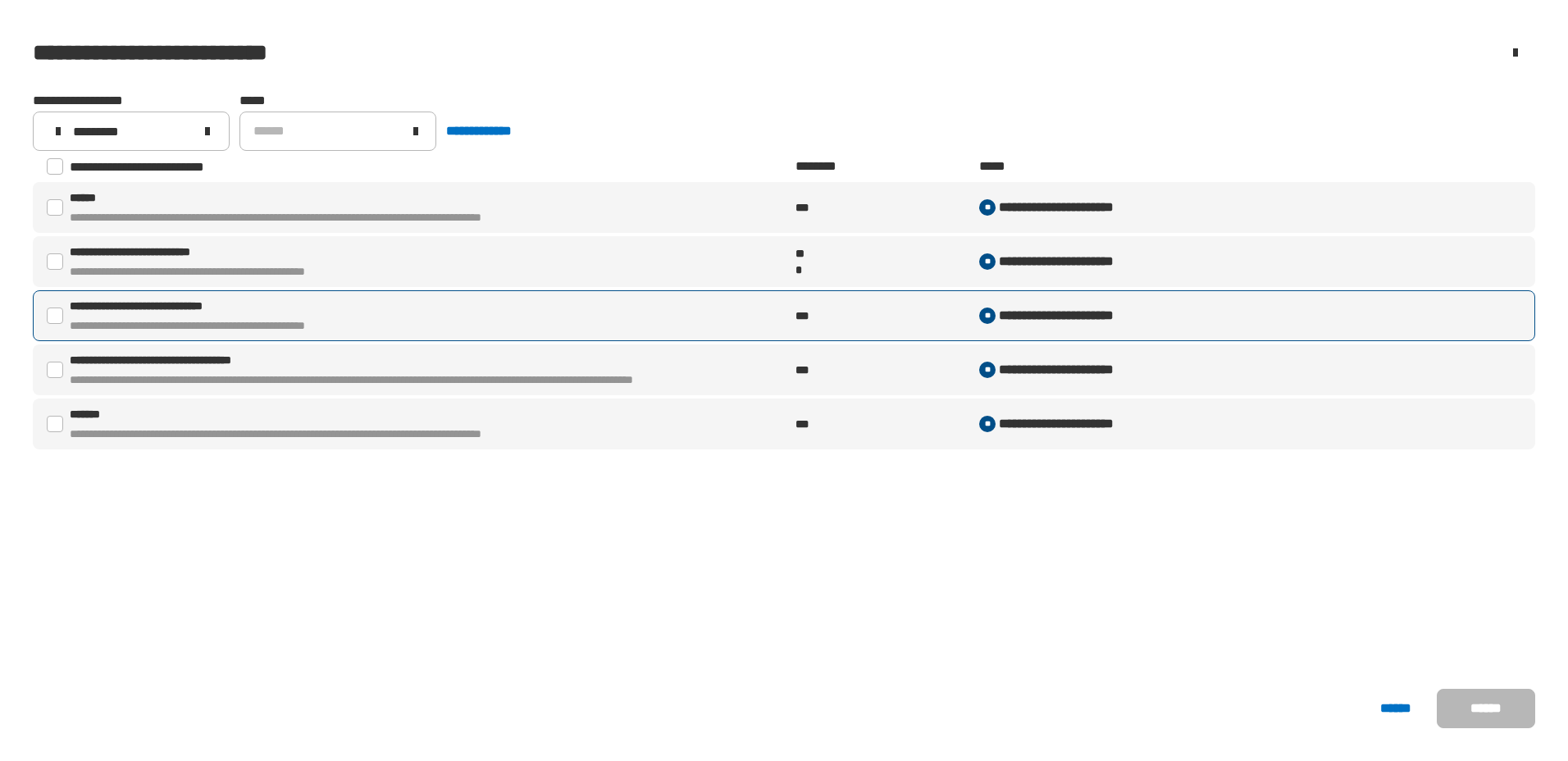 click at bounding box center (55, 316) 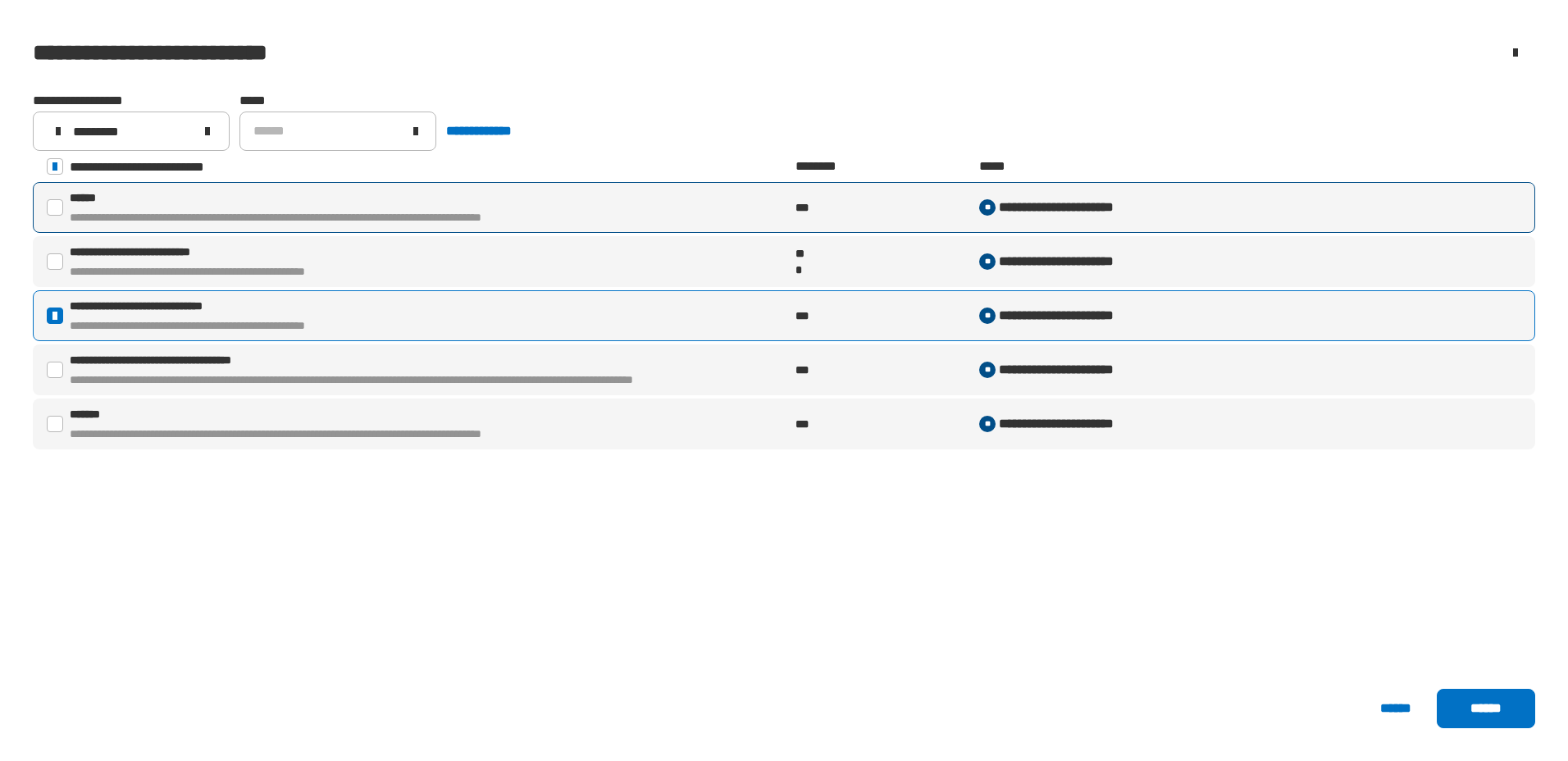 click at bounding box center (55, 207) 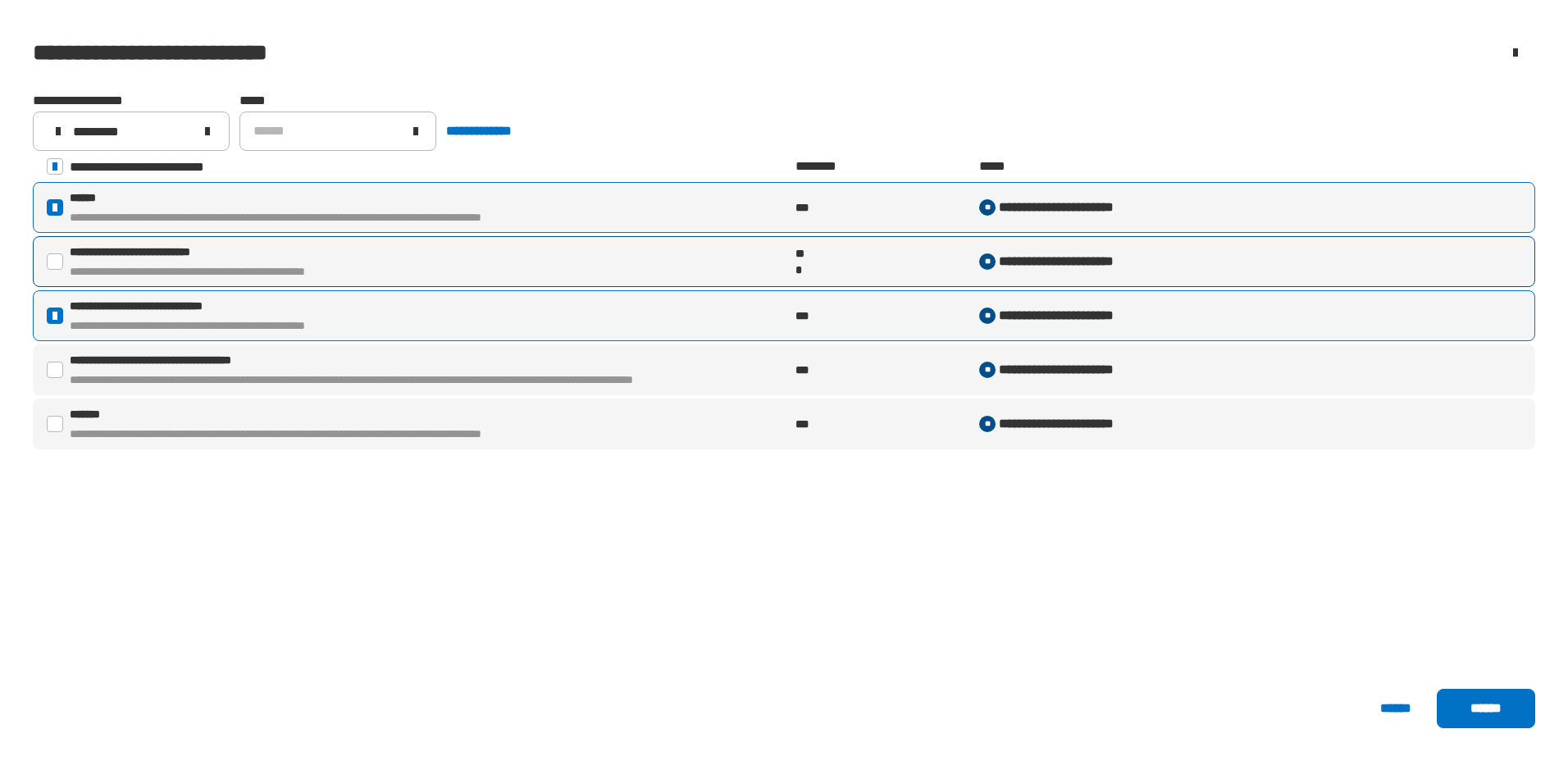 click at bounding box center (55, 262) 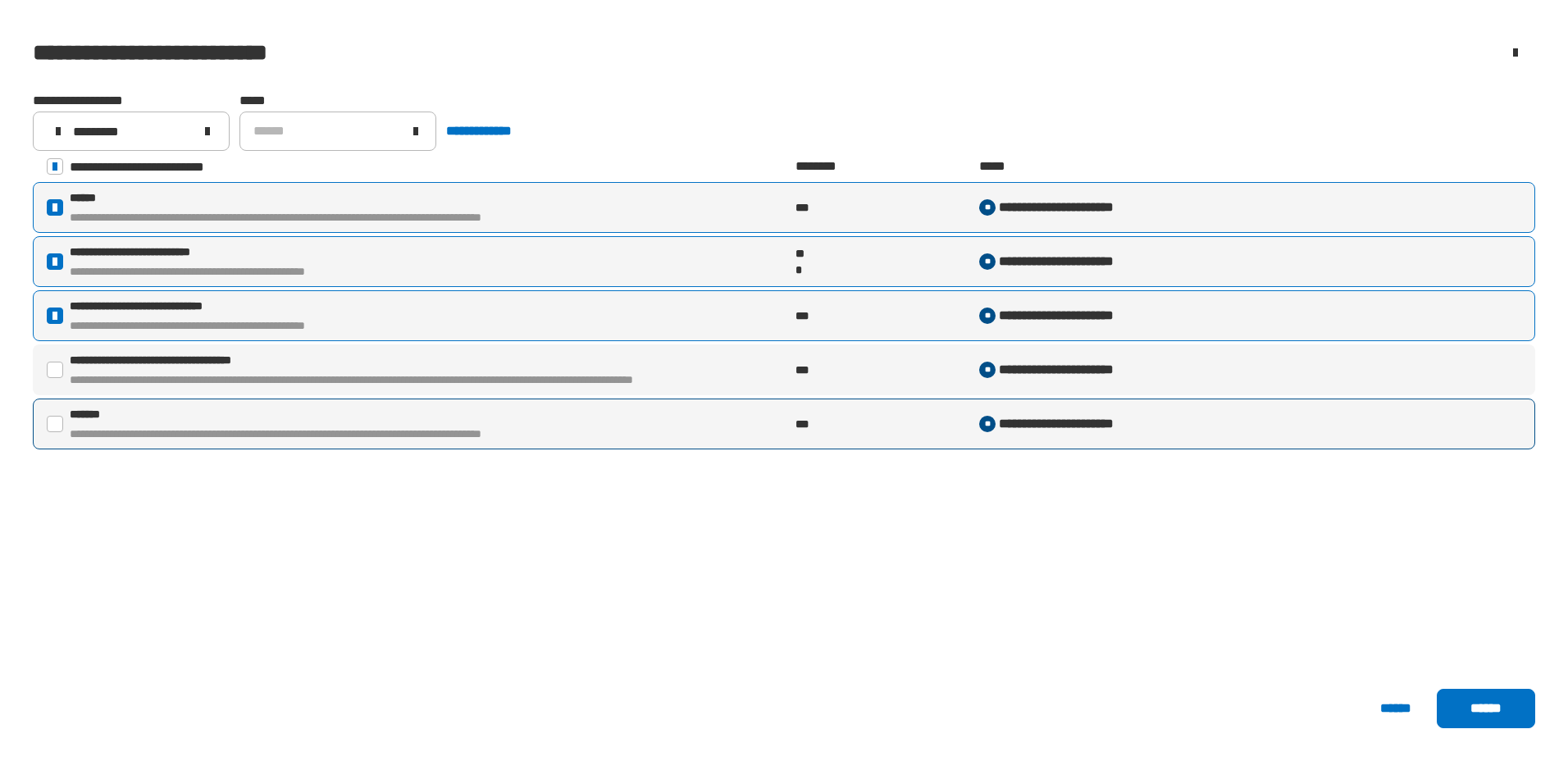 click on "**********" at bounding box center (784, 424) 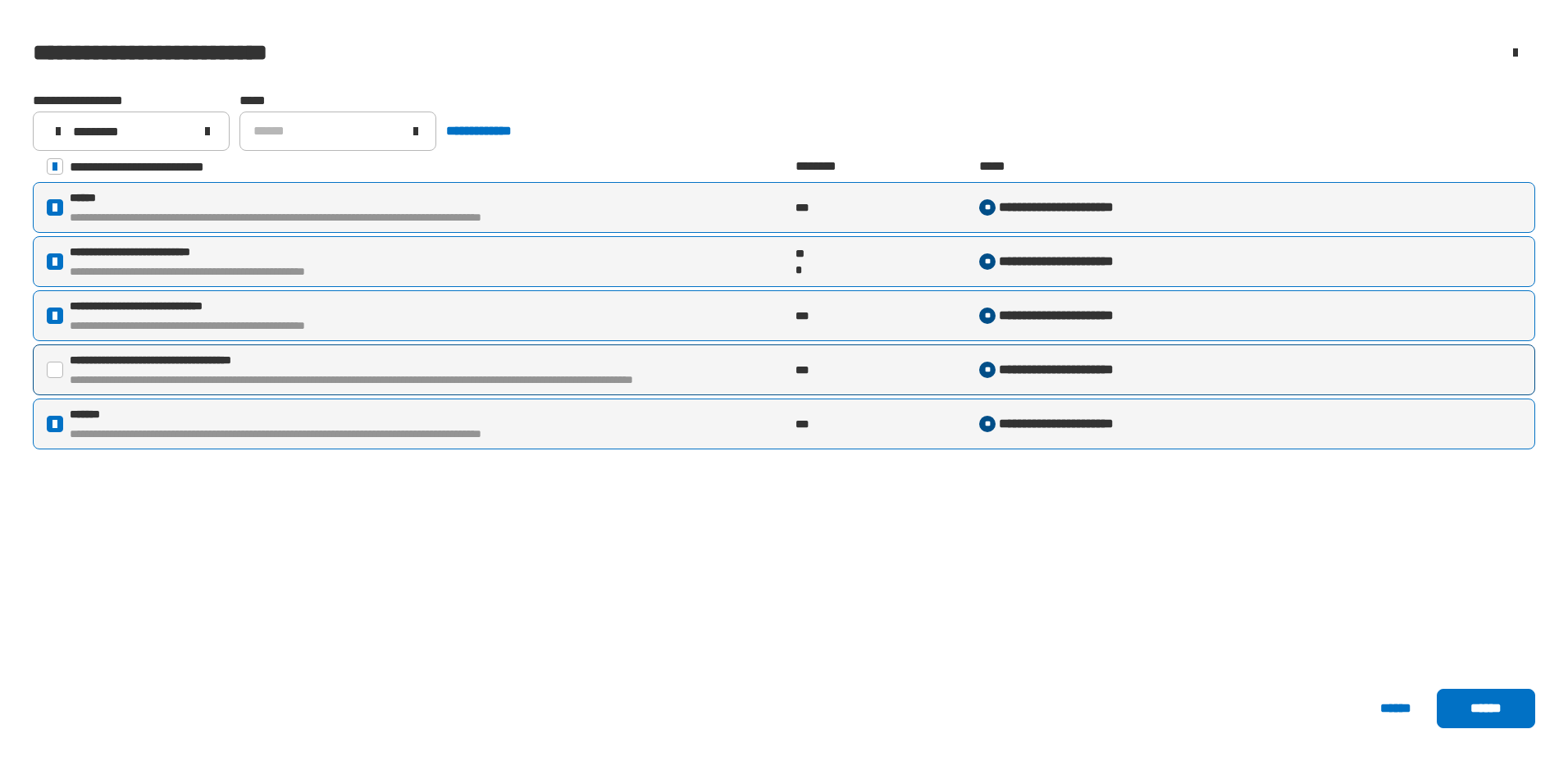 click at bounding box center (55, 370) 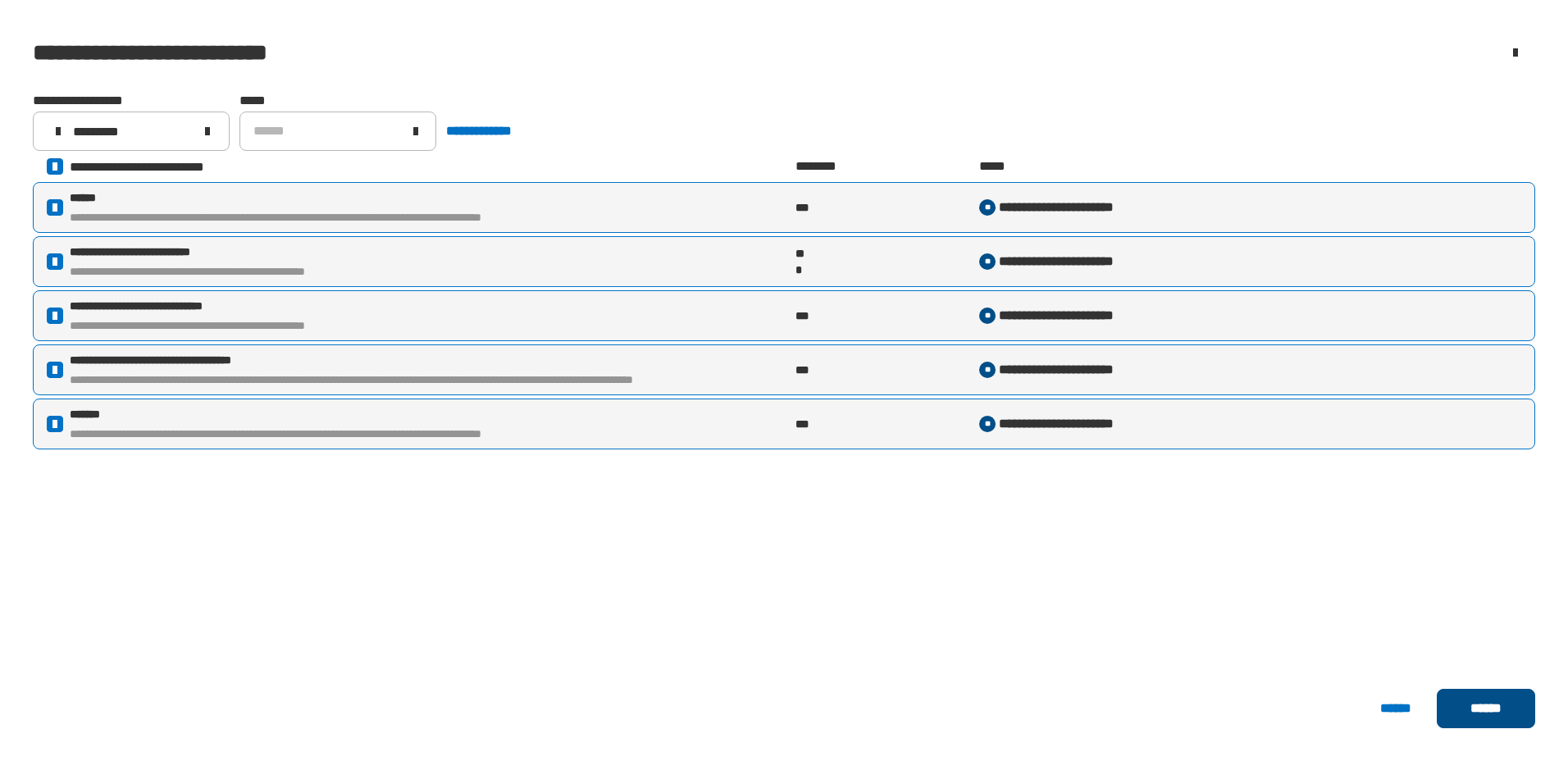 click on "******" 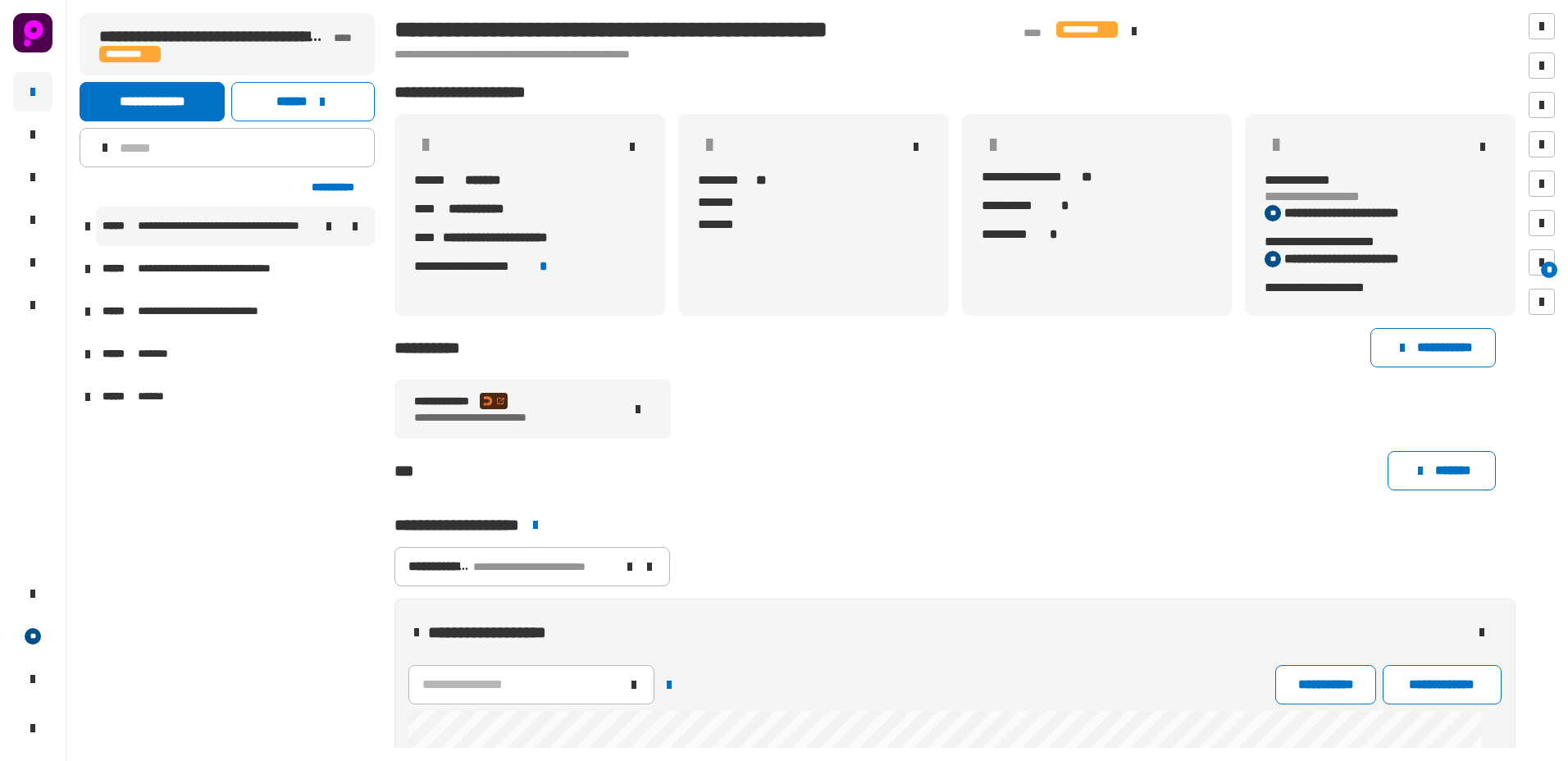 drag, startPoint x: 185, startPoint y: 282, endPoint x: 189, endPoint y: 225, distance: 57.14018 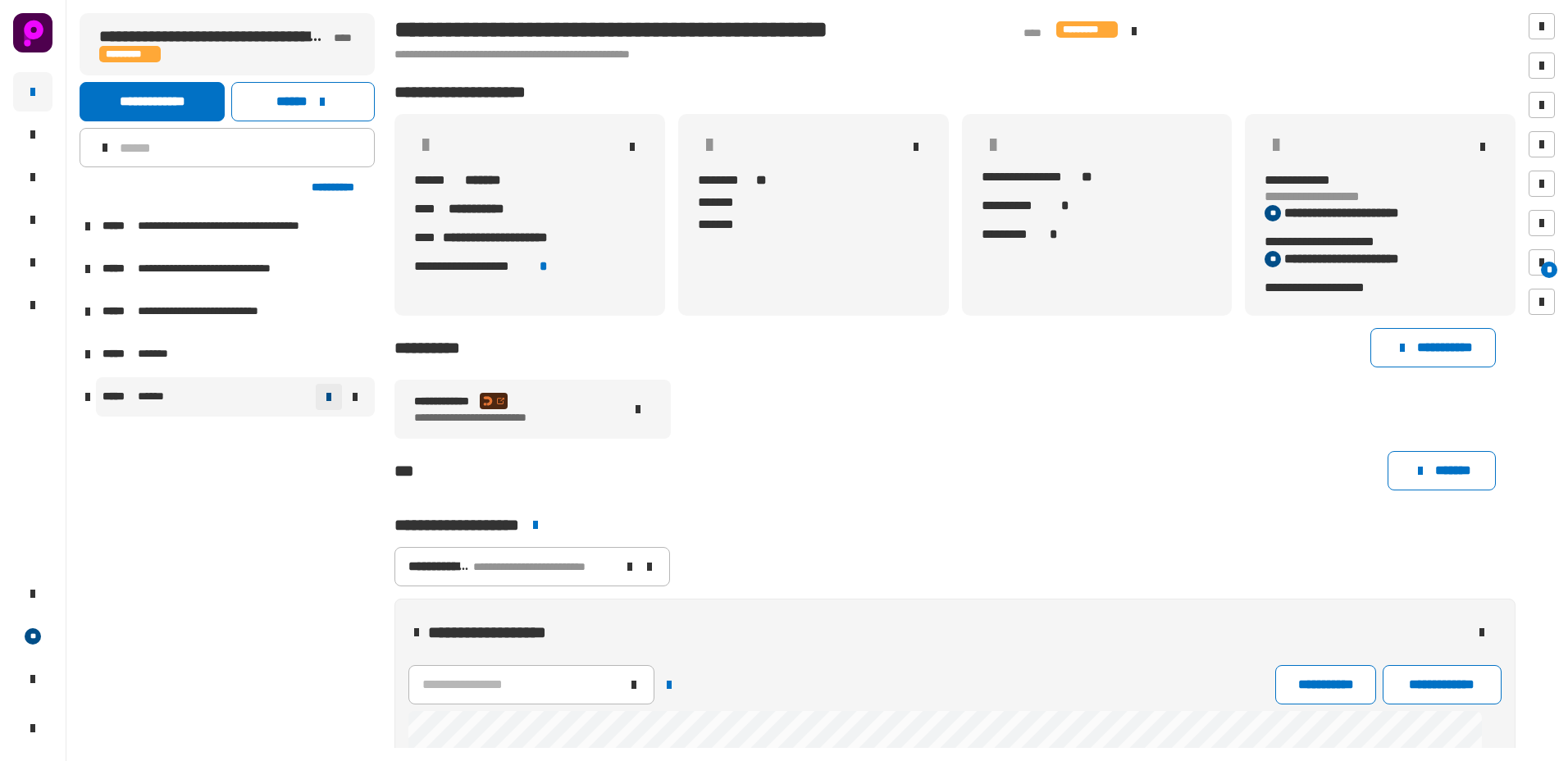 click at bounding box center [329, 397] 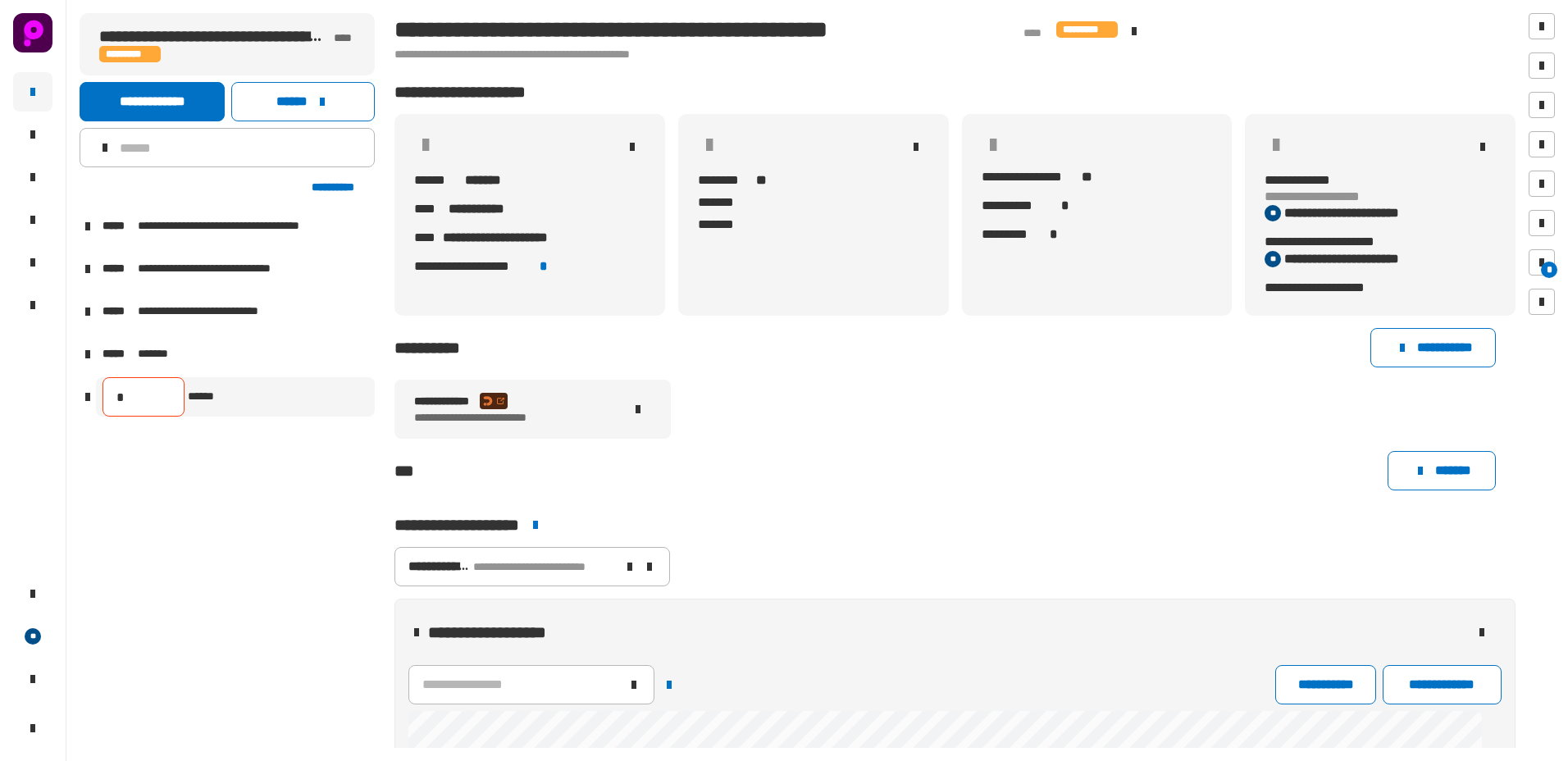 type on "**" 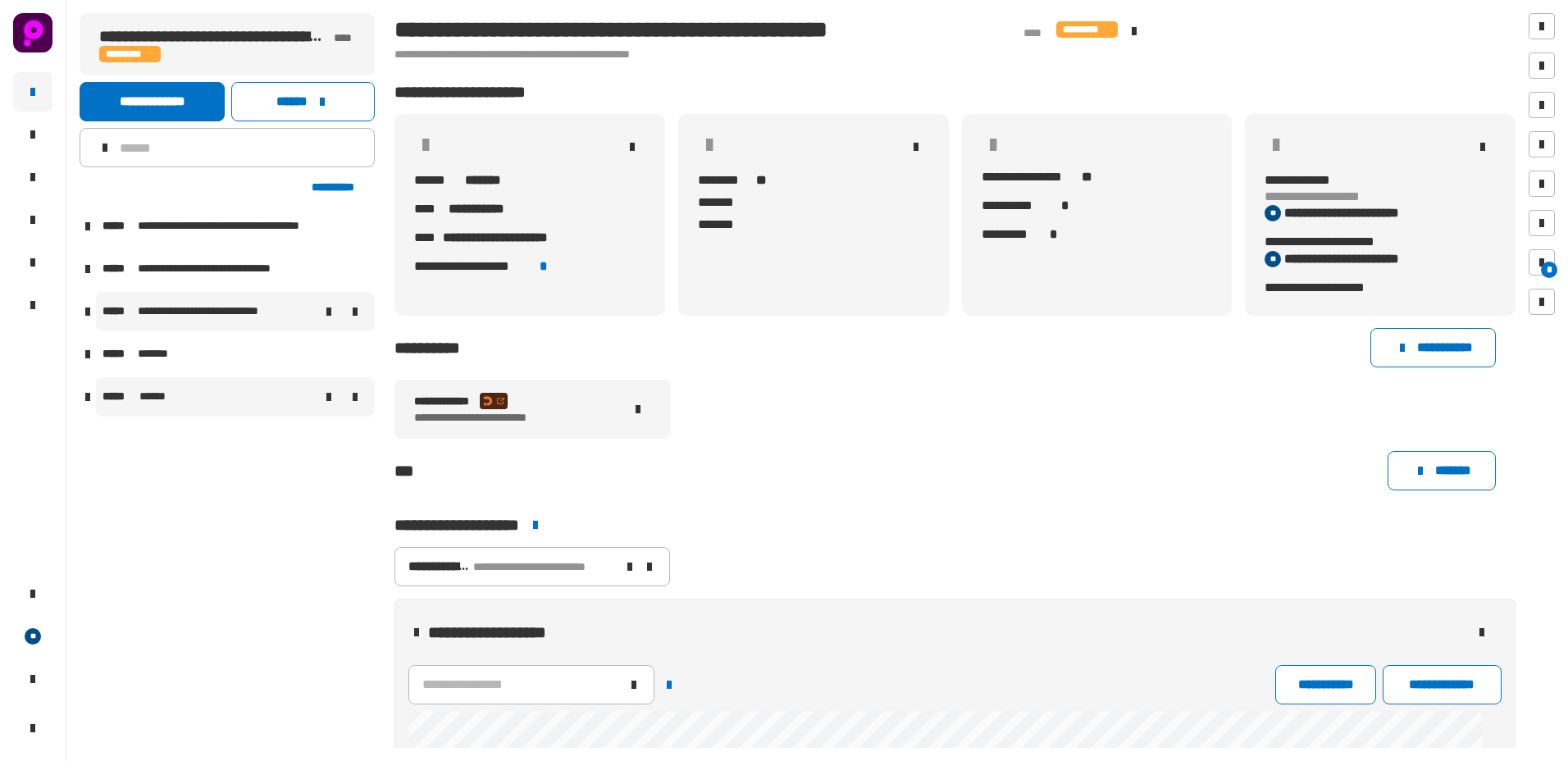 click at bounding box center (329, 312) 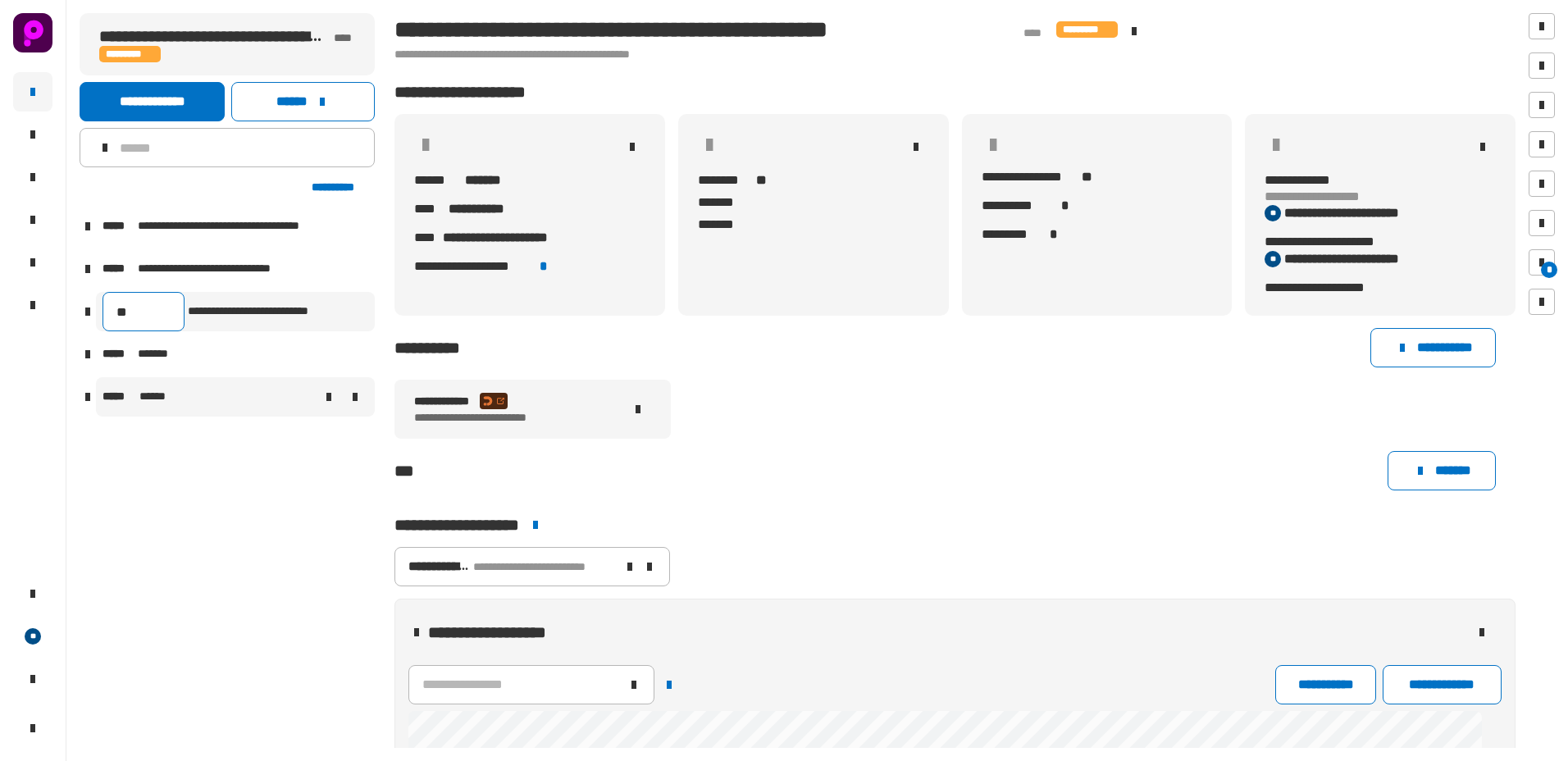 click on "**" at bounding box center (144, 312) 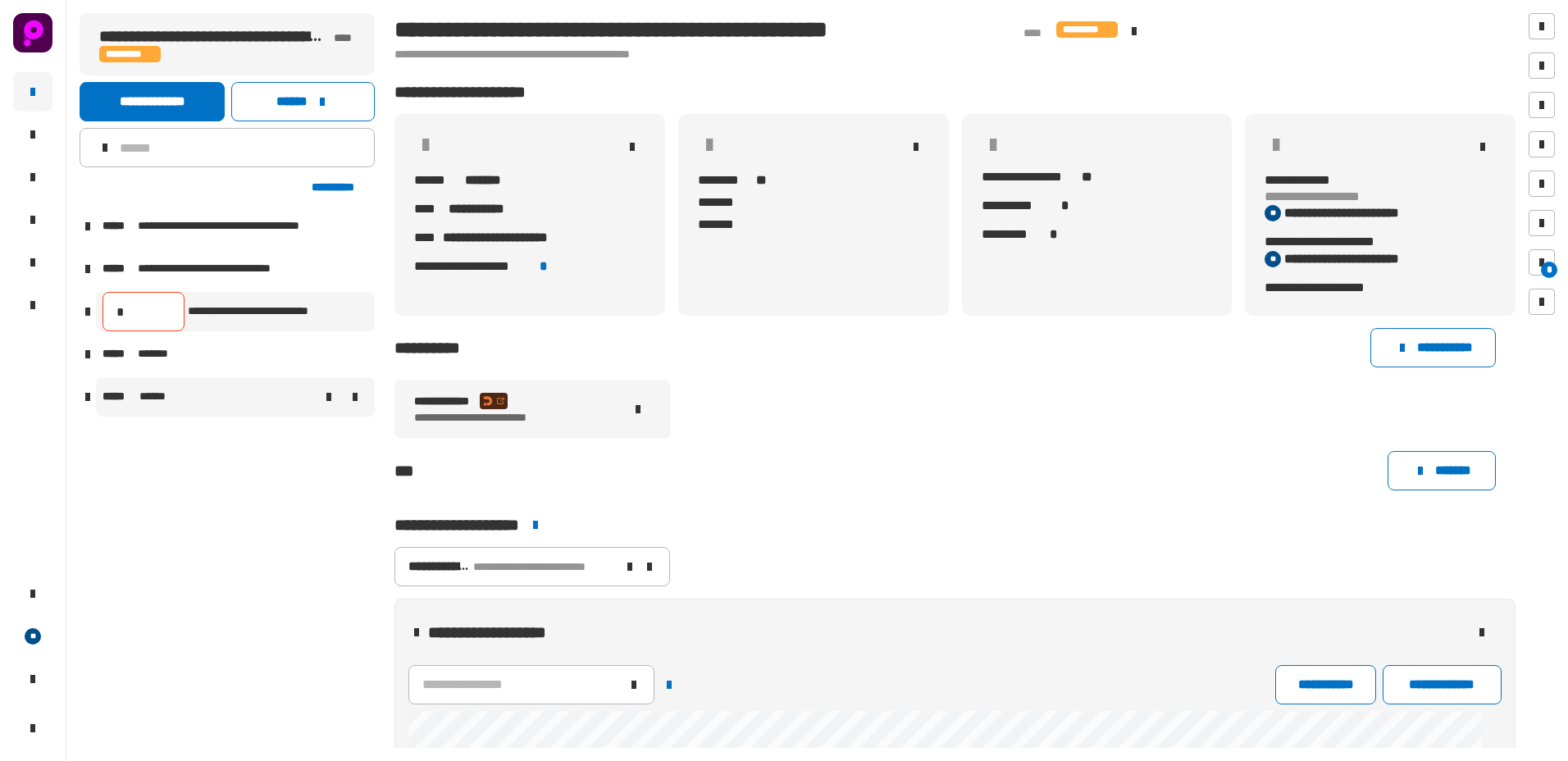 type on "**" 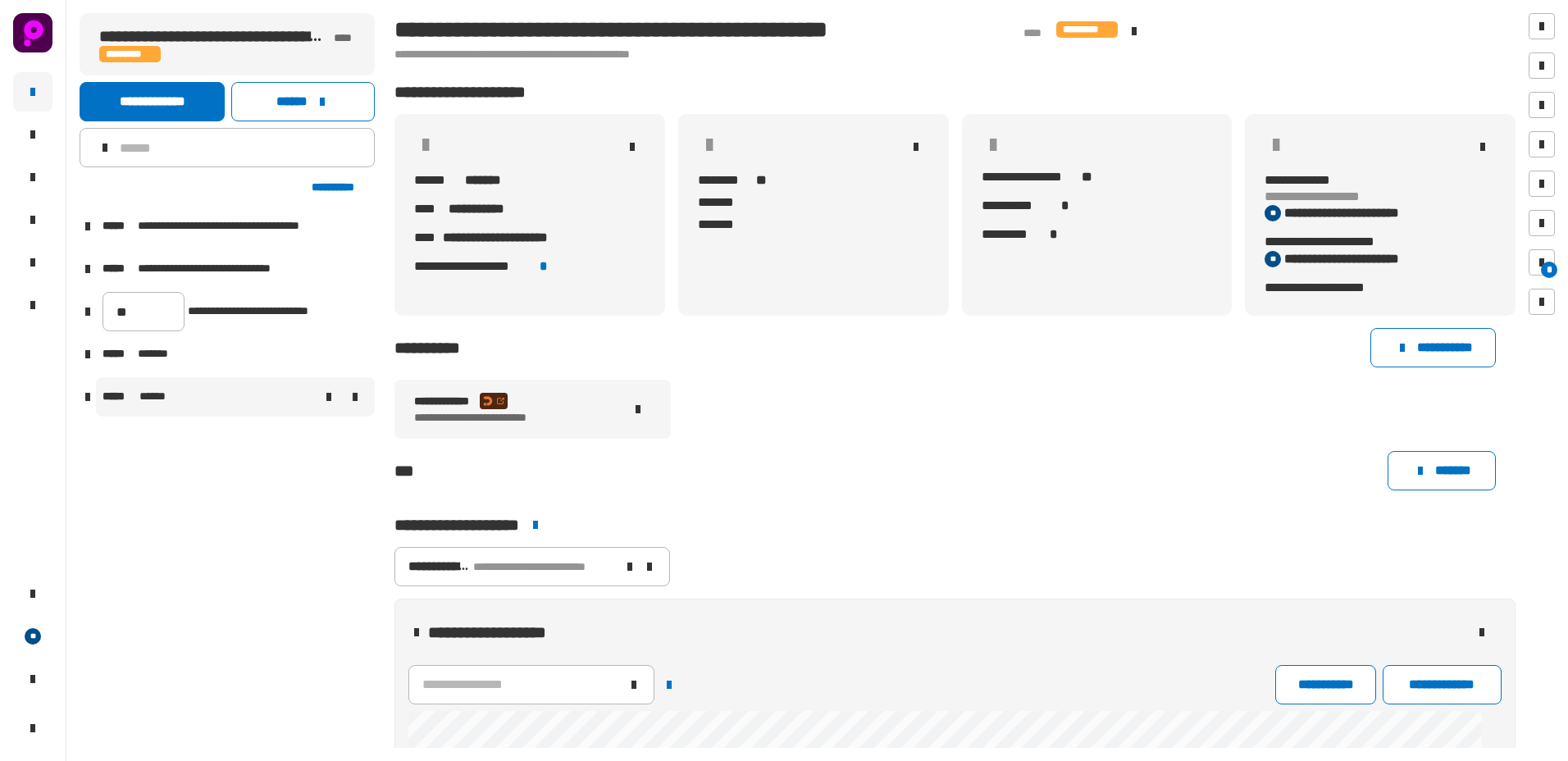 click on "**********" 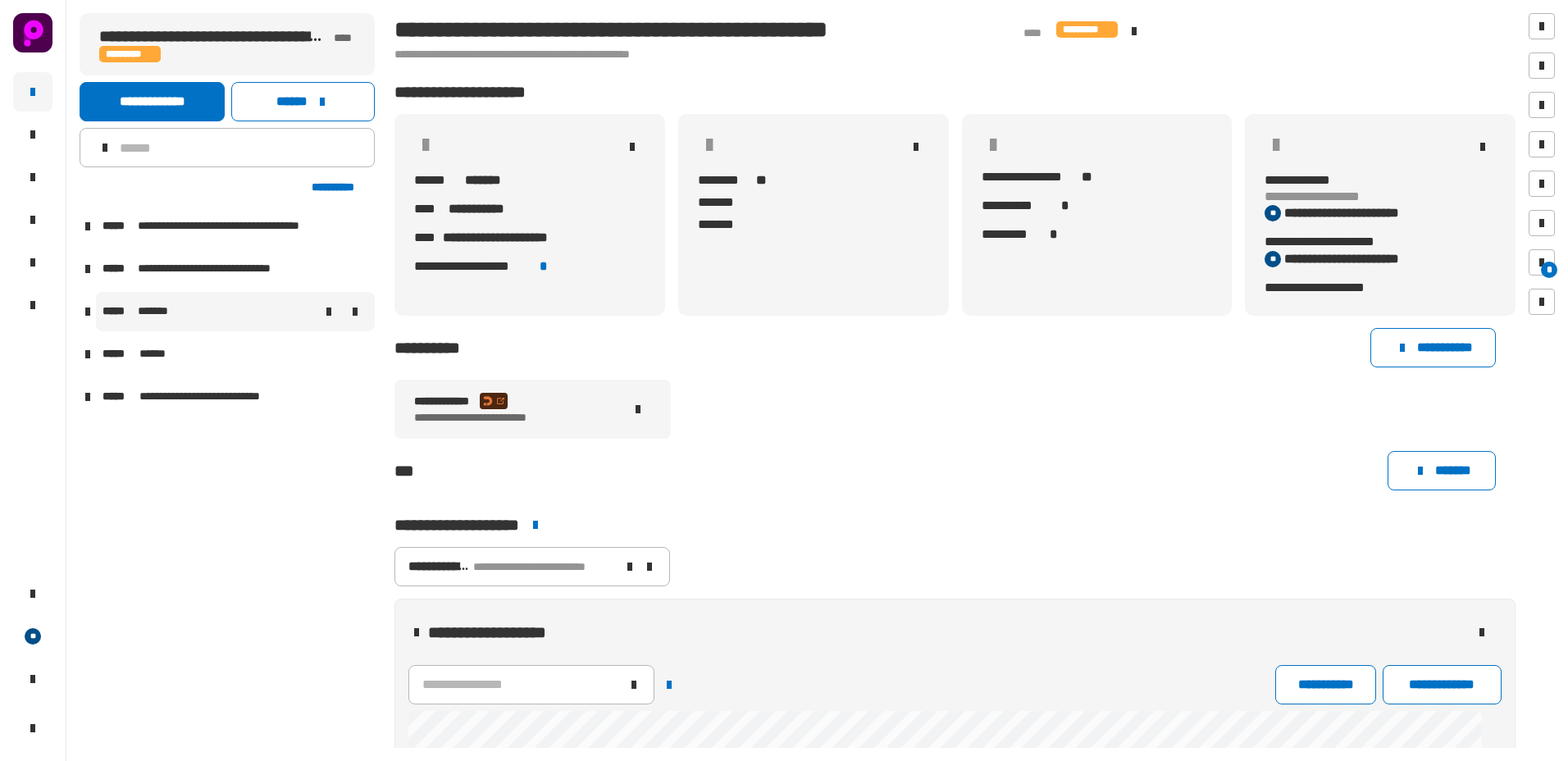 click on "*****" at bounding box center (118, 312) 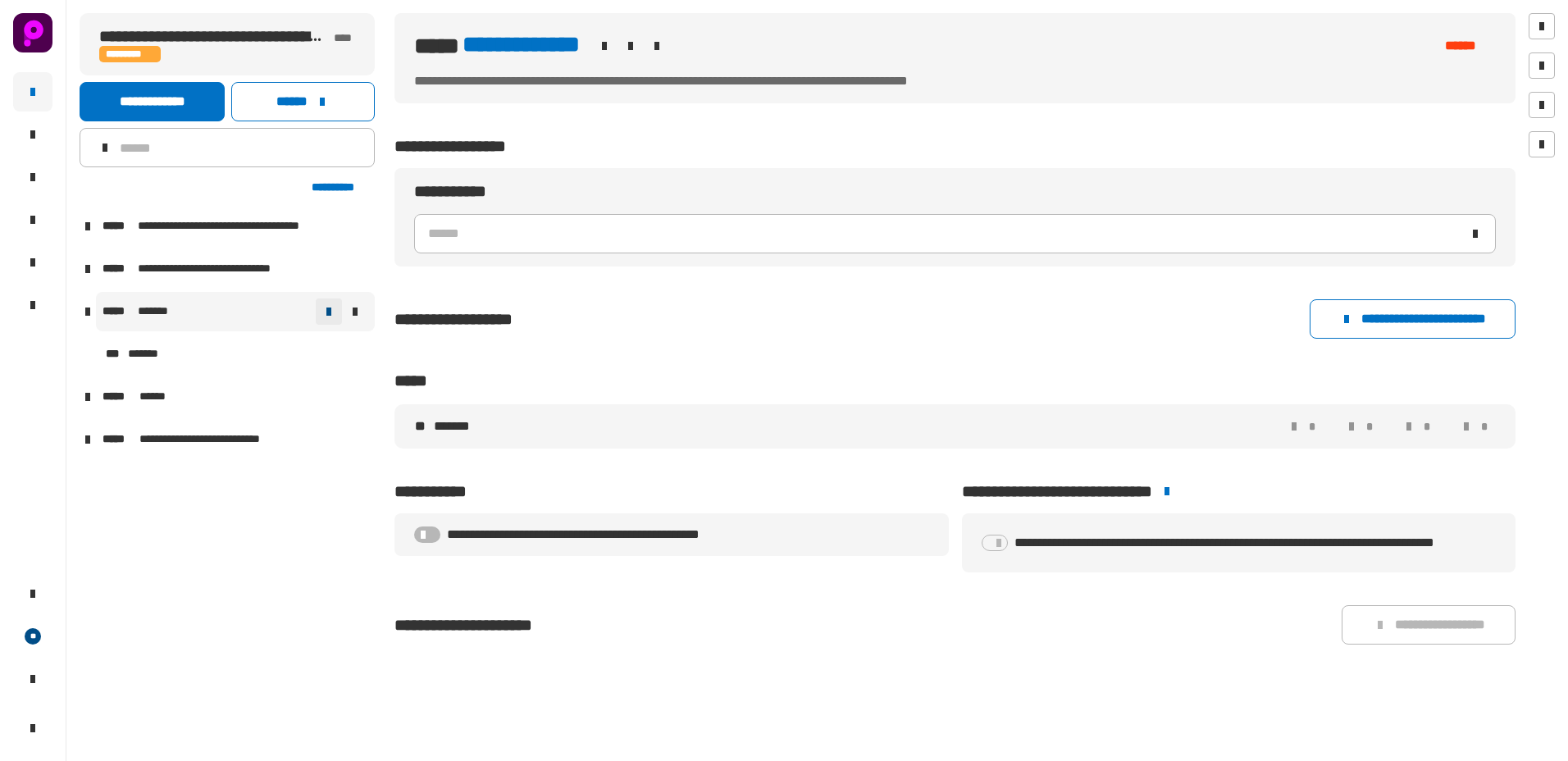 click at bounding box center [329, 312] 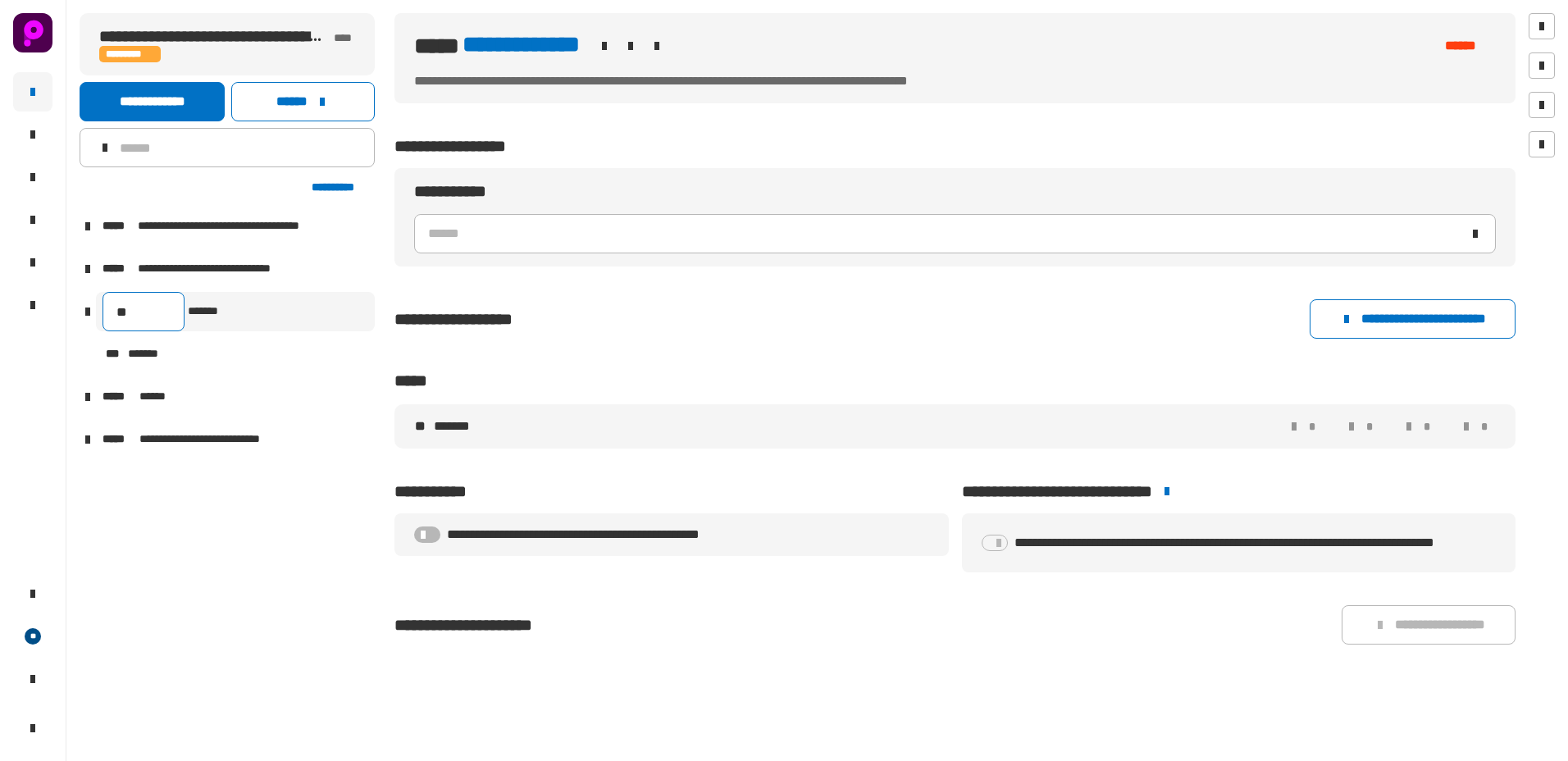 click on "**" at bounding box center (144, 312) 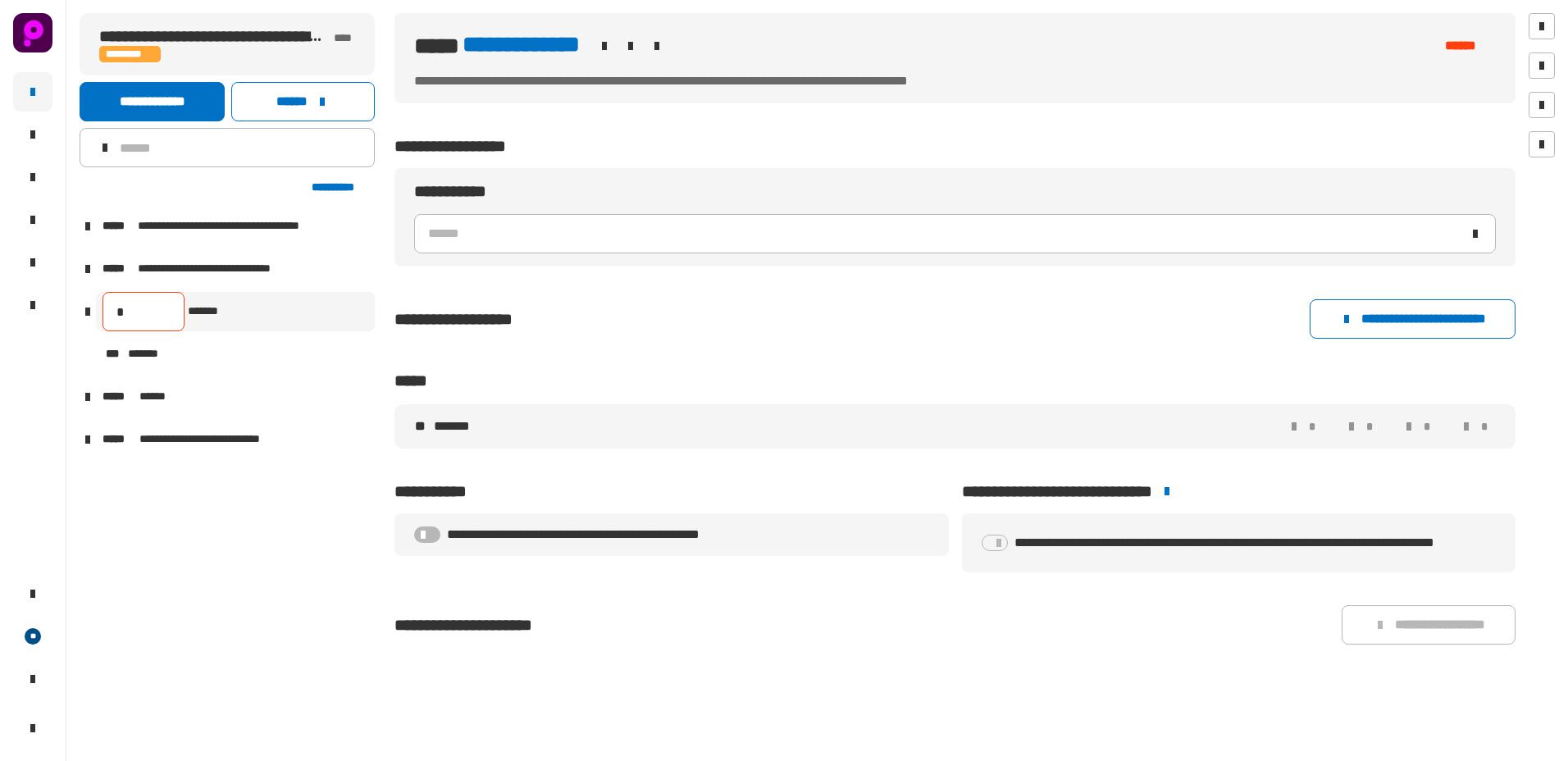 type on "**" 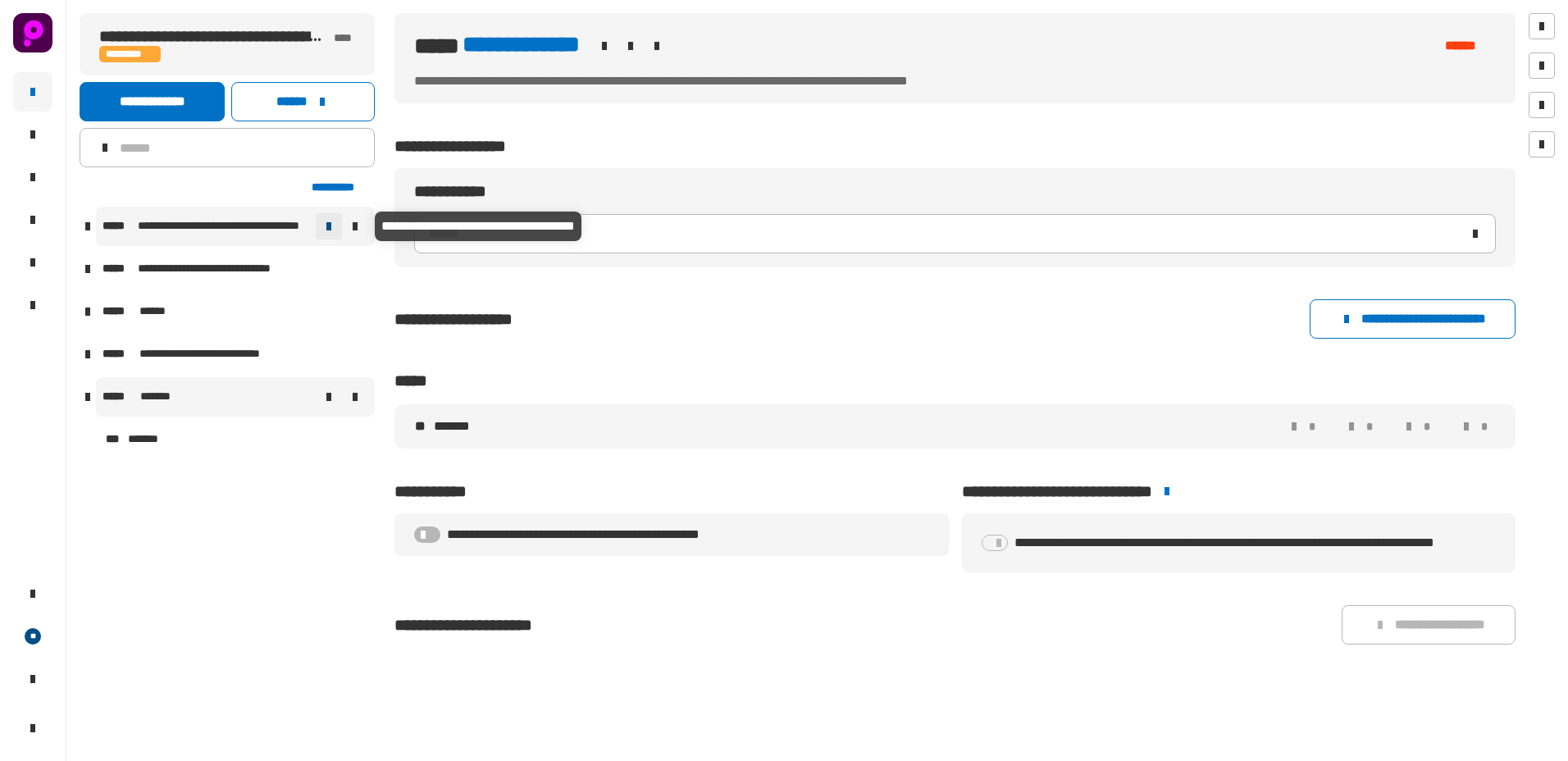 click at bounding box center (329, 226) 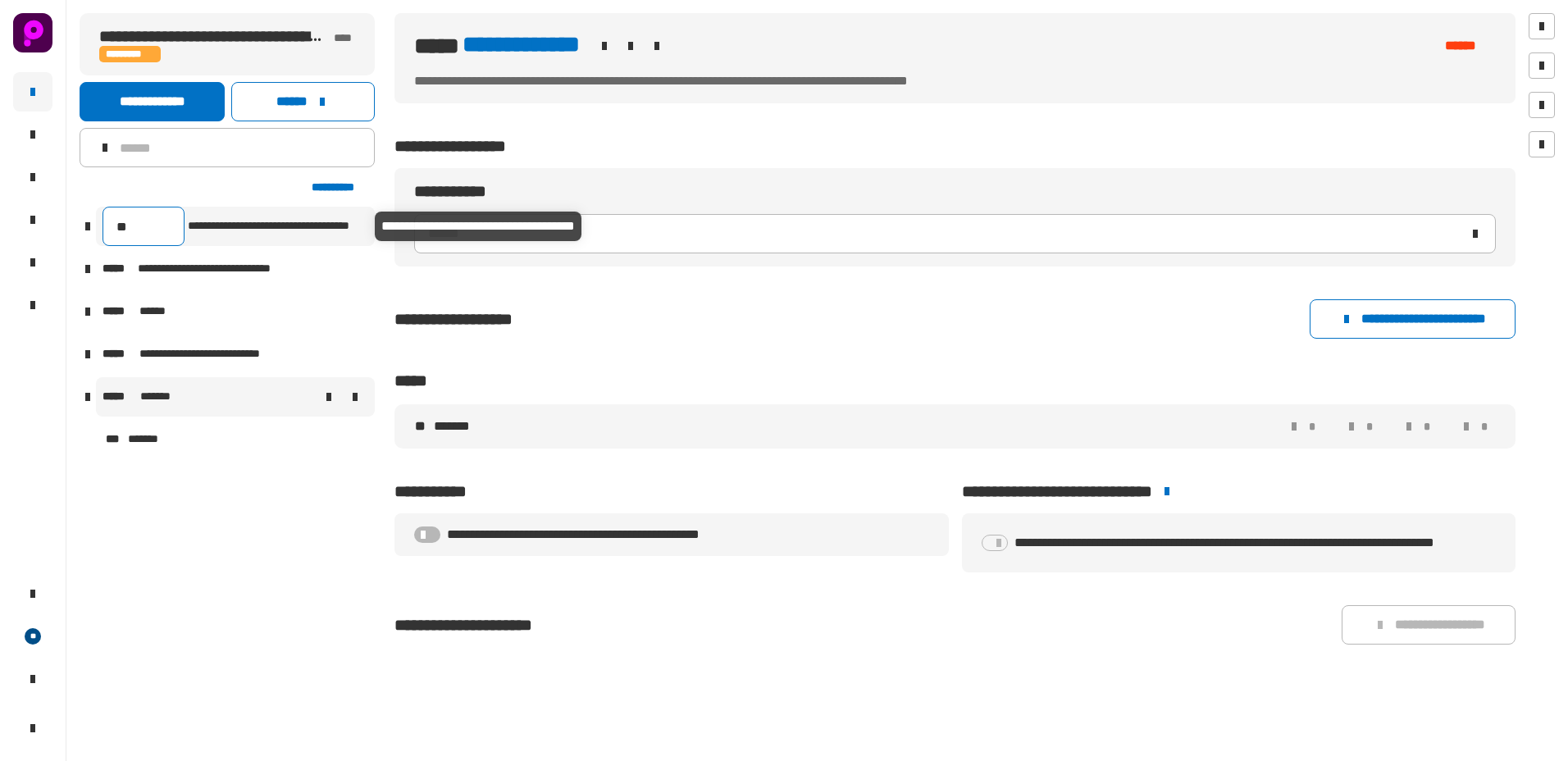 click on "**" at bounding box center [144, 226] 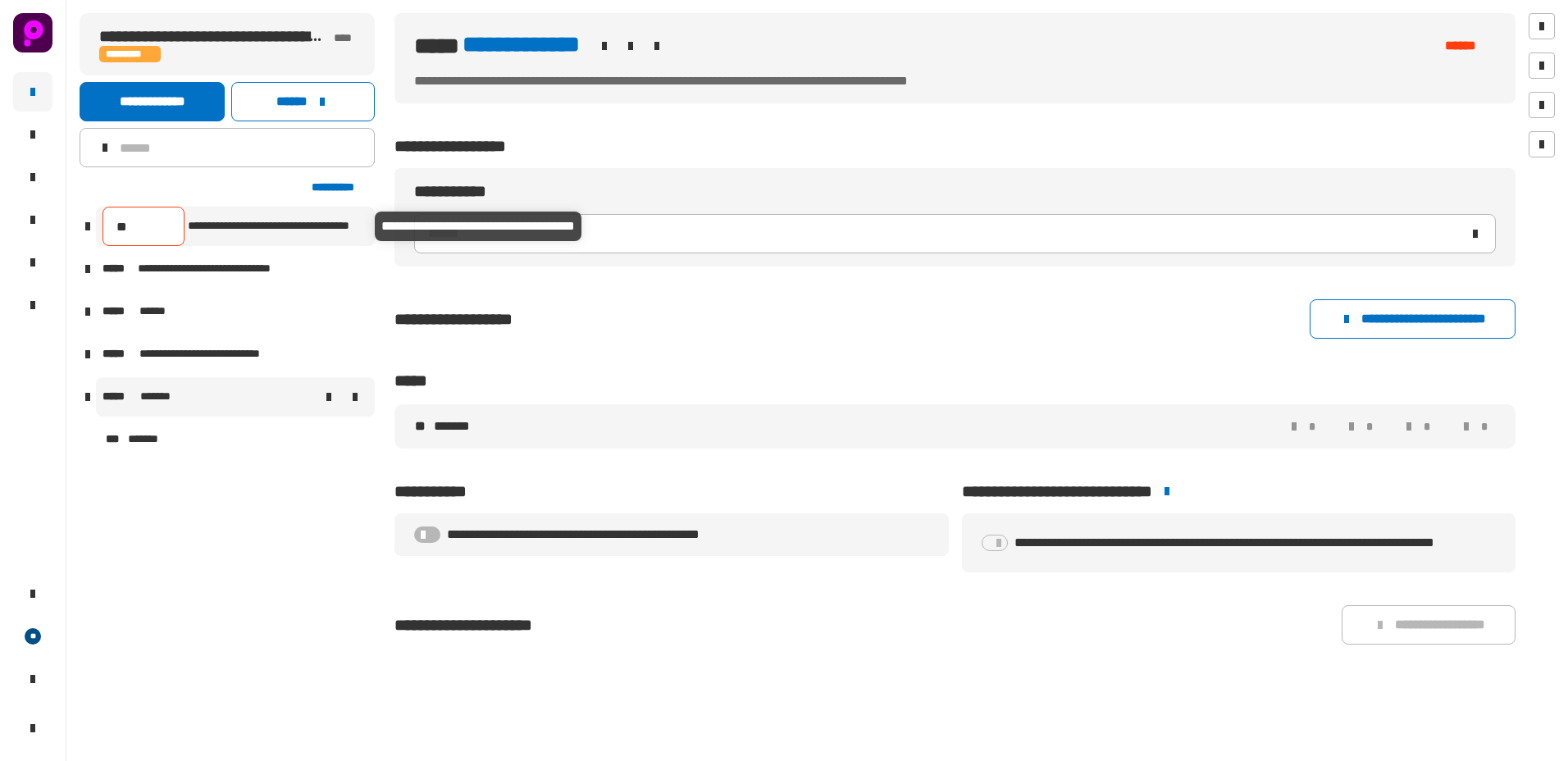 type on "***" 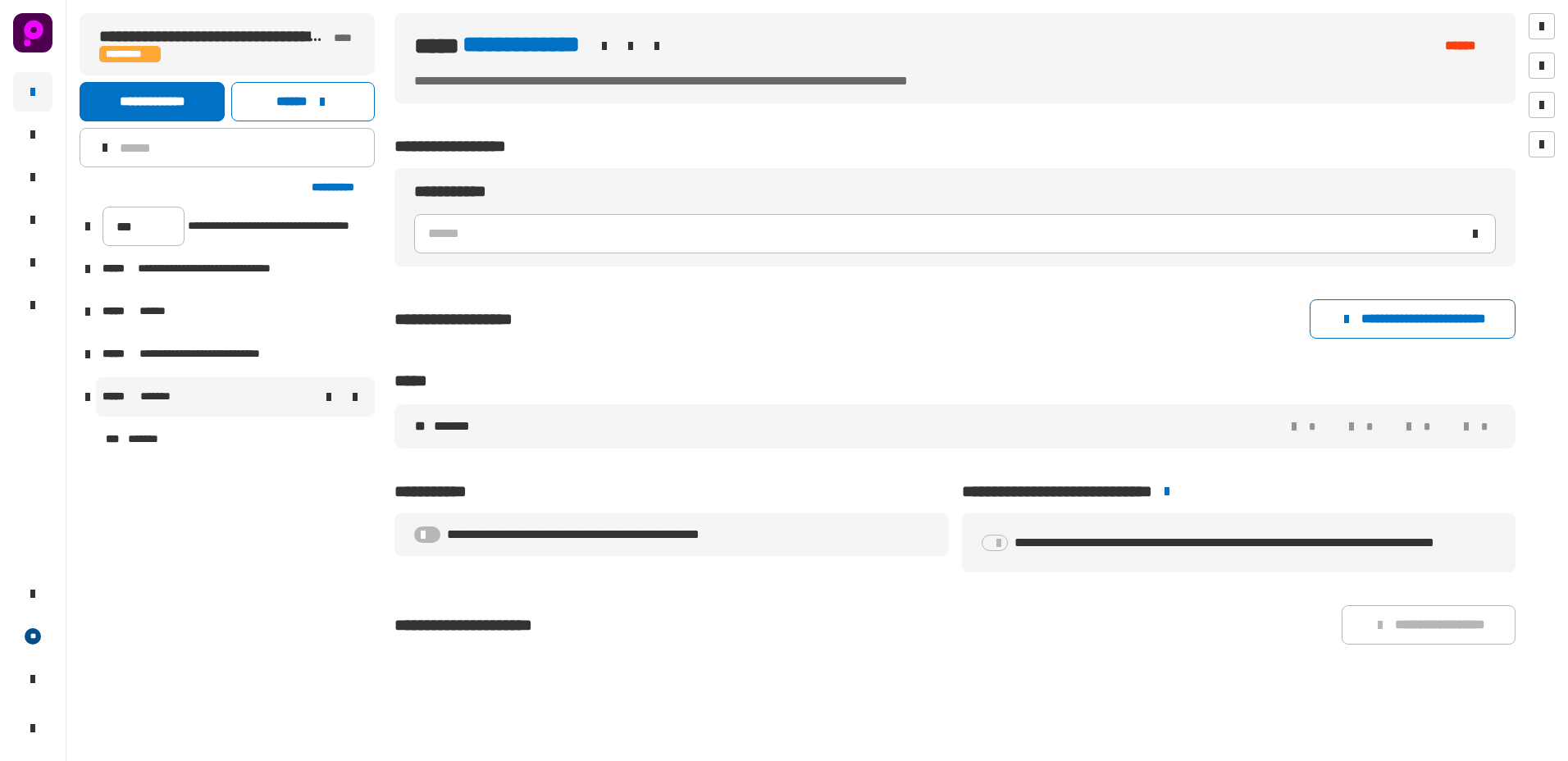 click on "**********" 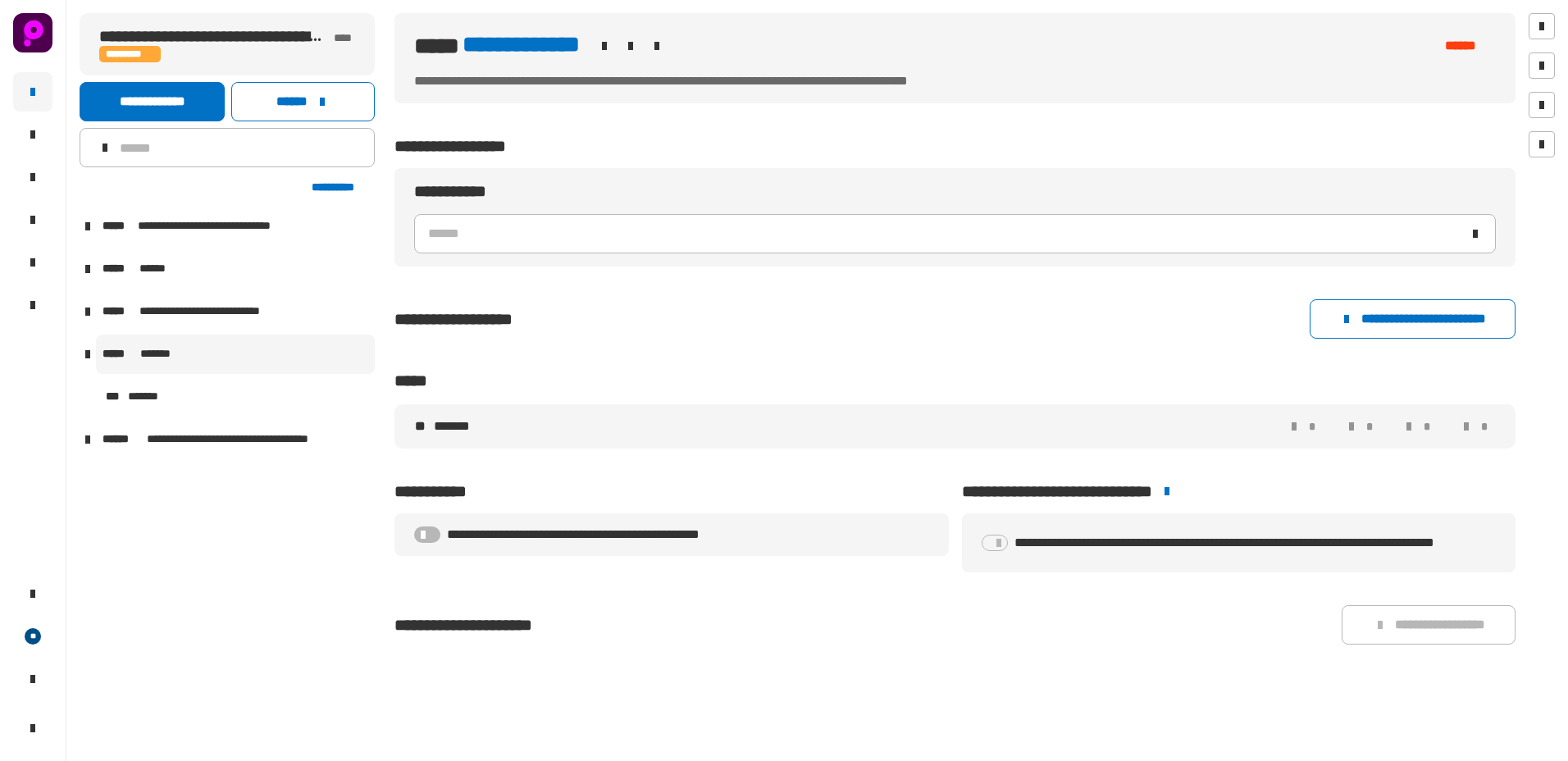 click at bounding box center [88, 354] 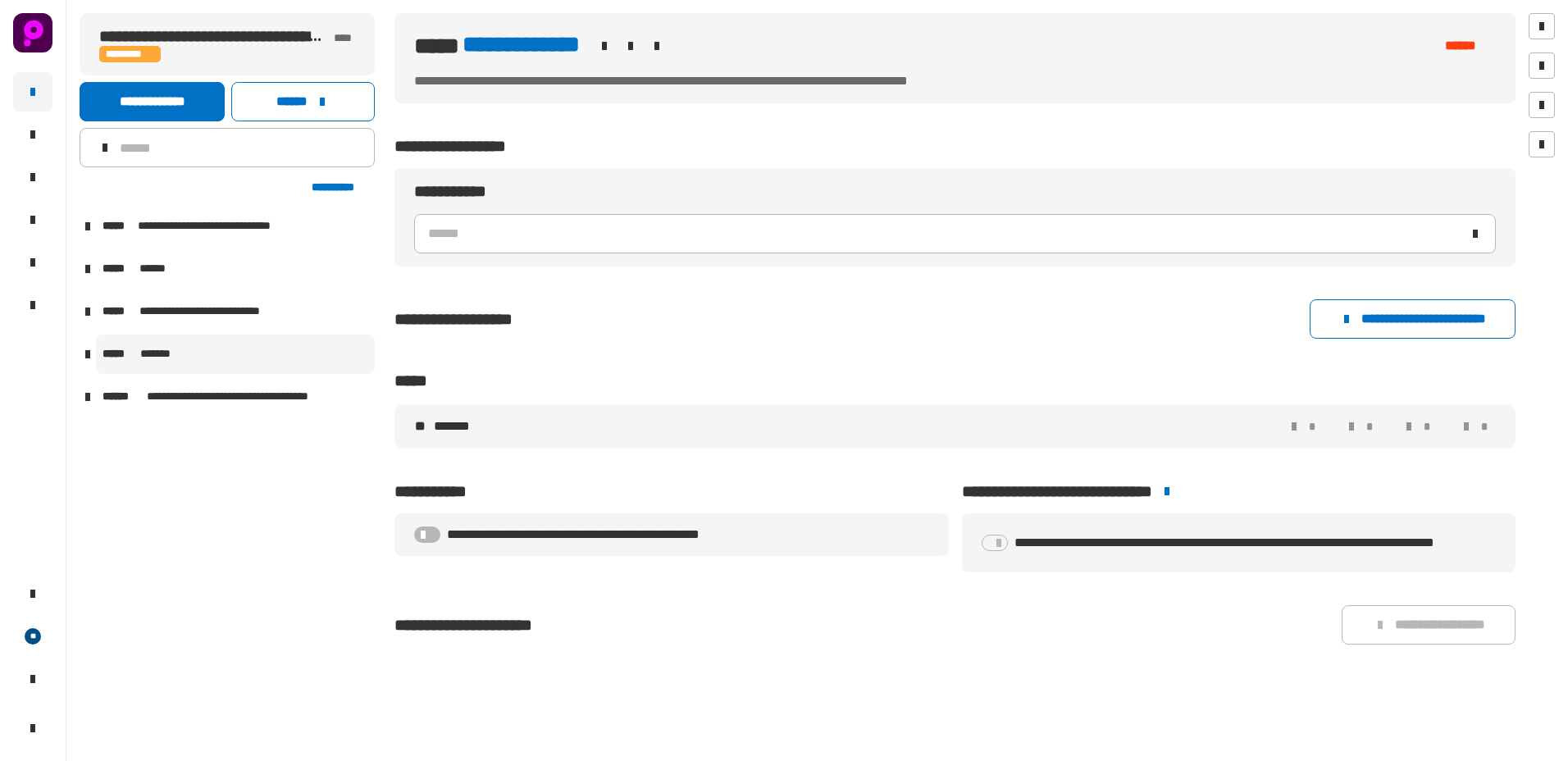 click on "**********" 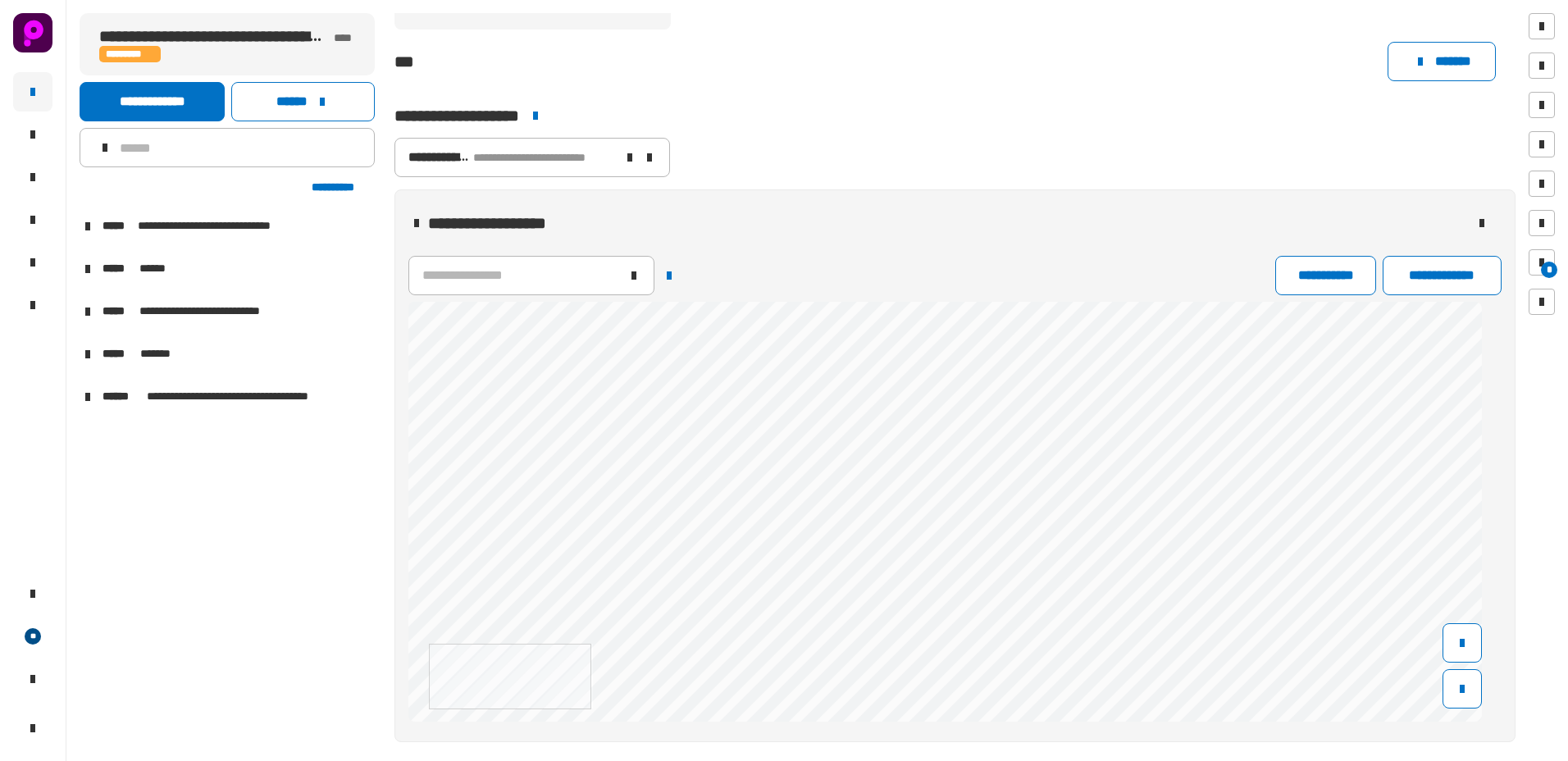 scroll, scrollTop: 410, scrollLeft: 0, axis: vertical 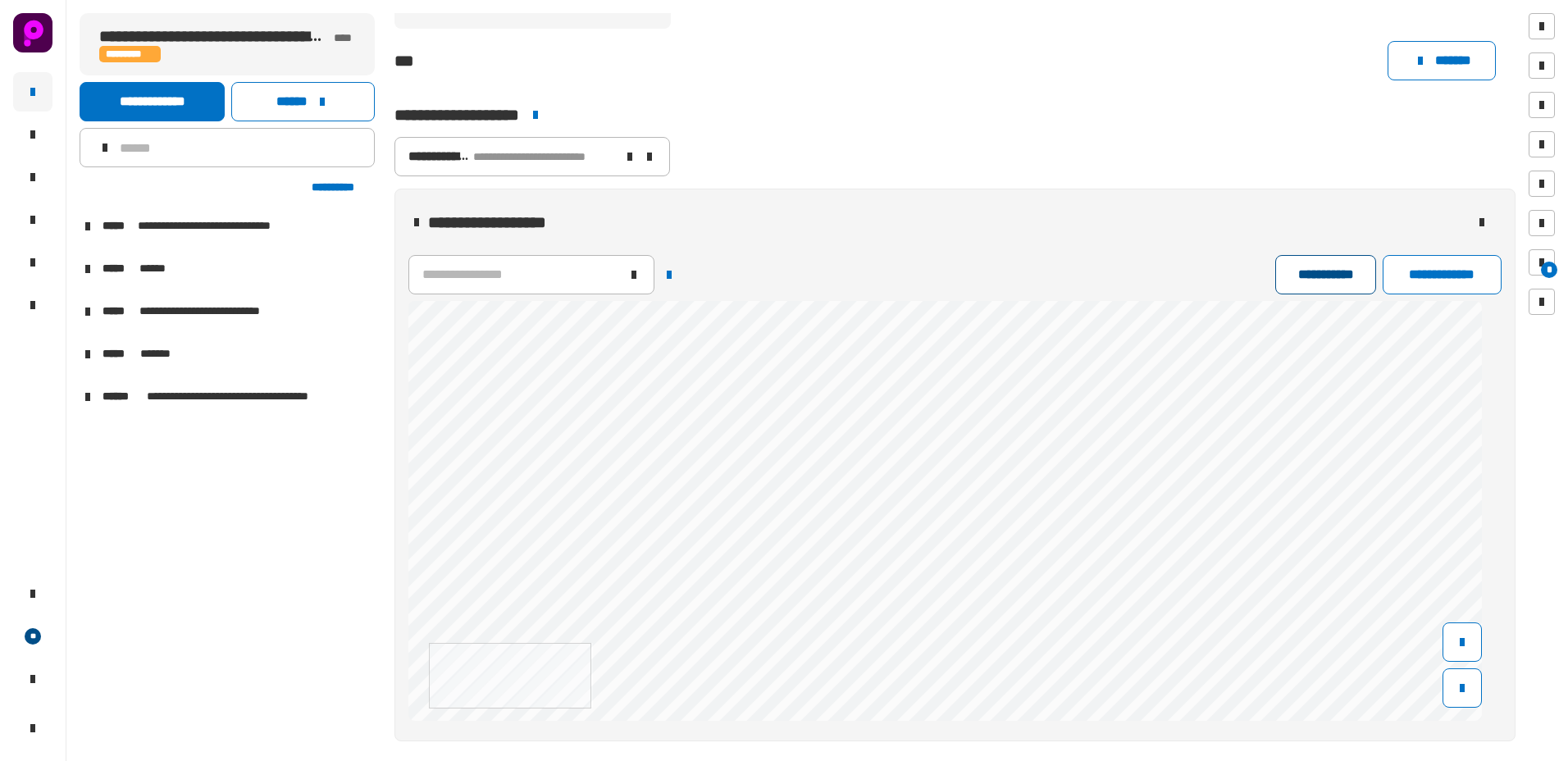click on "**********" 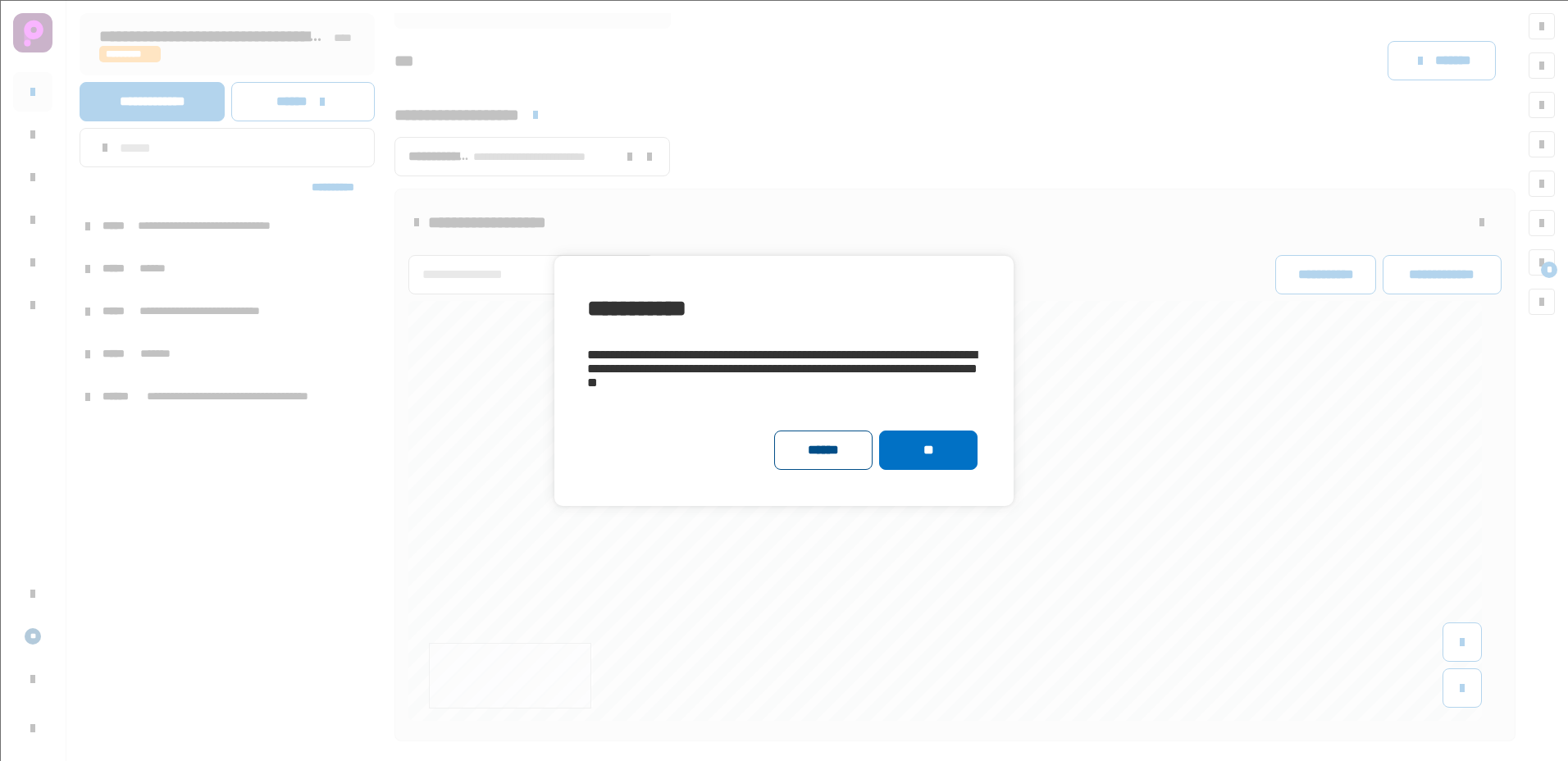 click on "******" 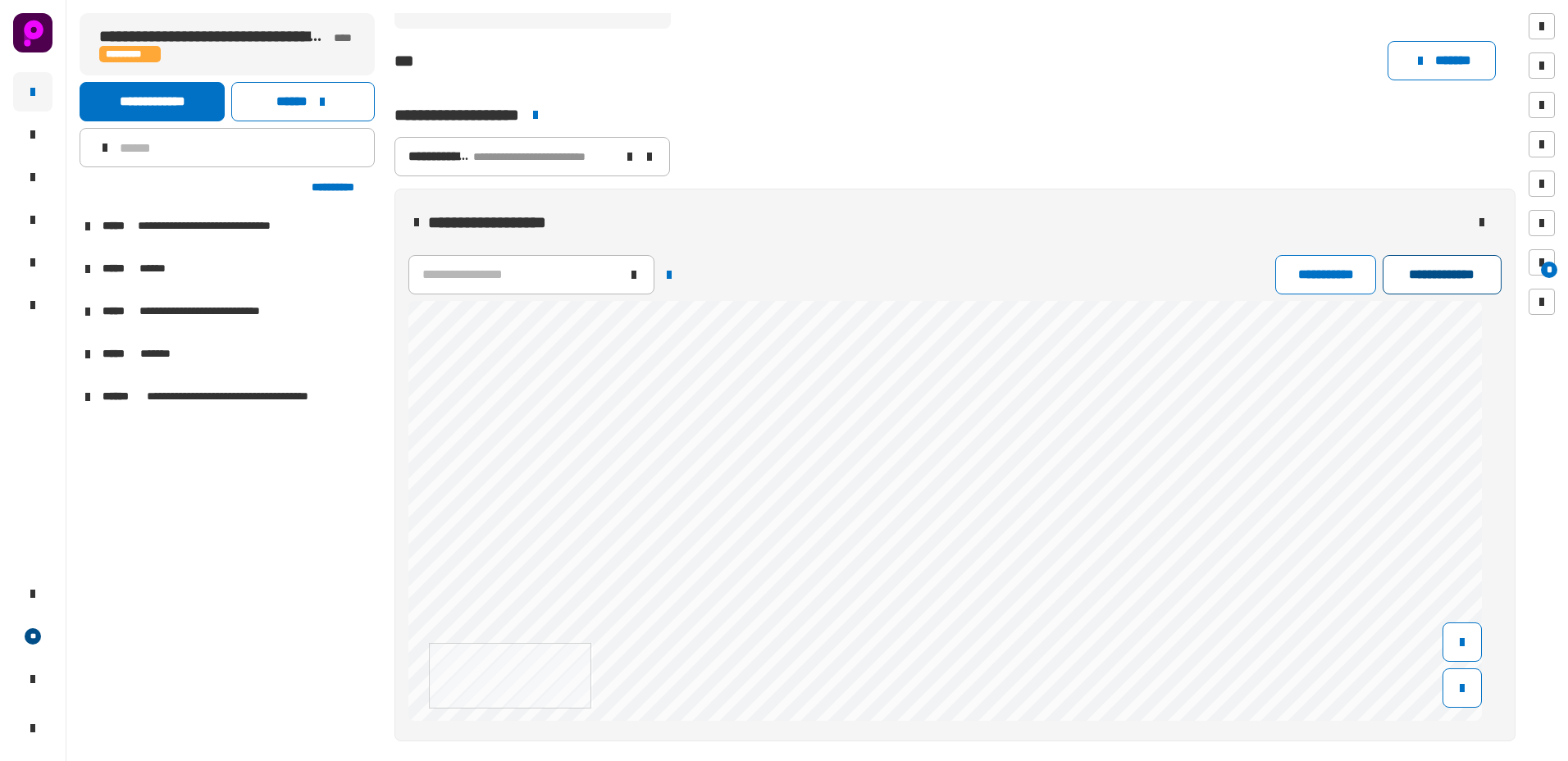 click on "**********" 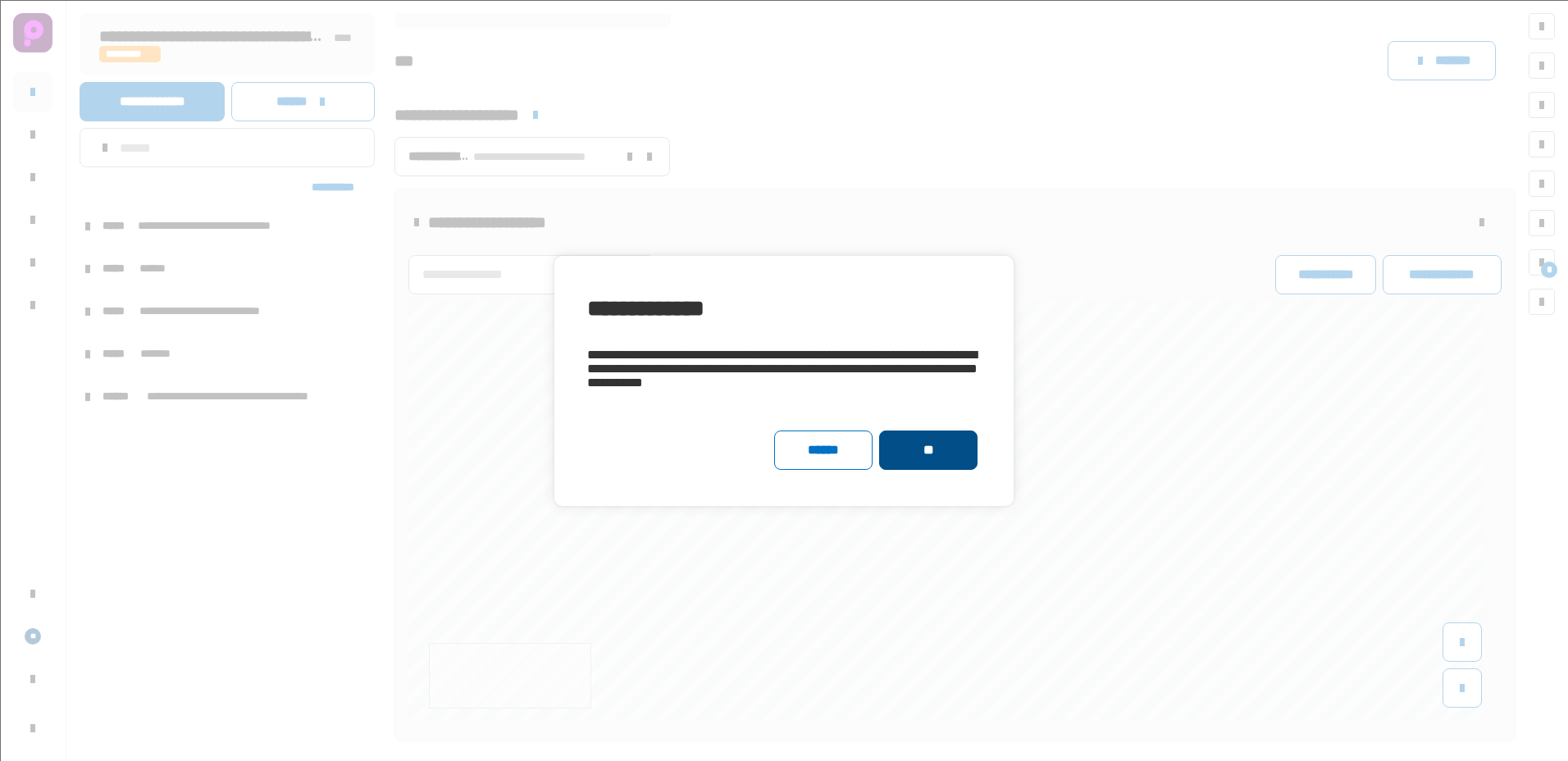 click on "**" 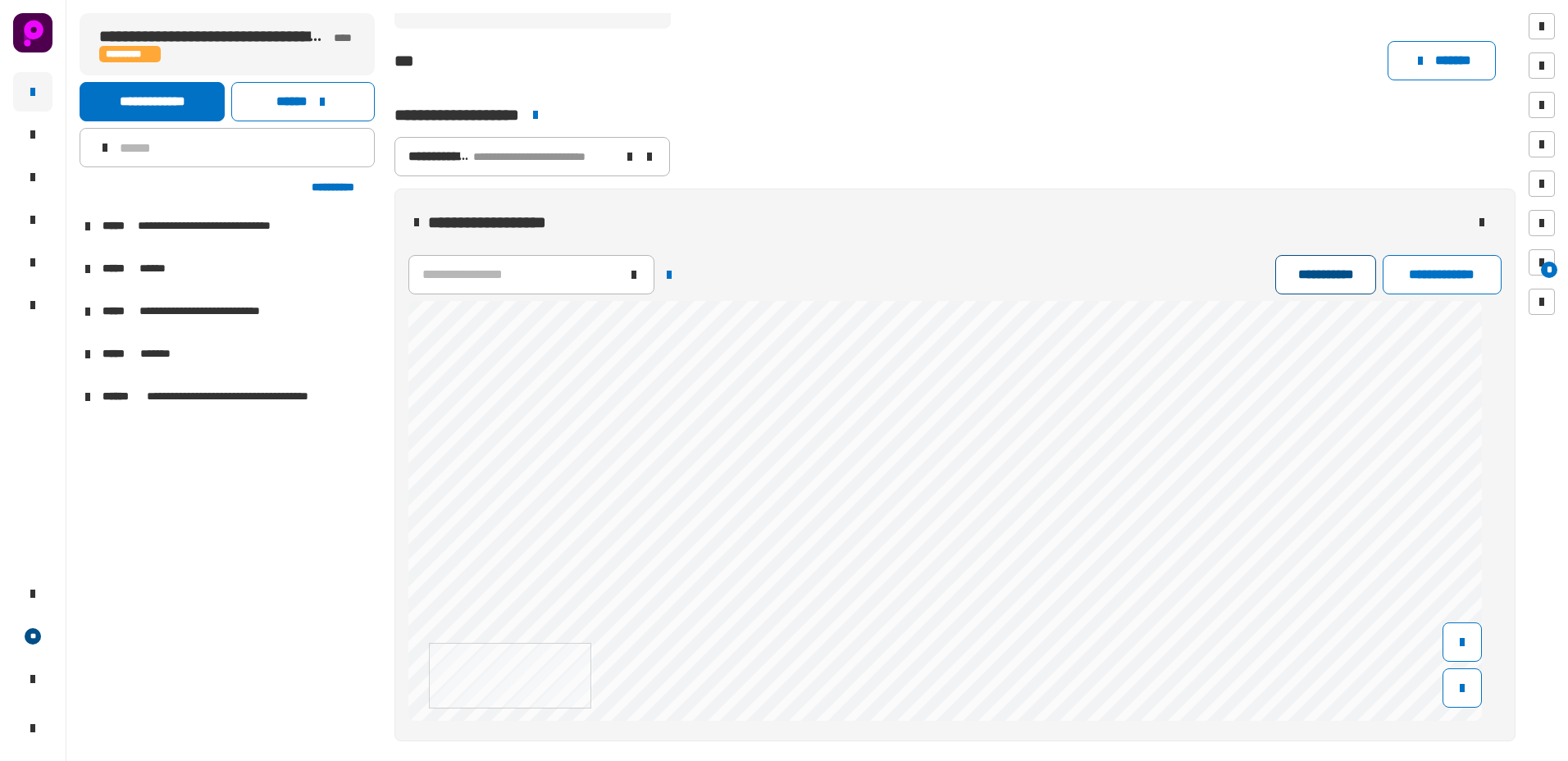click on "**********" 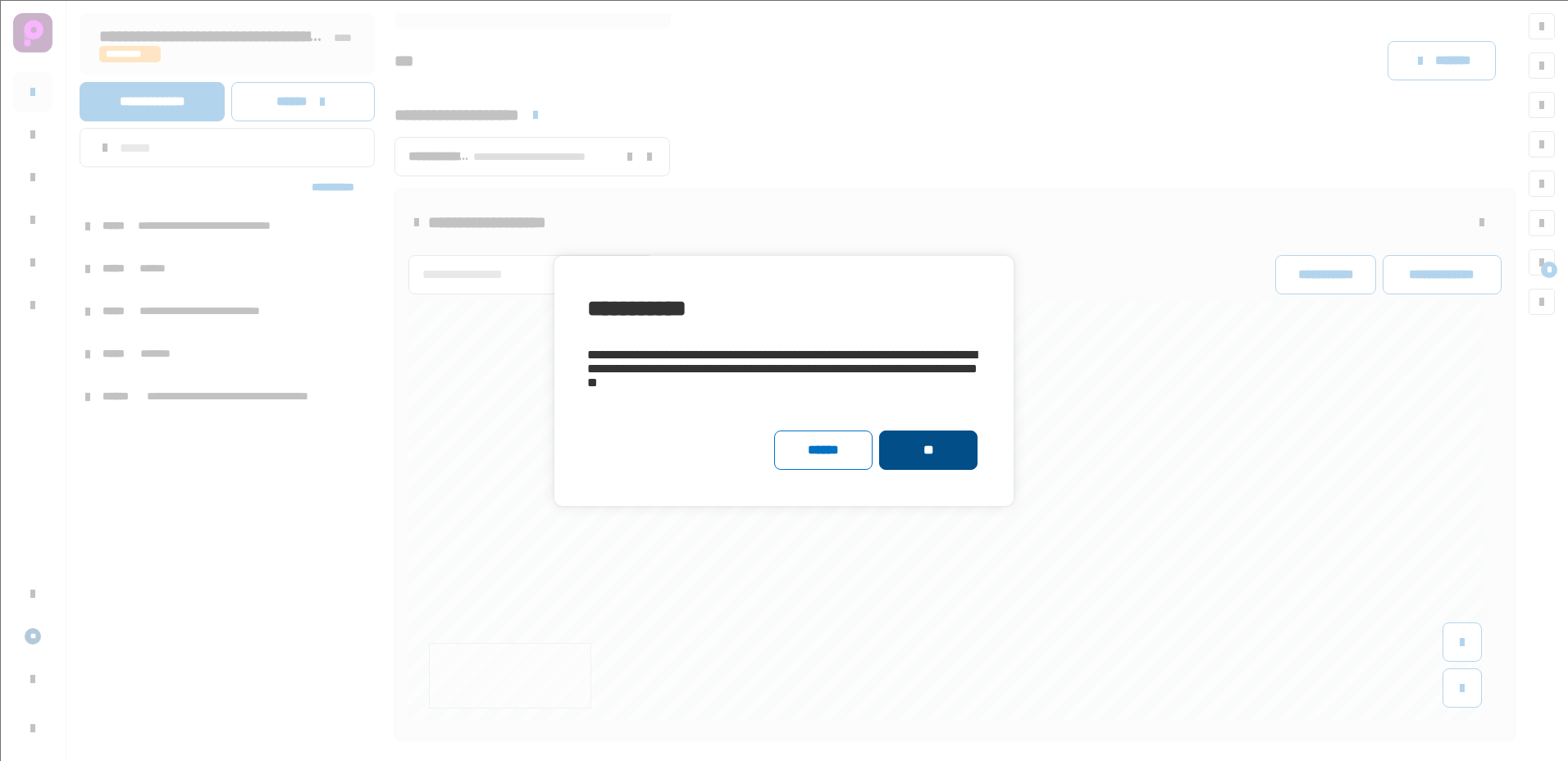click on "**" 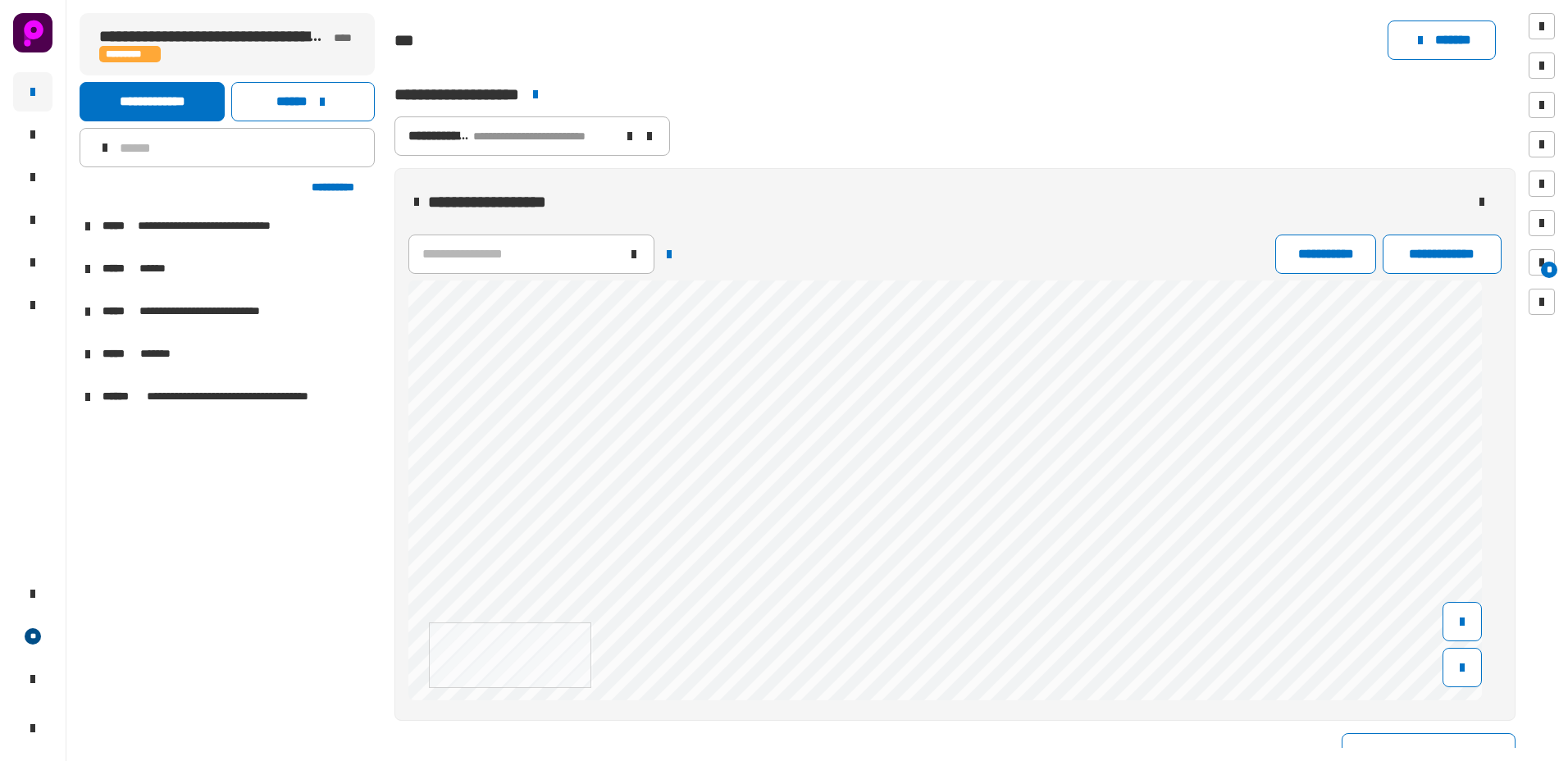 scroll, scrollTop: 198, scrollLeft: 0, axis: vertical 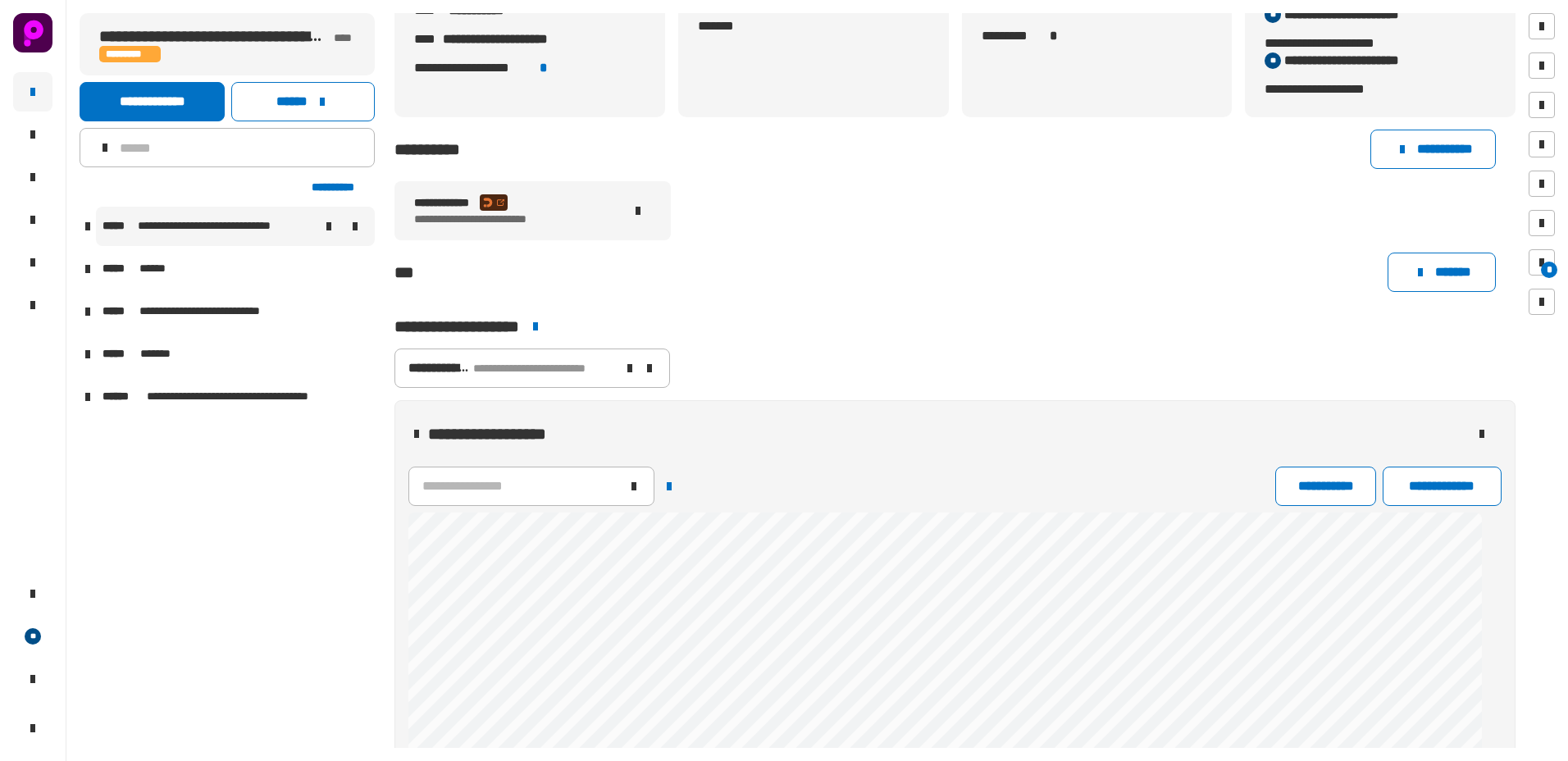 click on "**********" at bounding box center [219, 226] 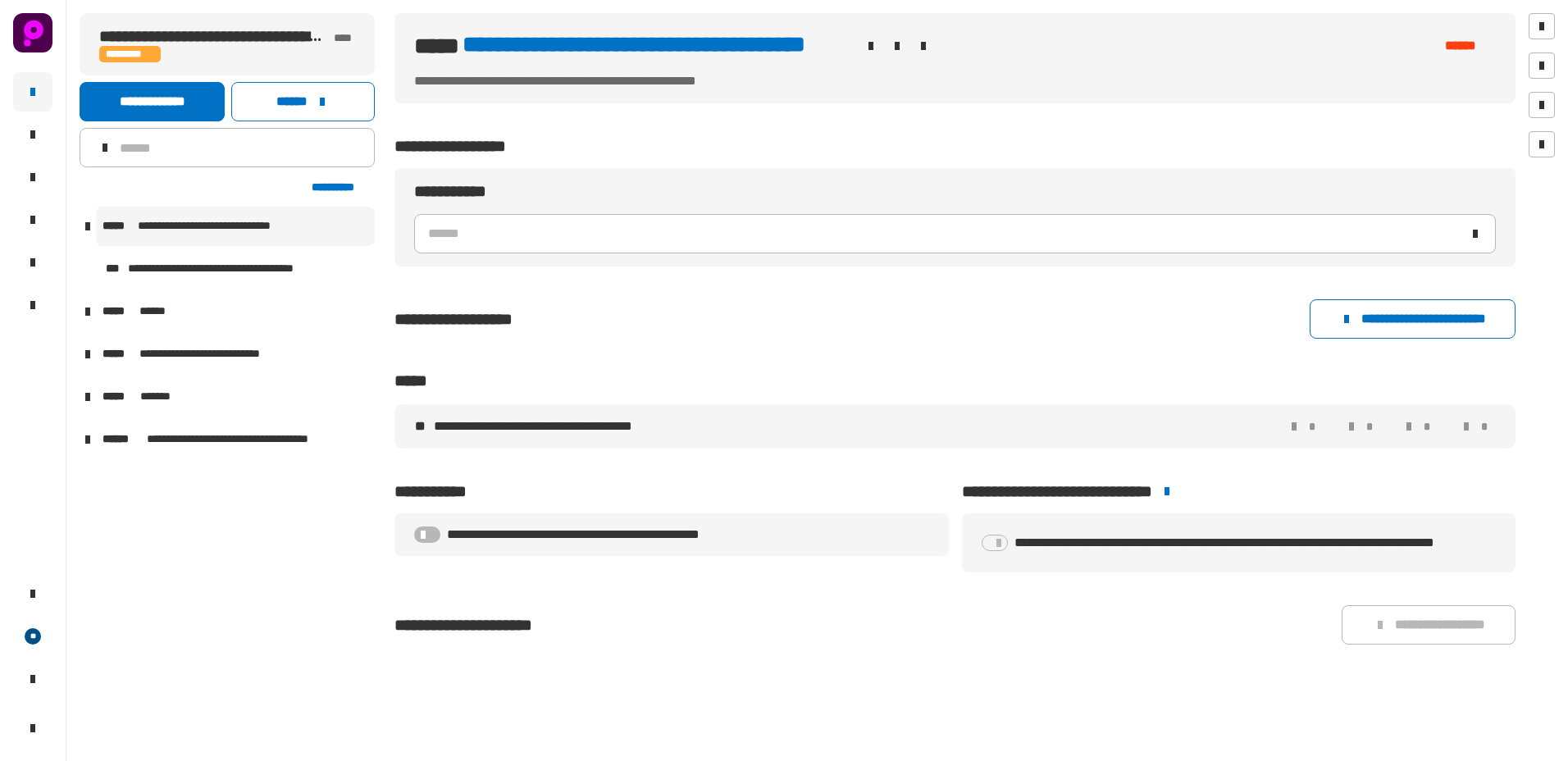 click at bounding box center [88, 226] 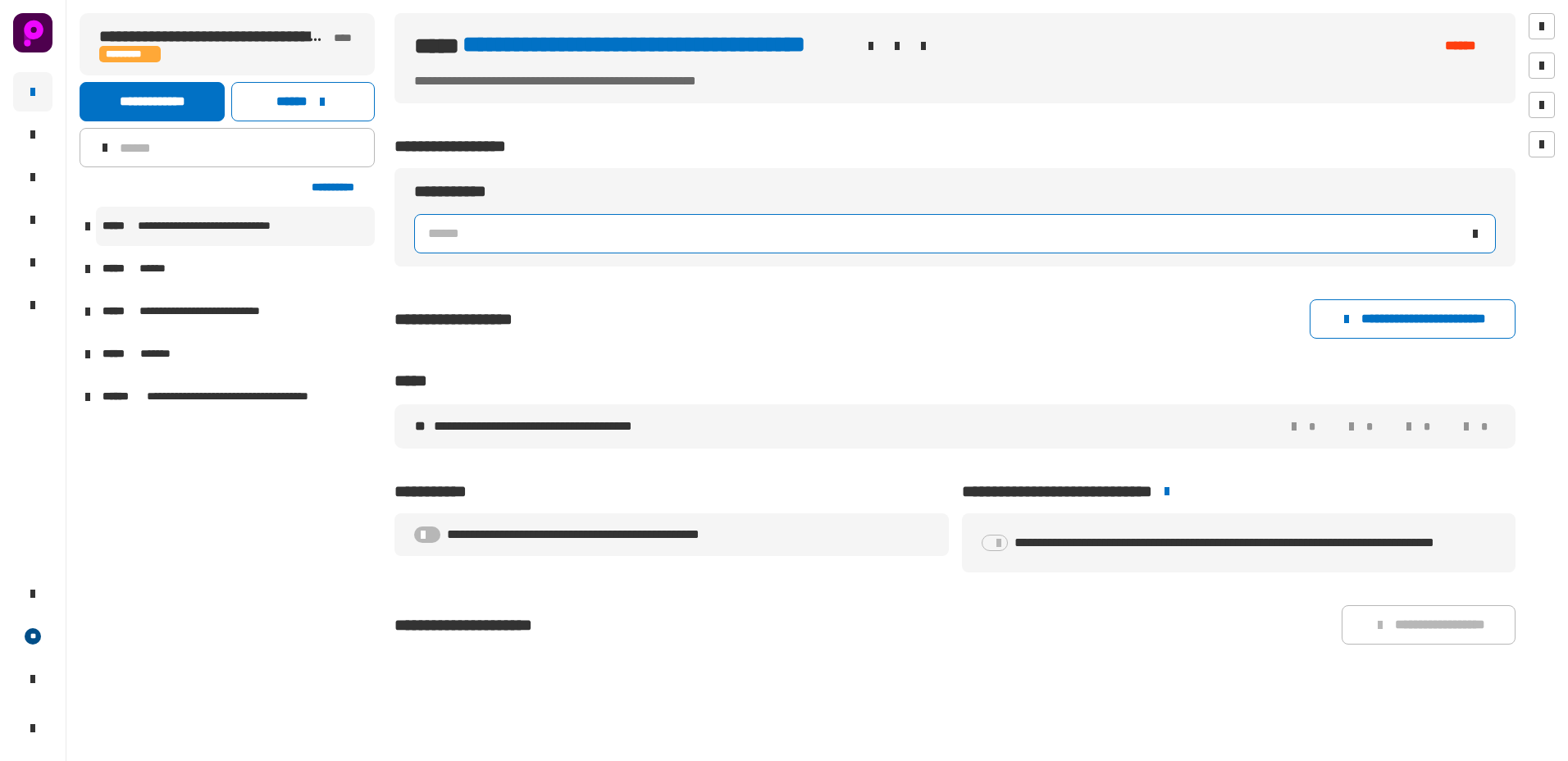 click on "******" 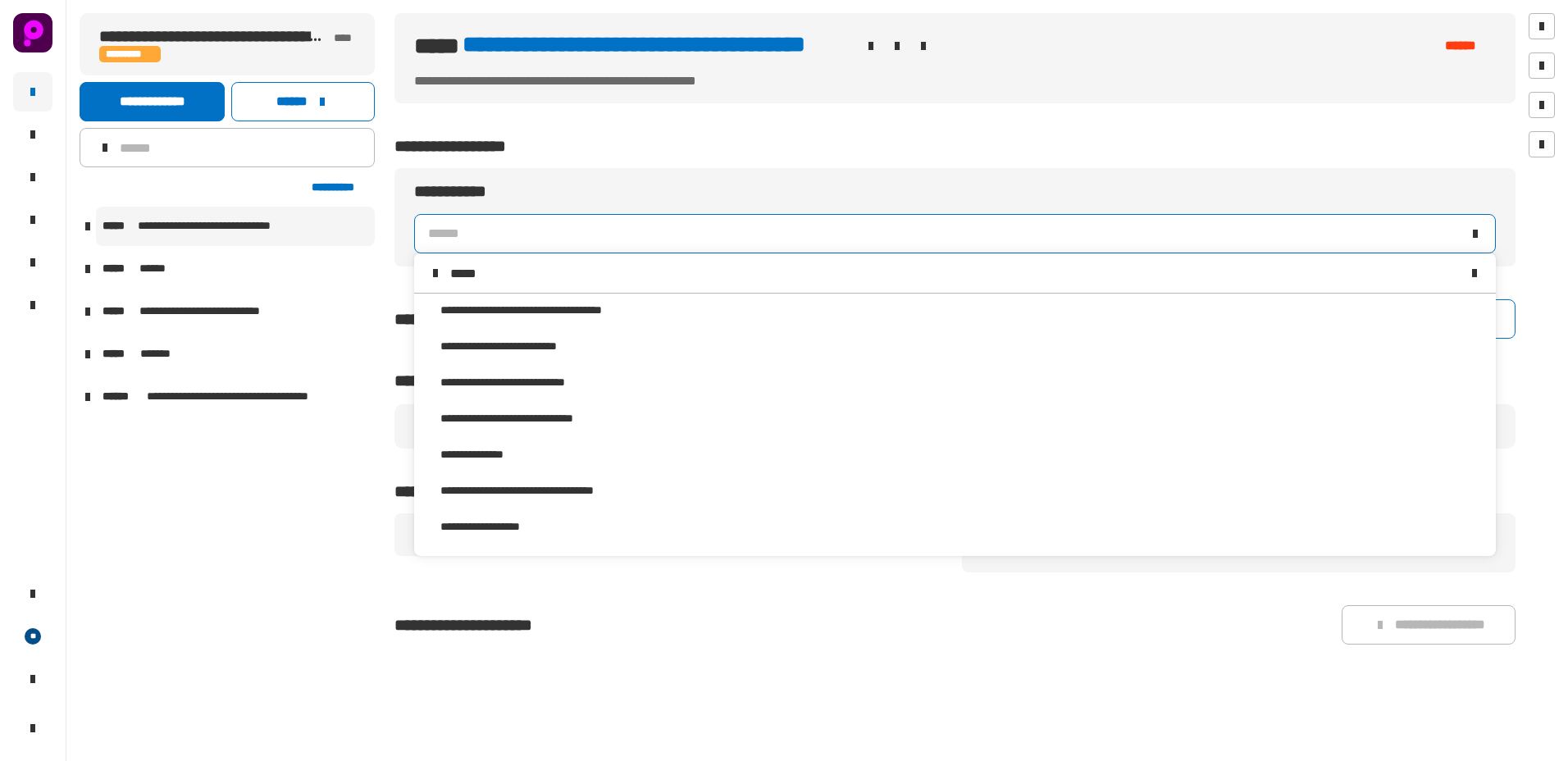 scroll, scrollTop: 0, scrollLeft: 0, axis: both 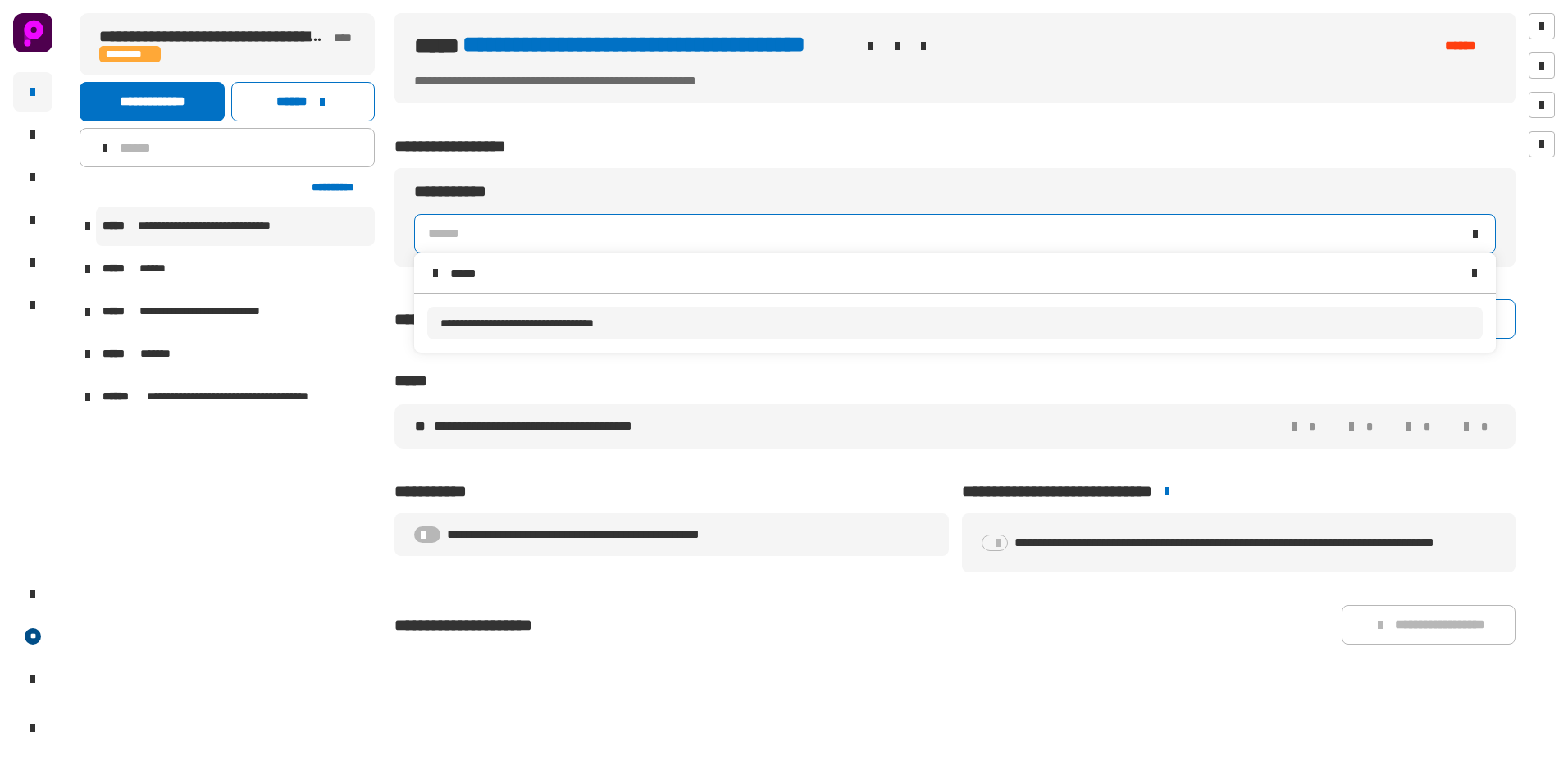 type on "*****" 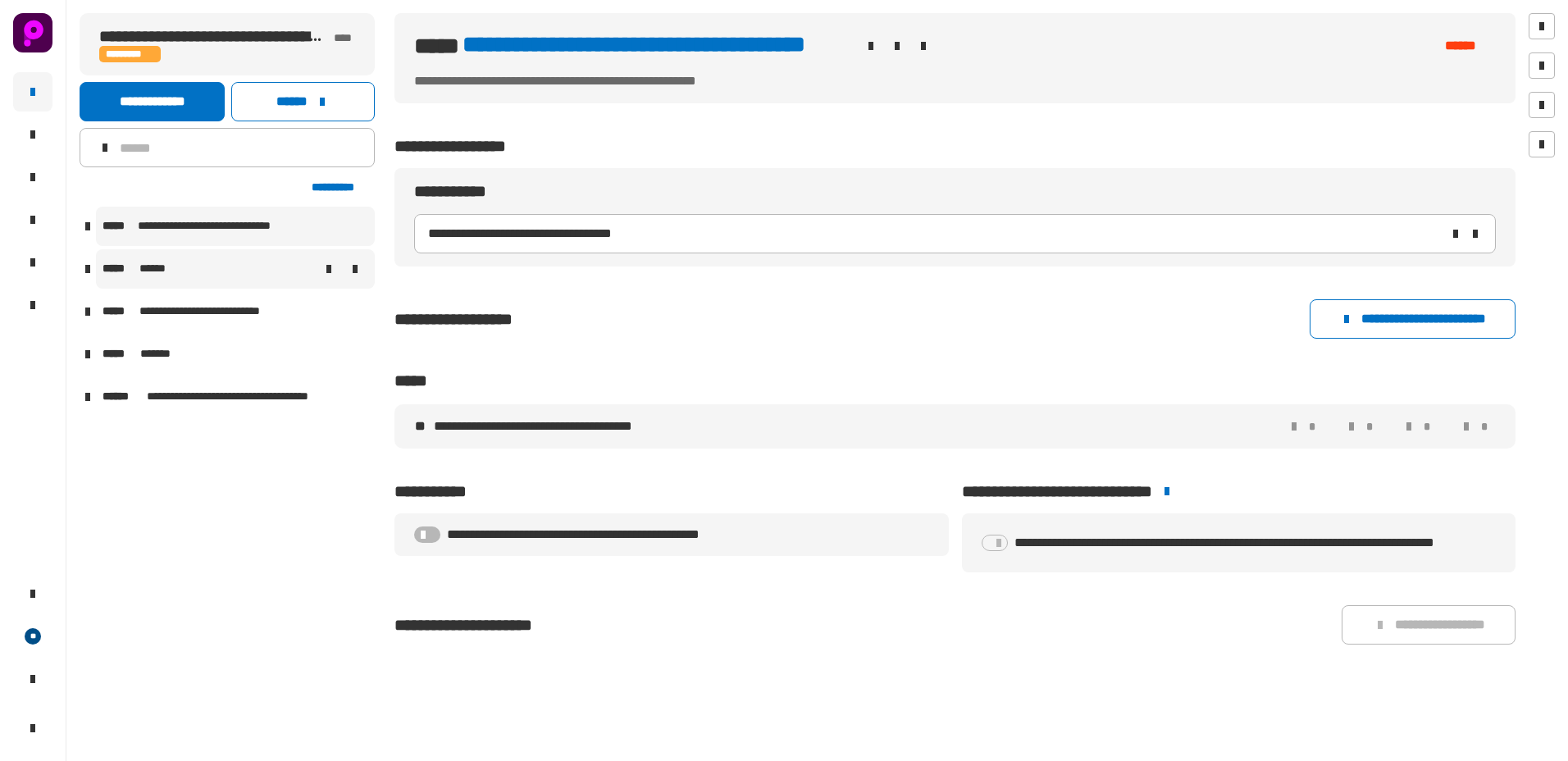click on "******" at bounding box center (157, 269) 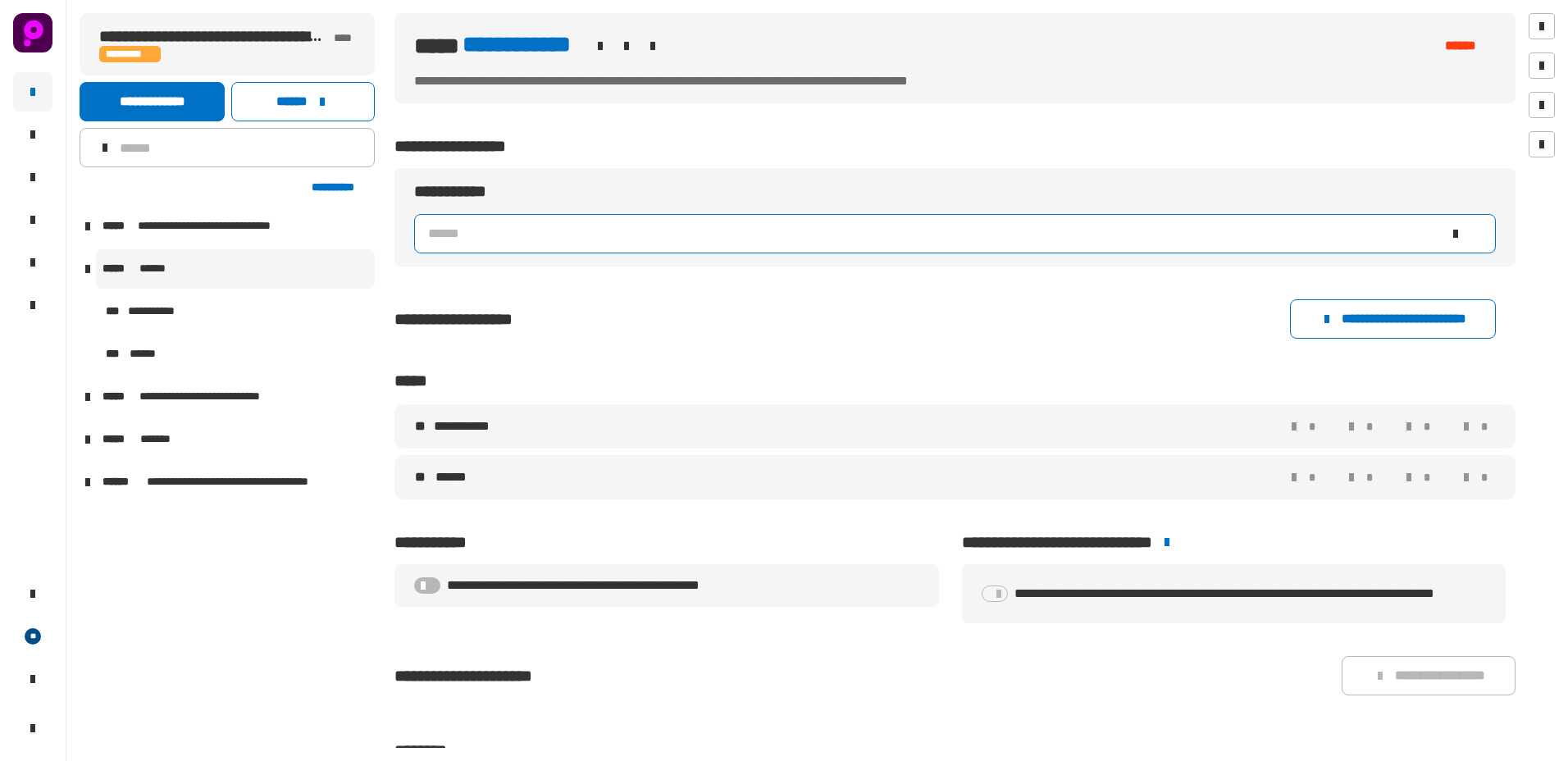 click on "******" 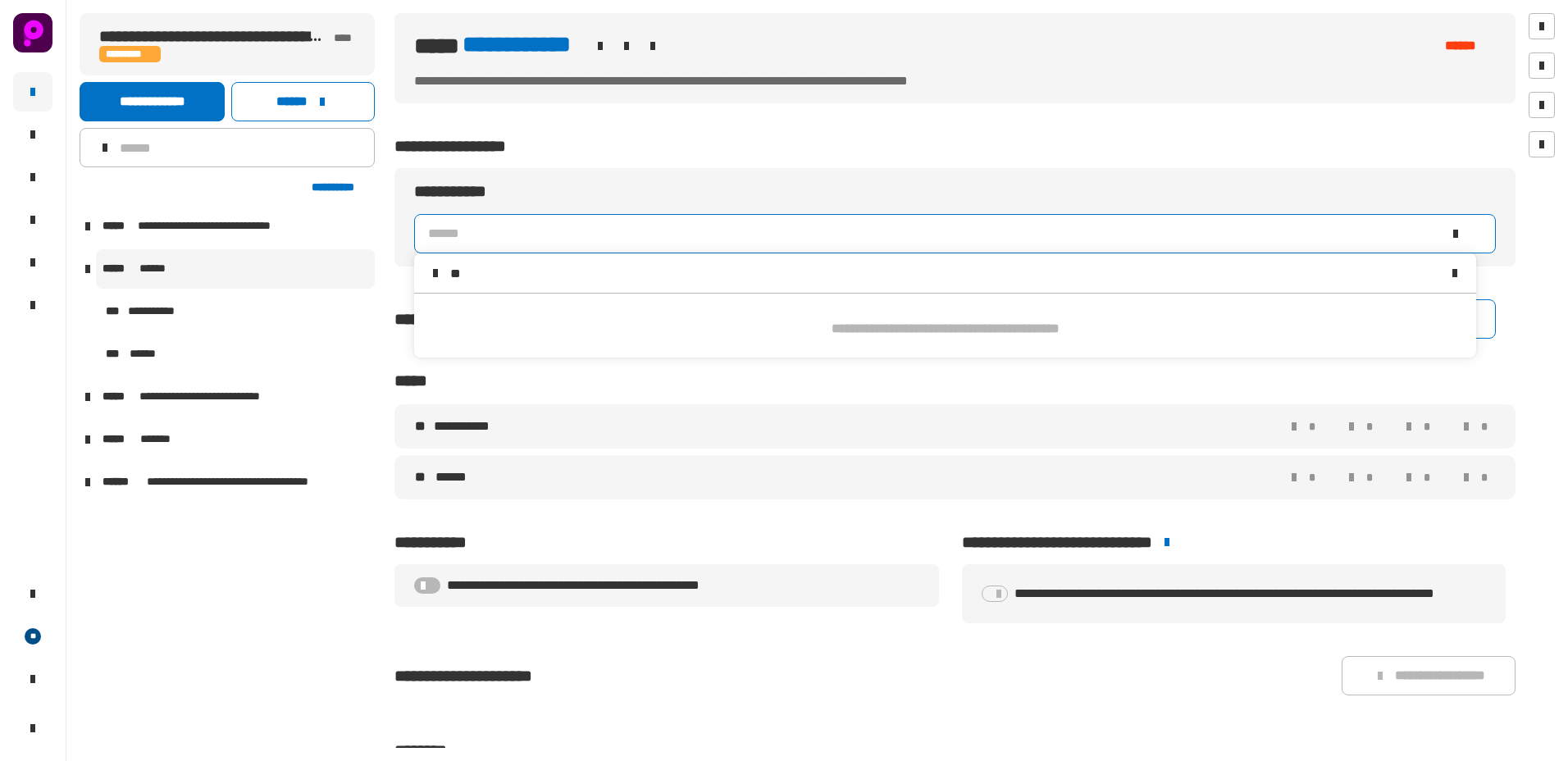 type on "*" 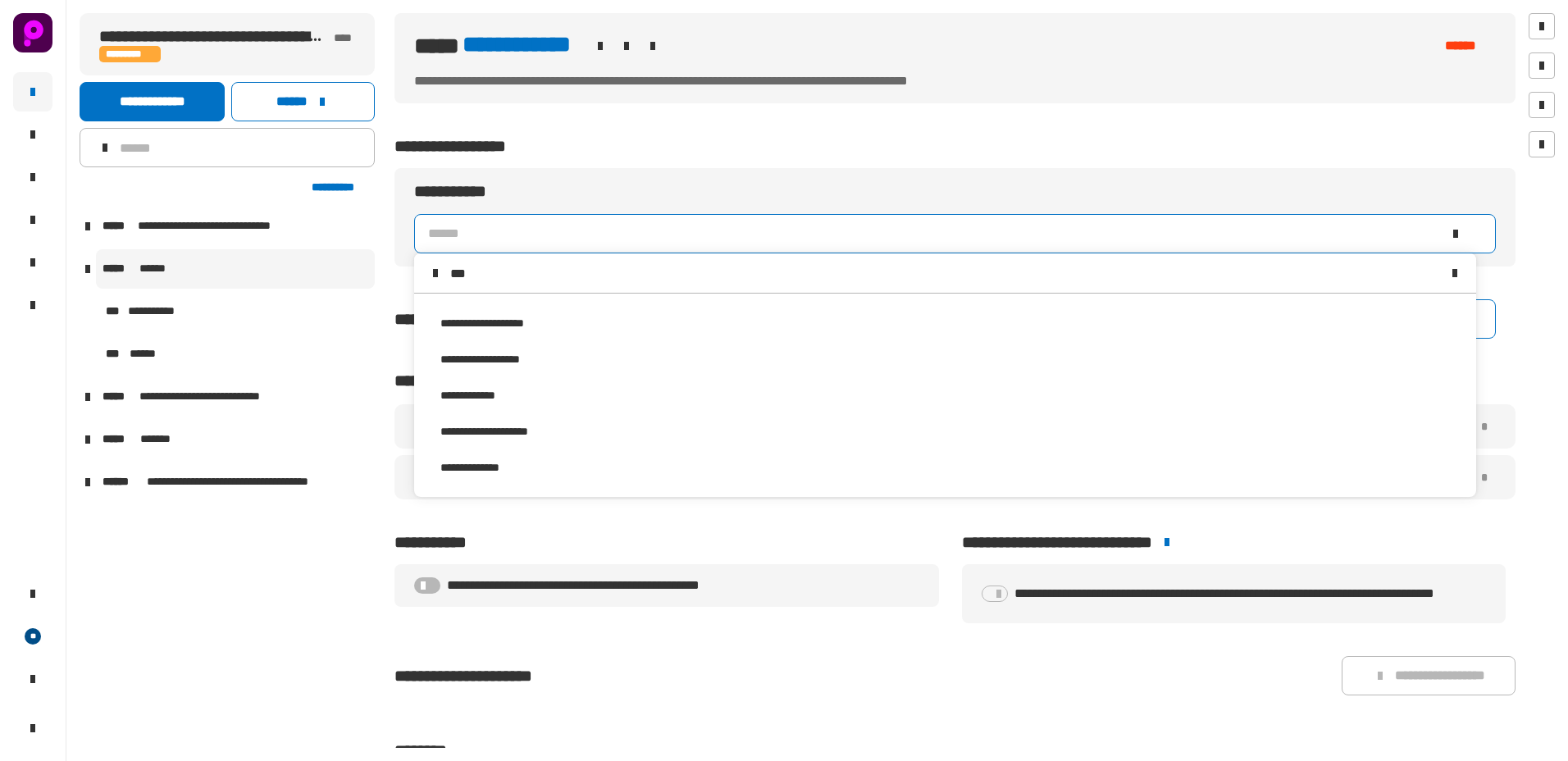 scroll, scrollTop: 0, scrollLeft: 0, axis: both 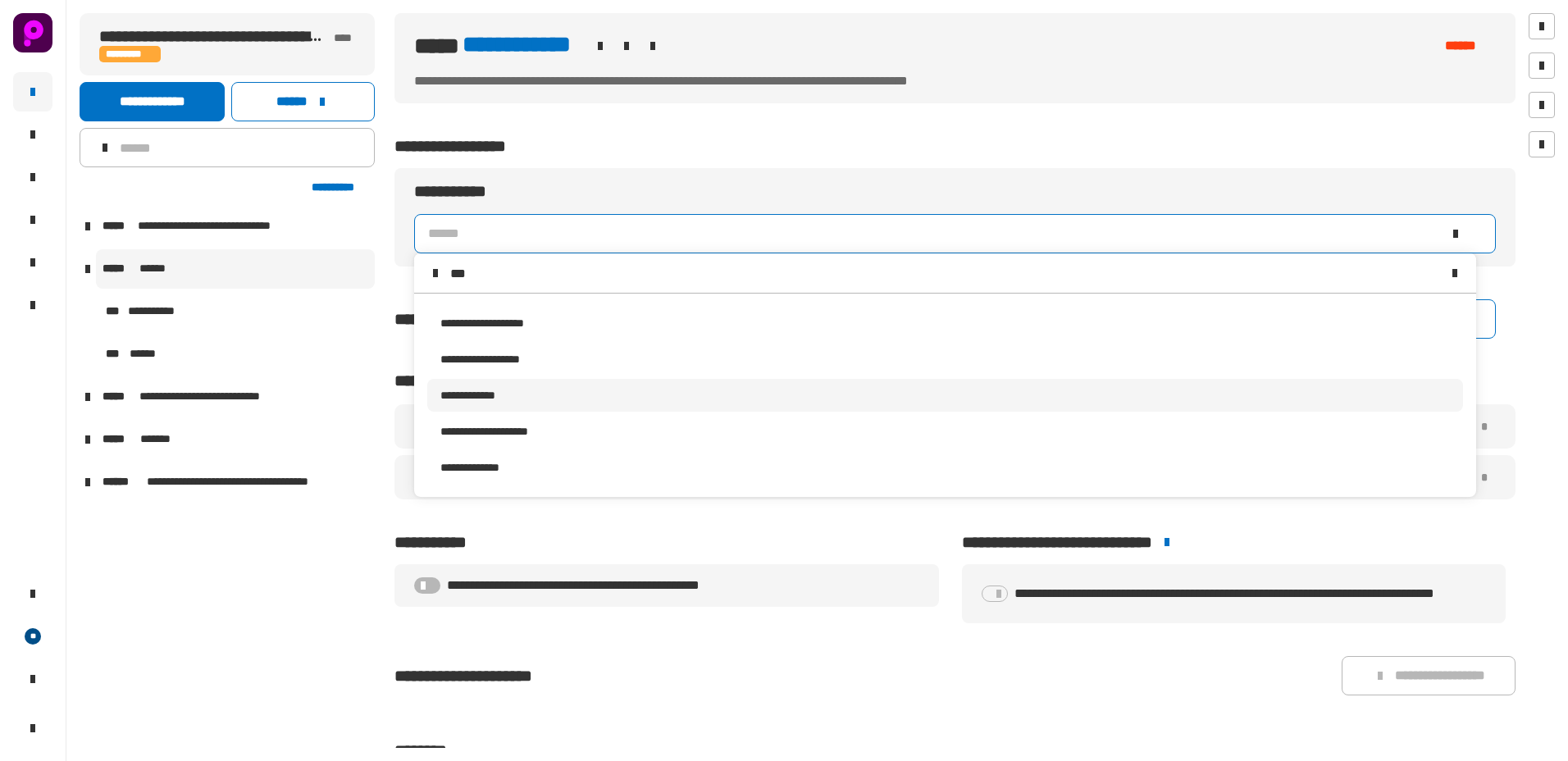 type on "***" 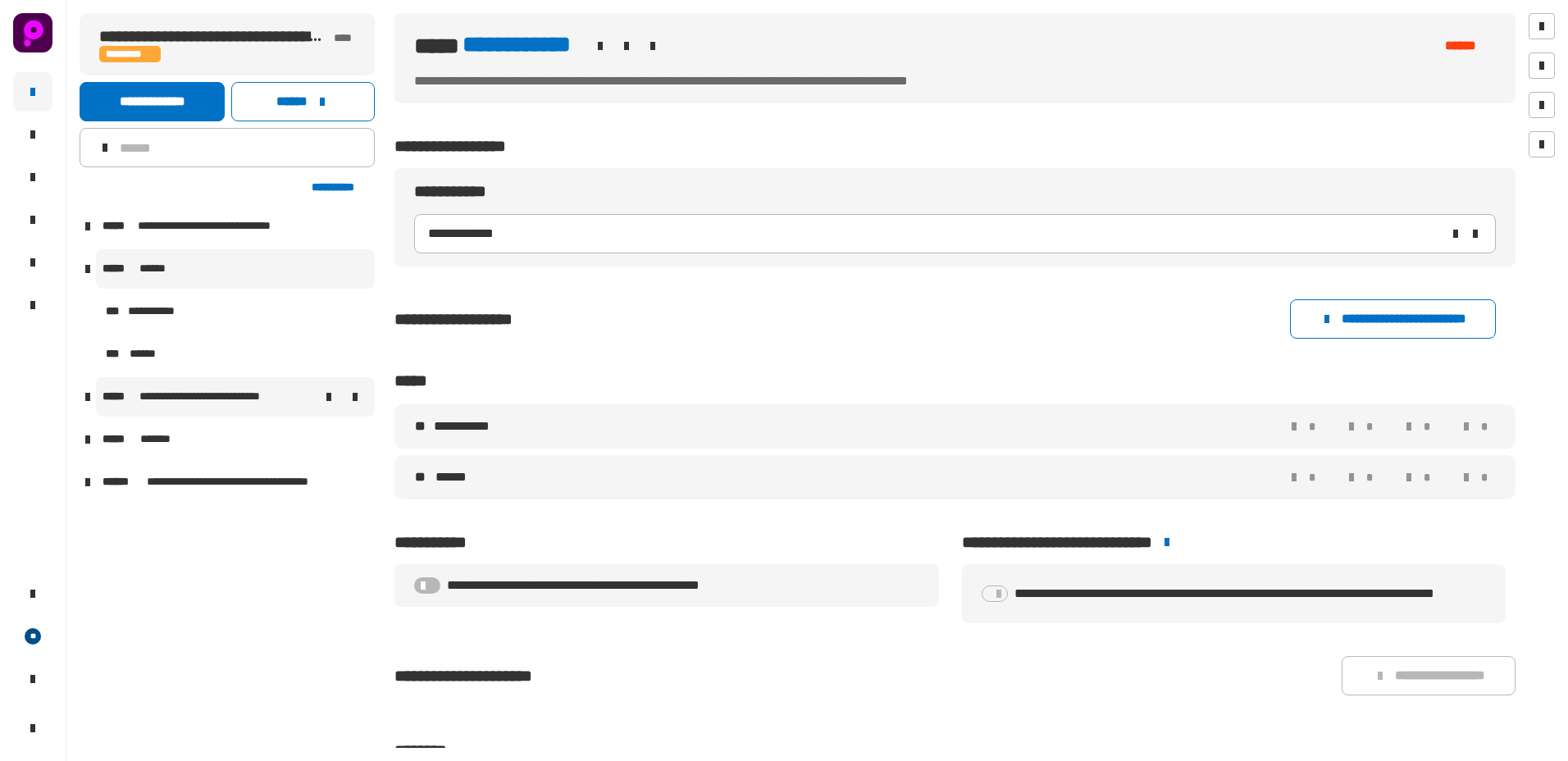 click on "**********" at bounding box center [212, 397] 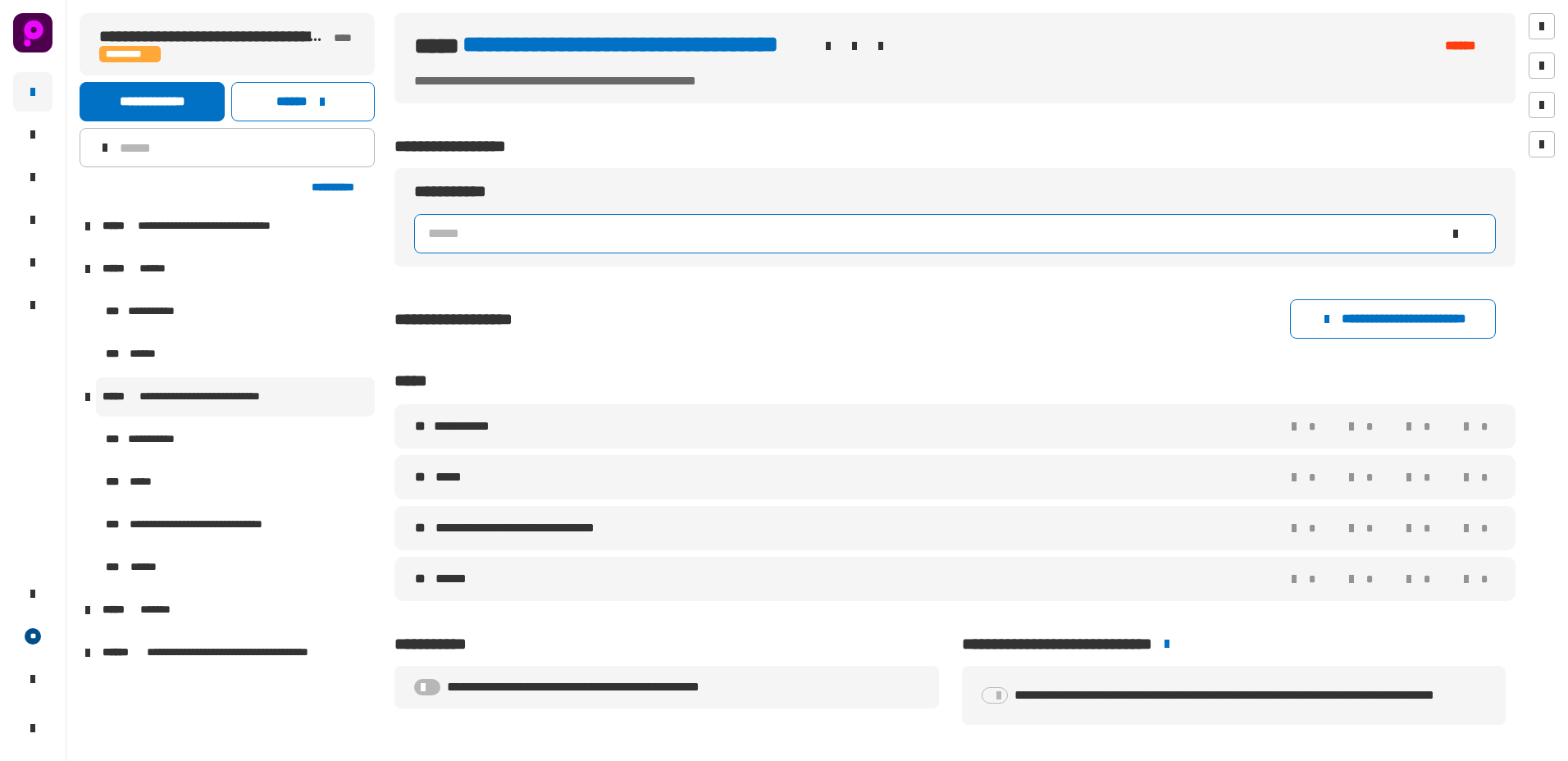 click on "******" 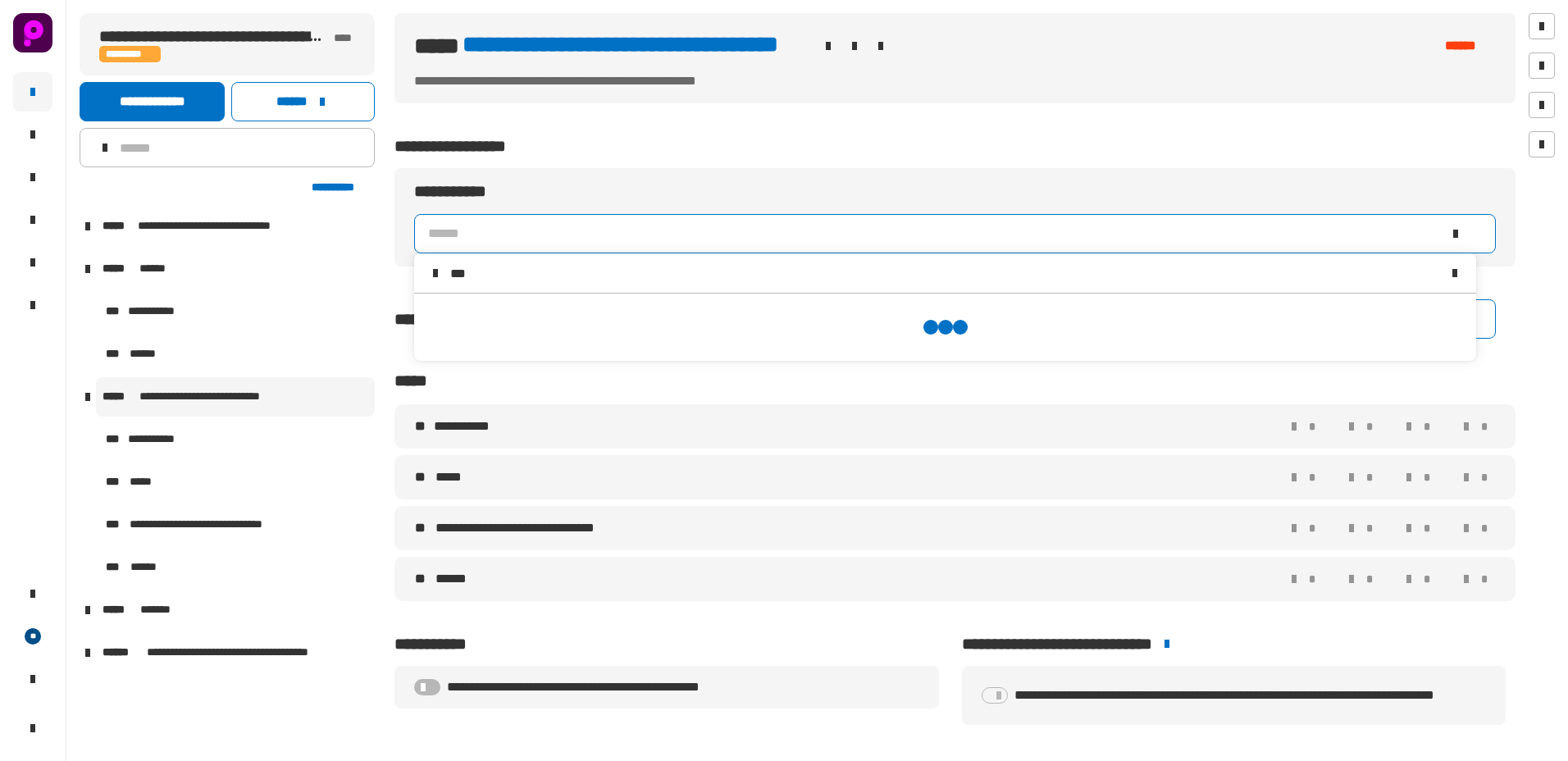 scroll, scrollTop: 0, scrollLeft: 0, axis: both 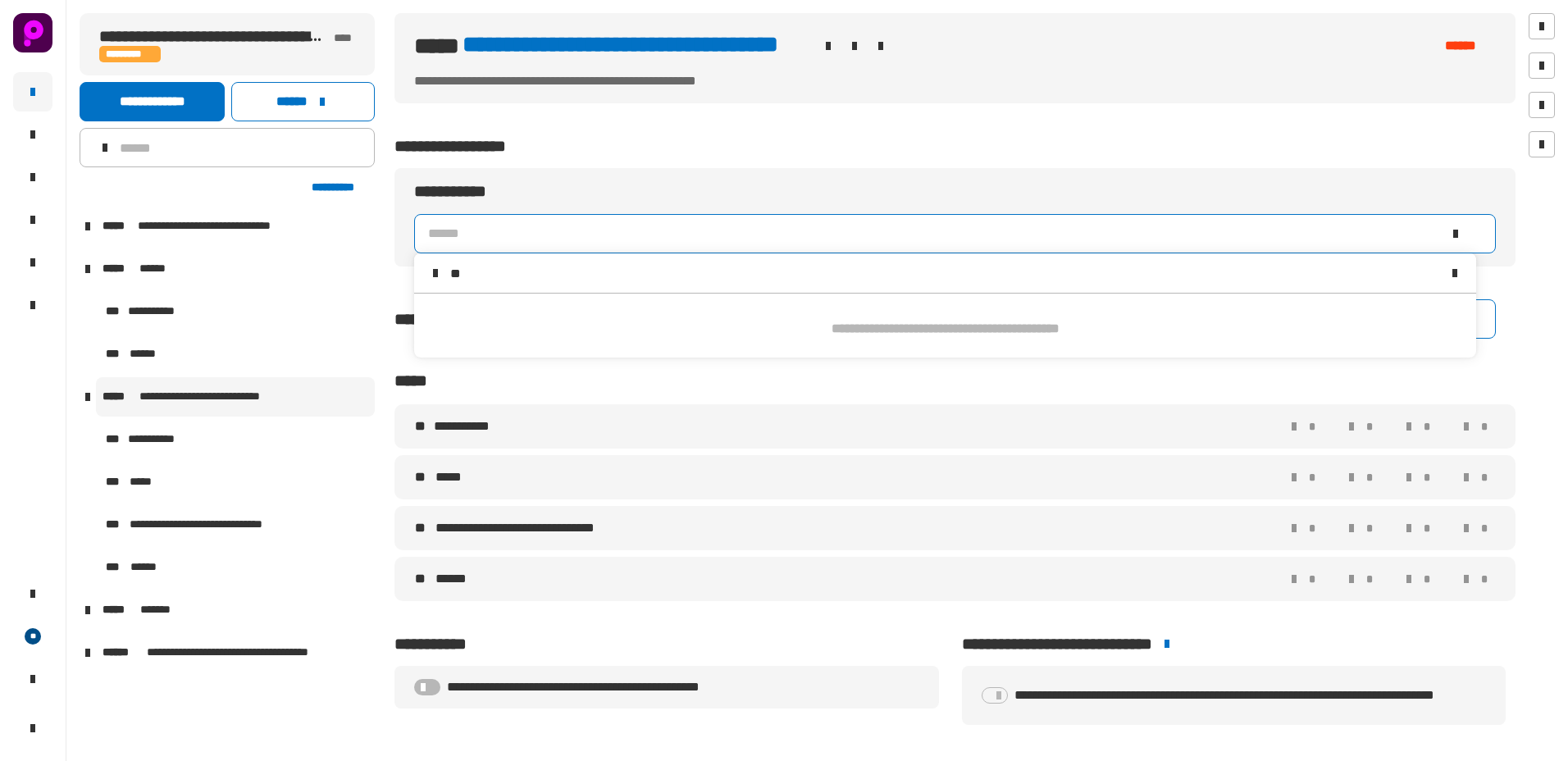 type on "*" 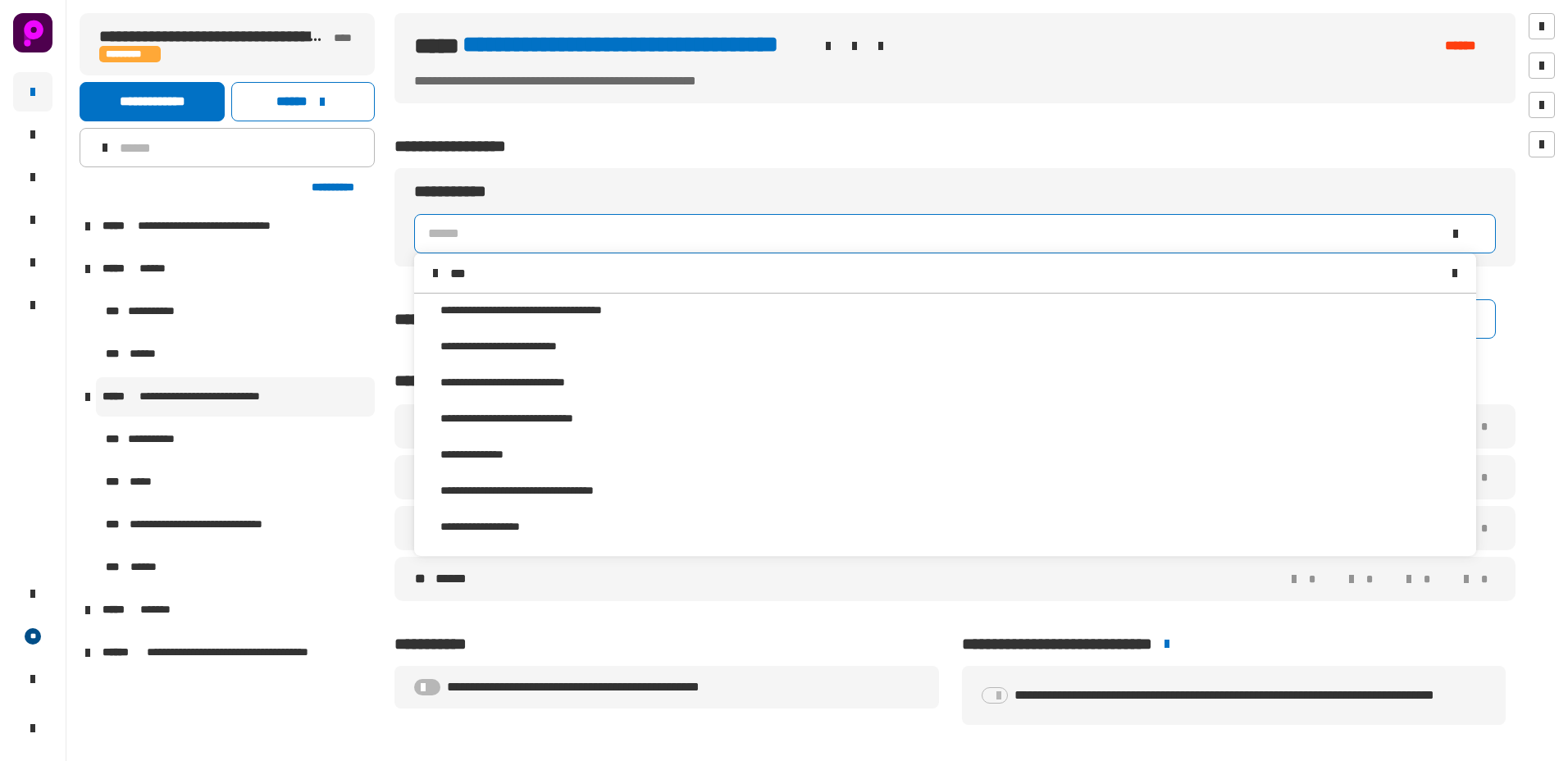 scroll, scrollTop: 0, scrollLeft: 0, axis: both 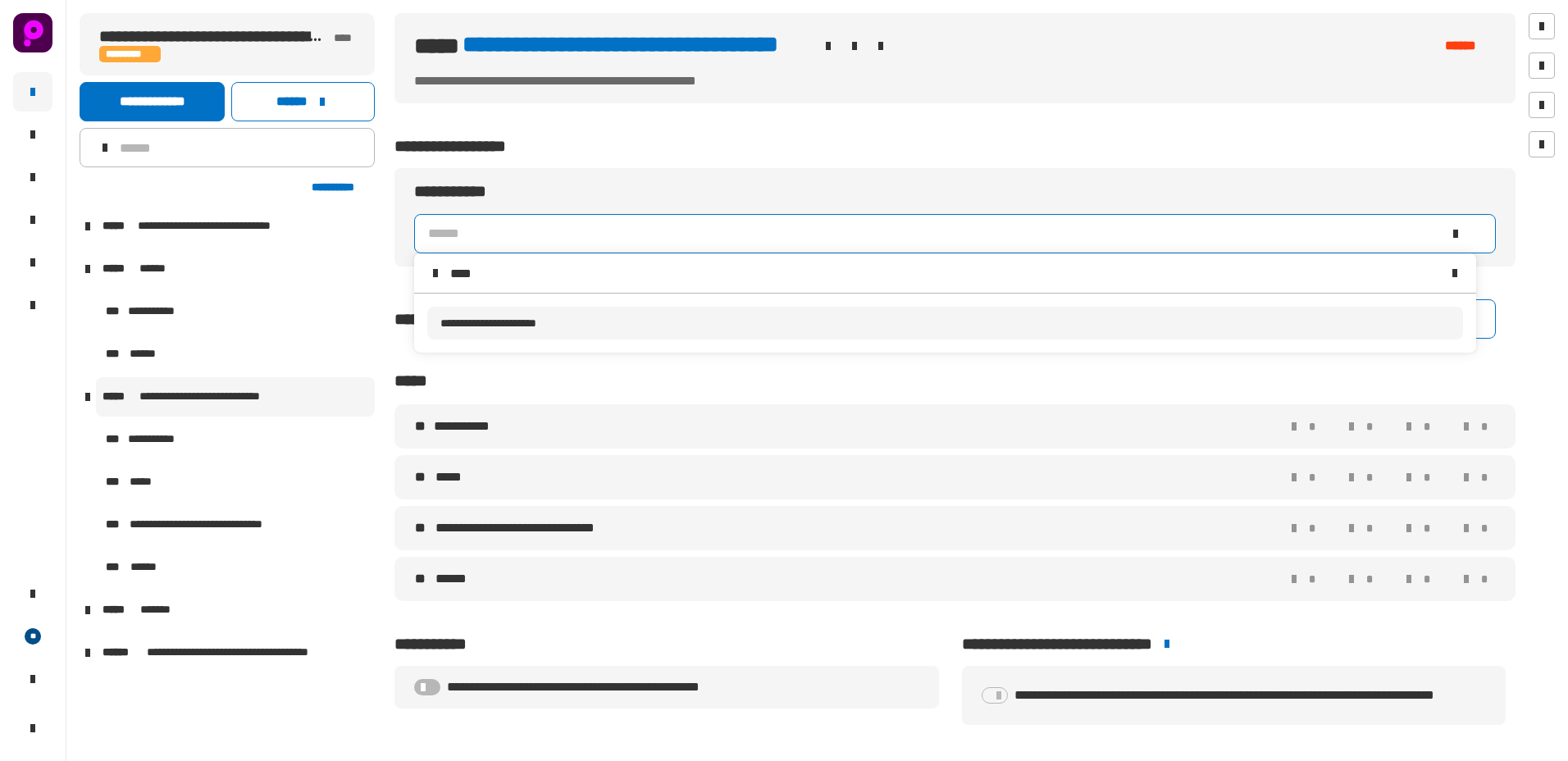 type on "****" 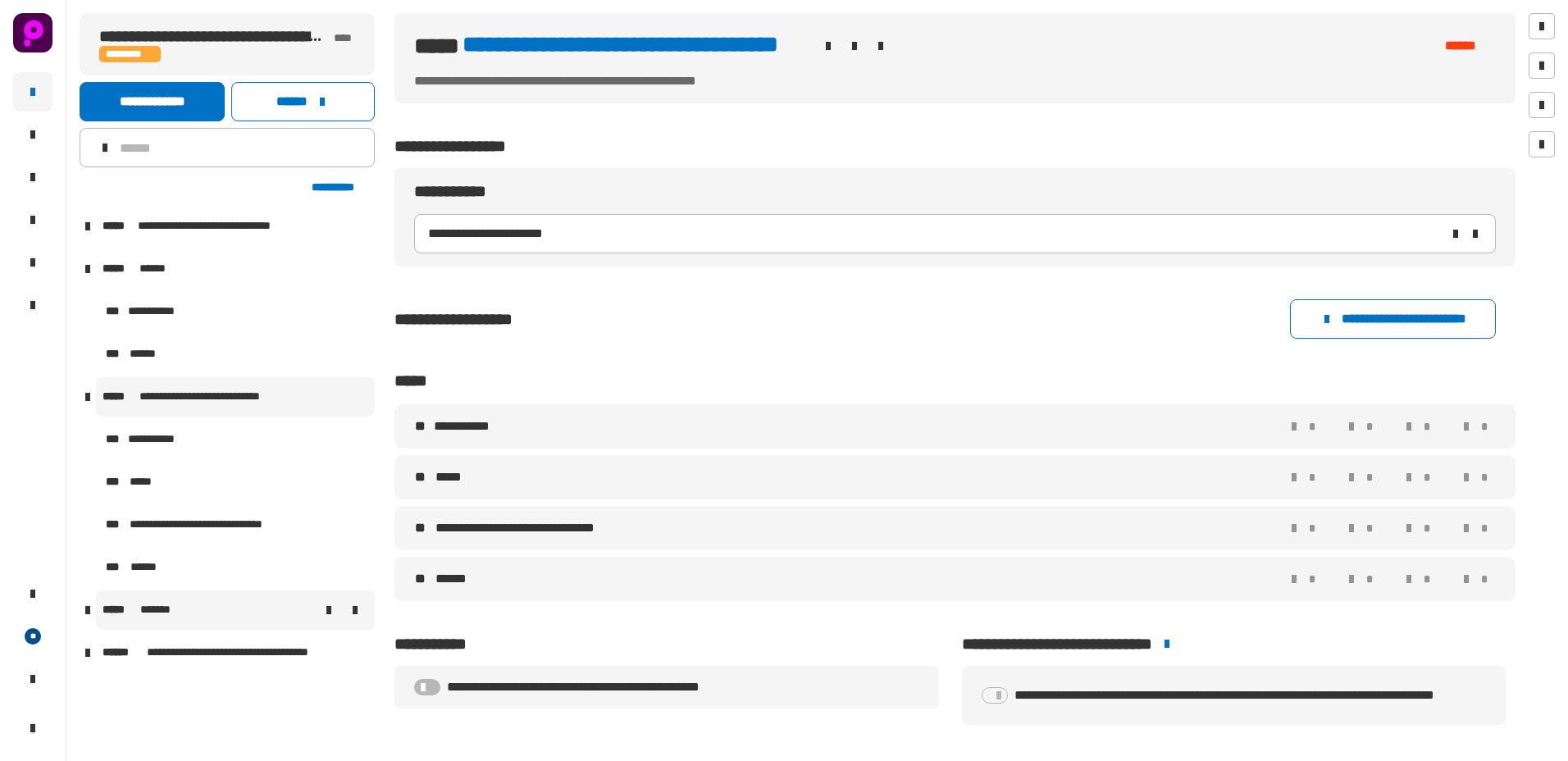 click on "*******" at bounding box center (159, 610) 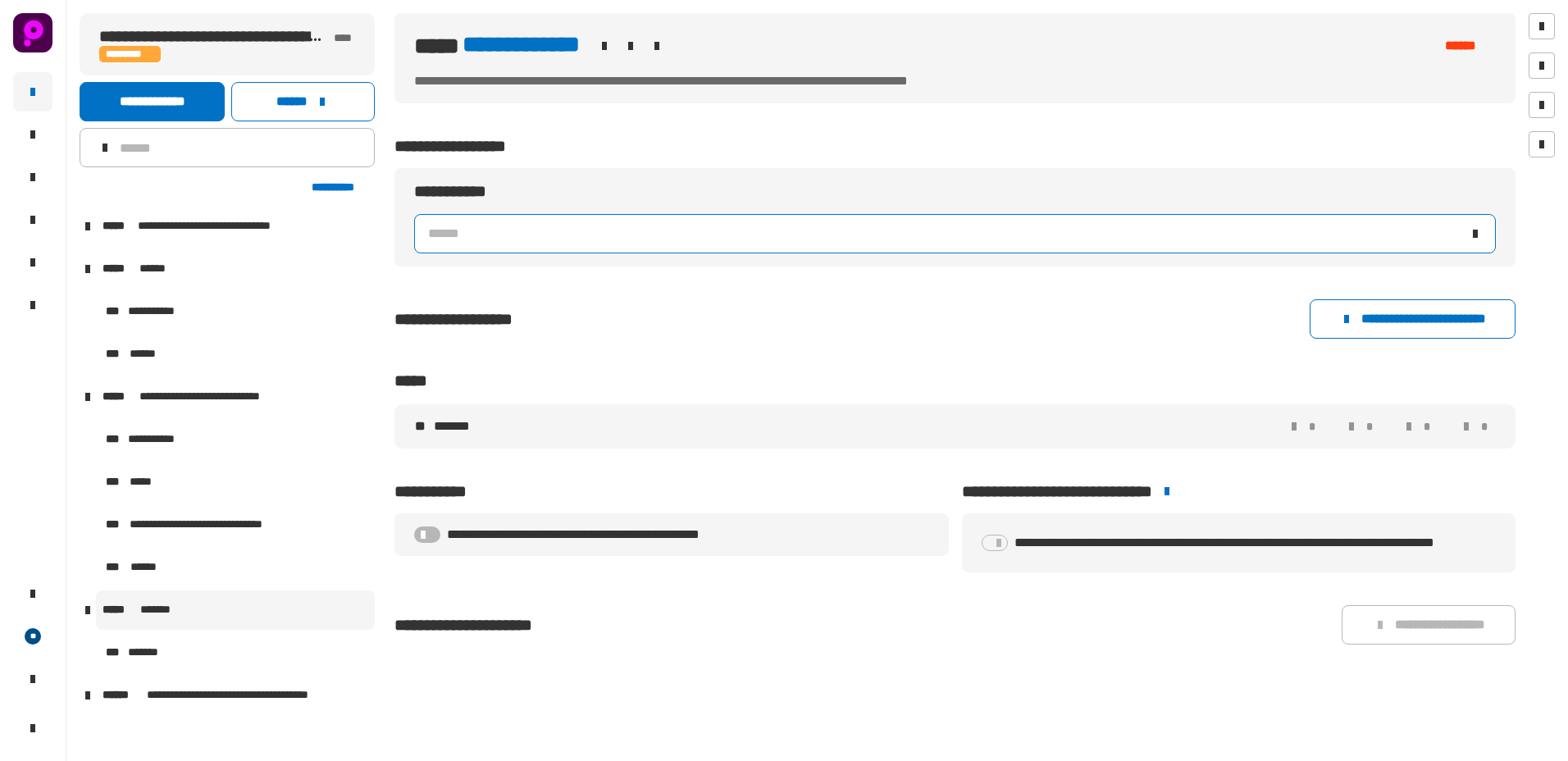 click on "******" 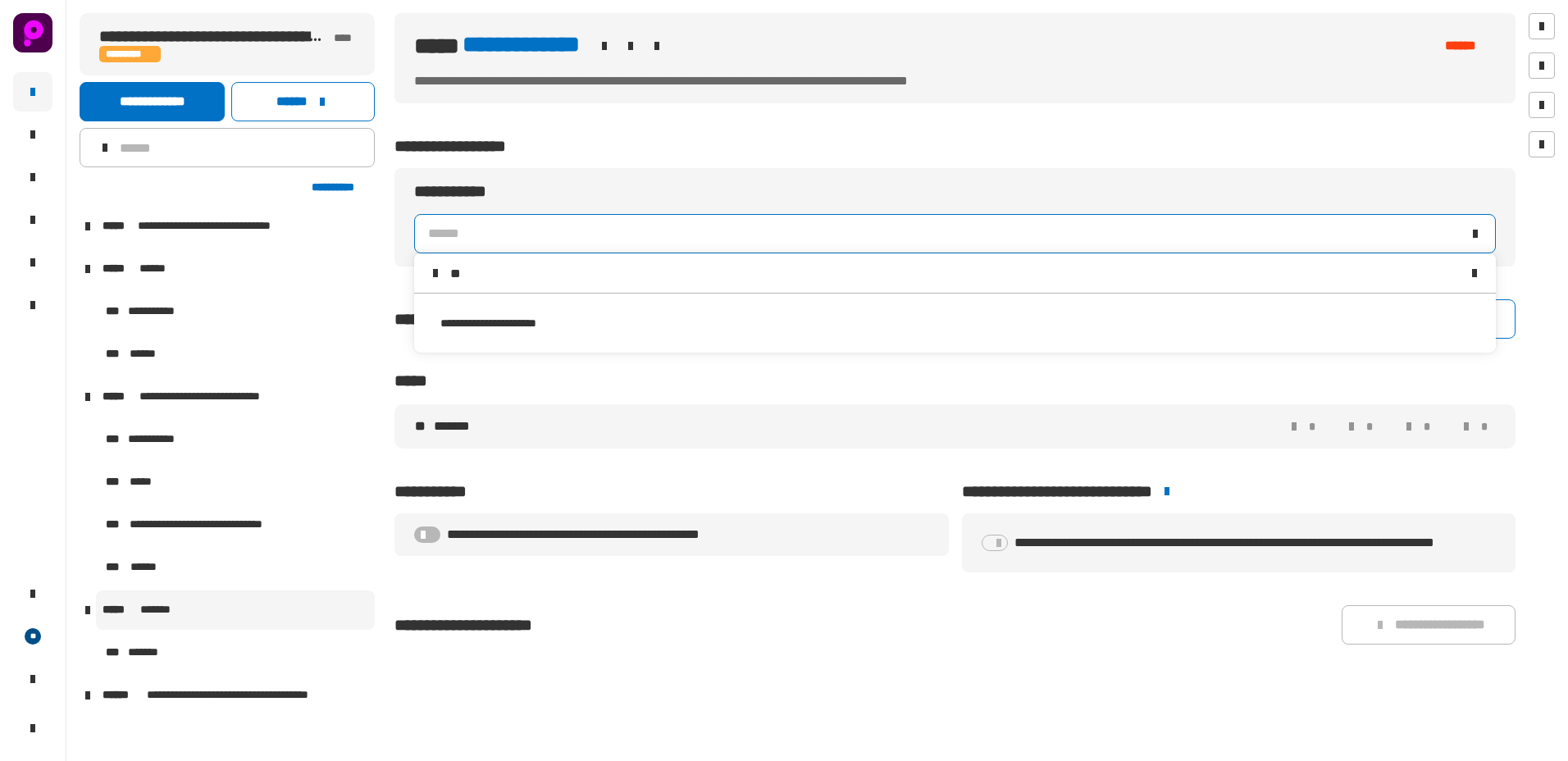 type on "*" 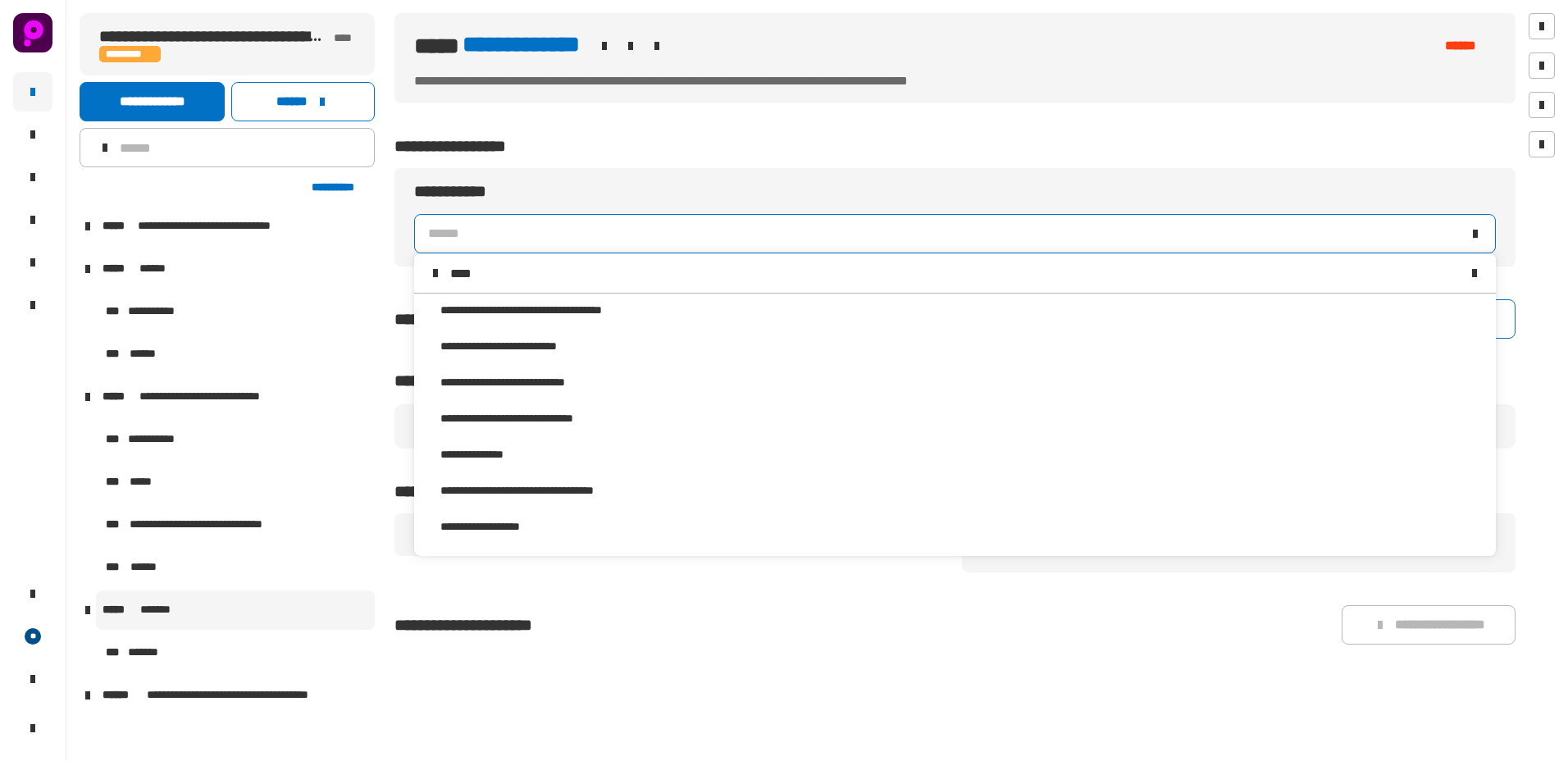 scroll, scrollTop: 0, scrollLeft: 0, axis: both 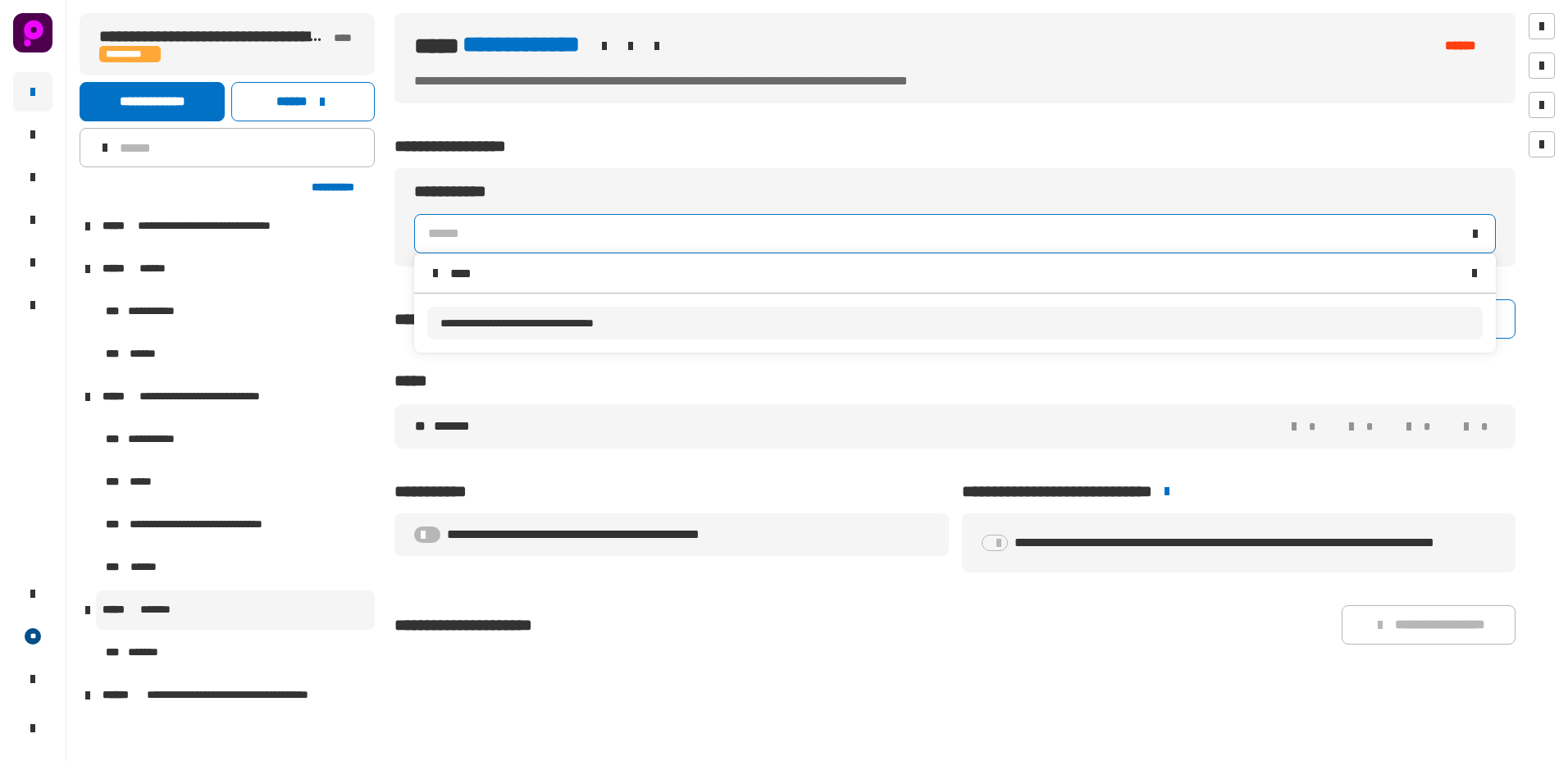 type on "****" 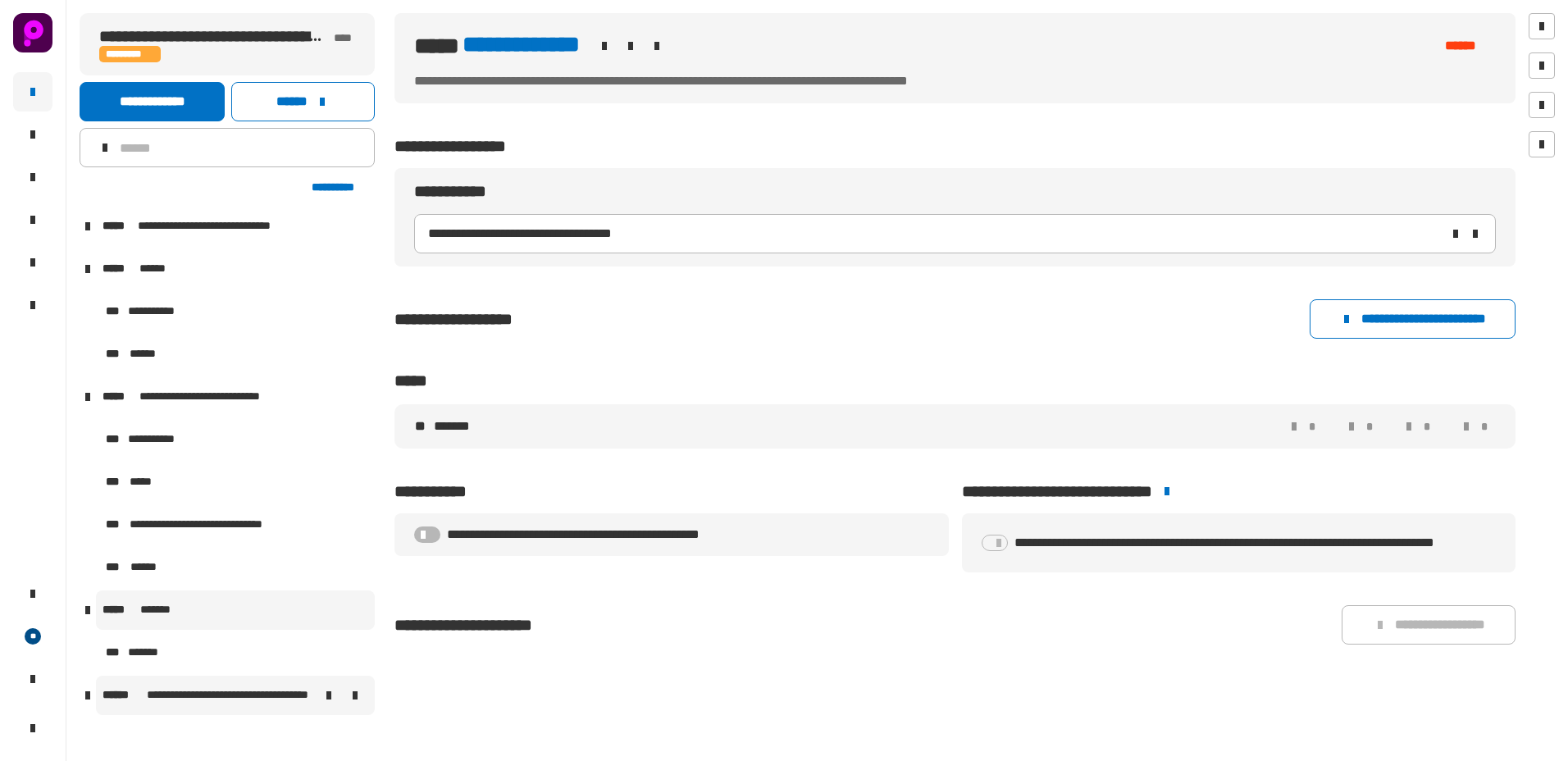 click on "**********" at bounding box center (230, 695) 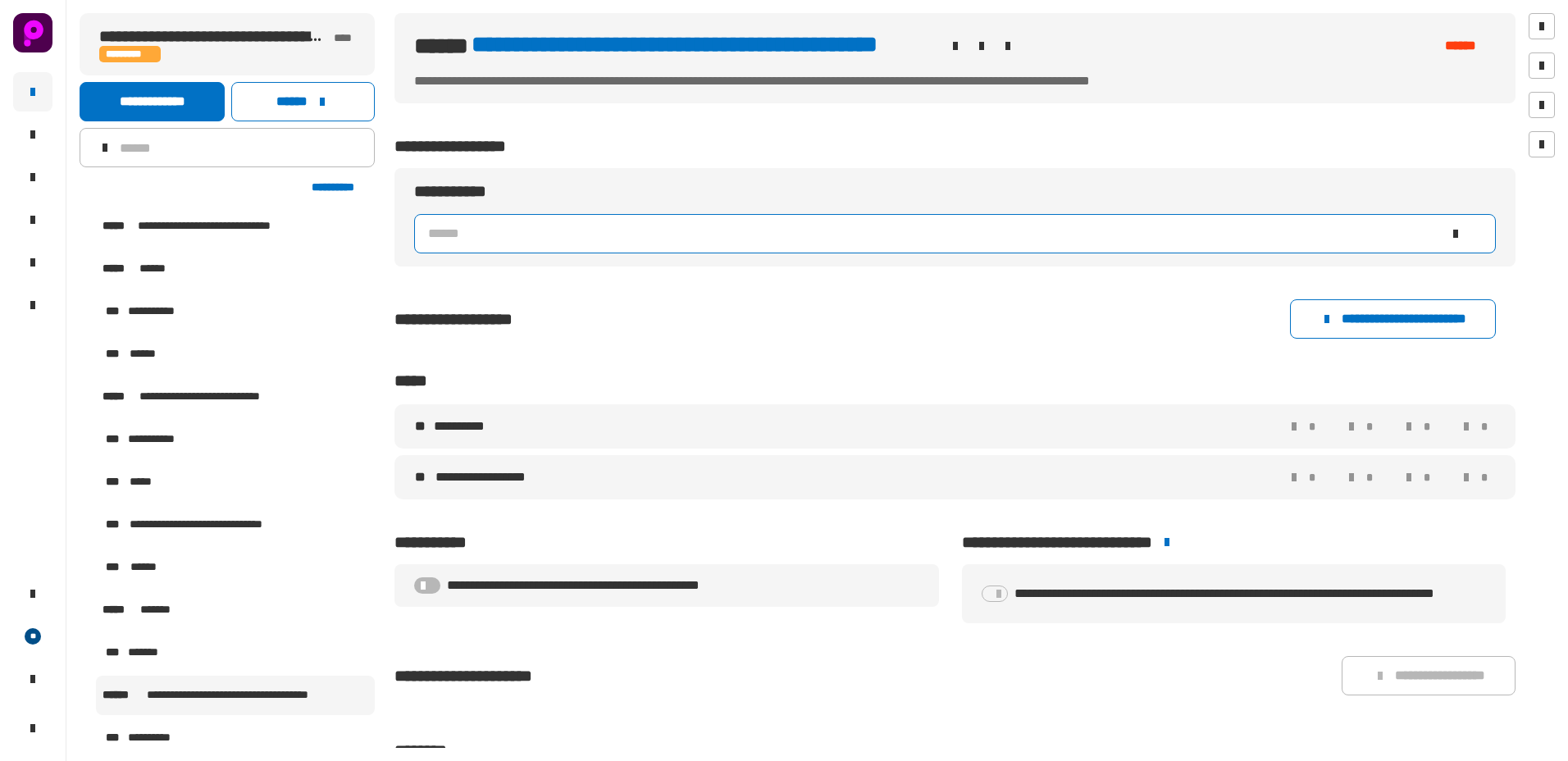 click on "******" 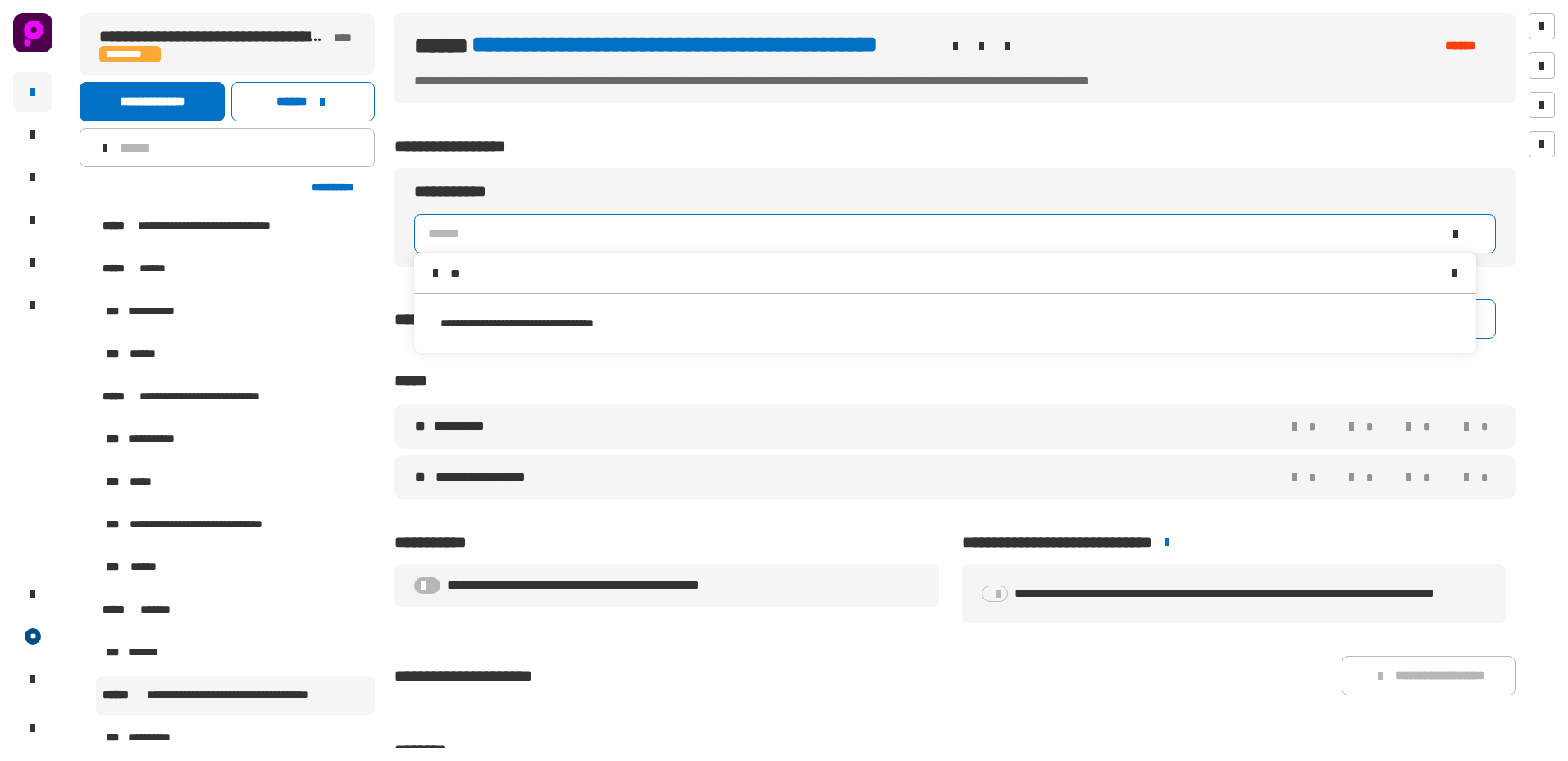 type on "*" 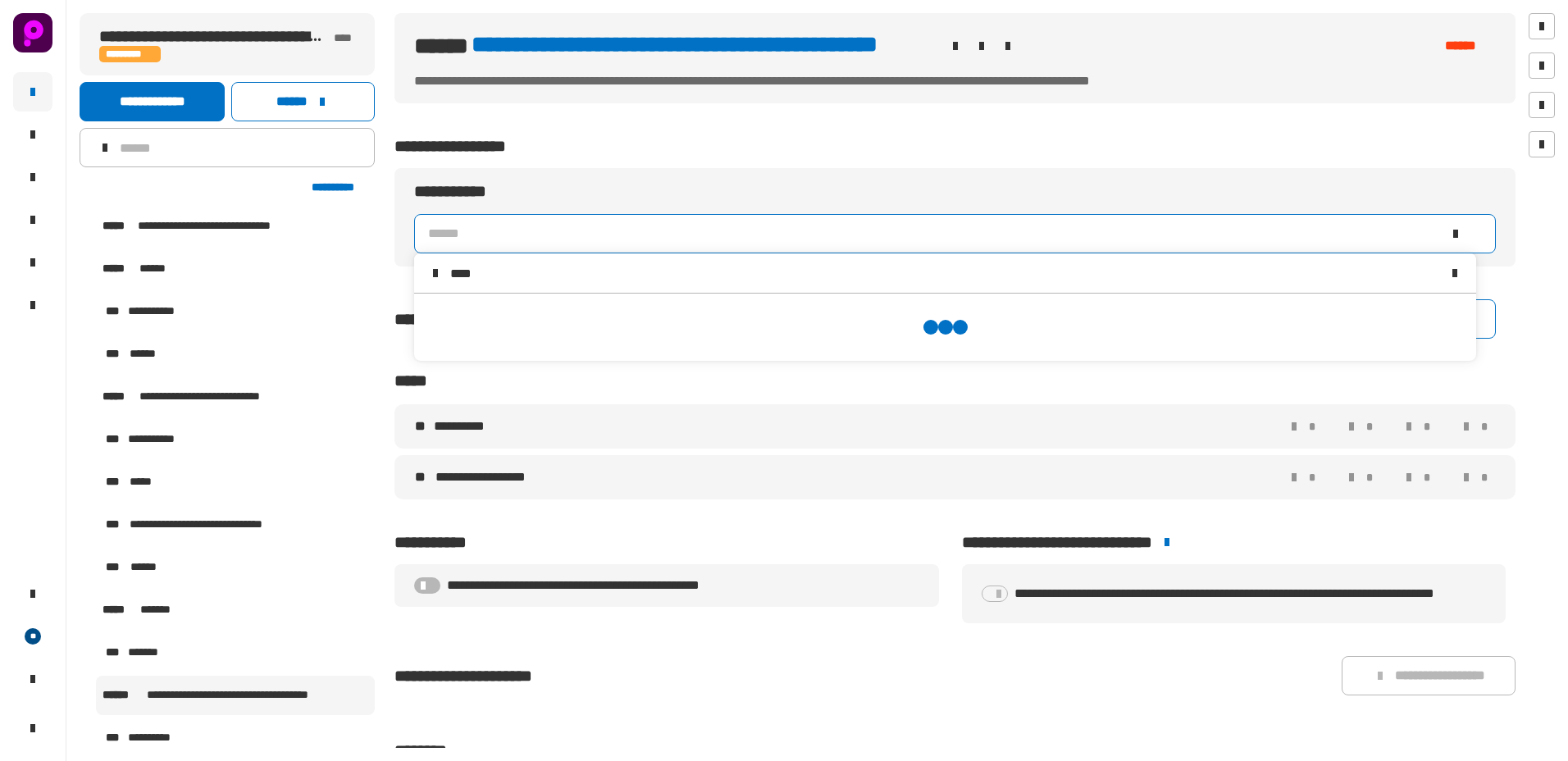 scroll, scrollTop: 0, scrollLeft: 0, axis: both 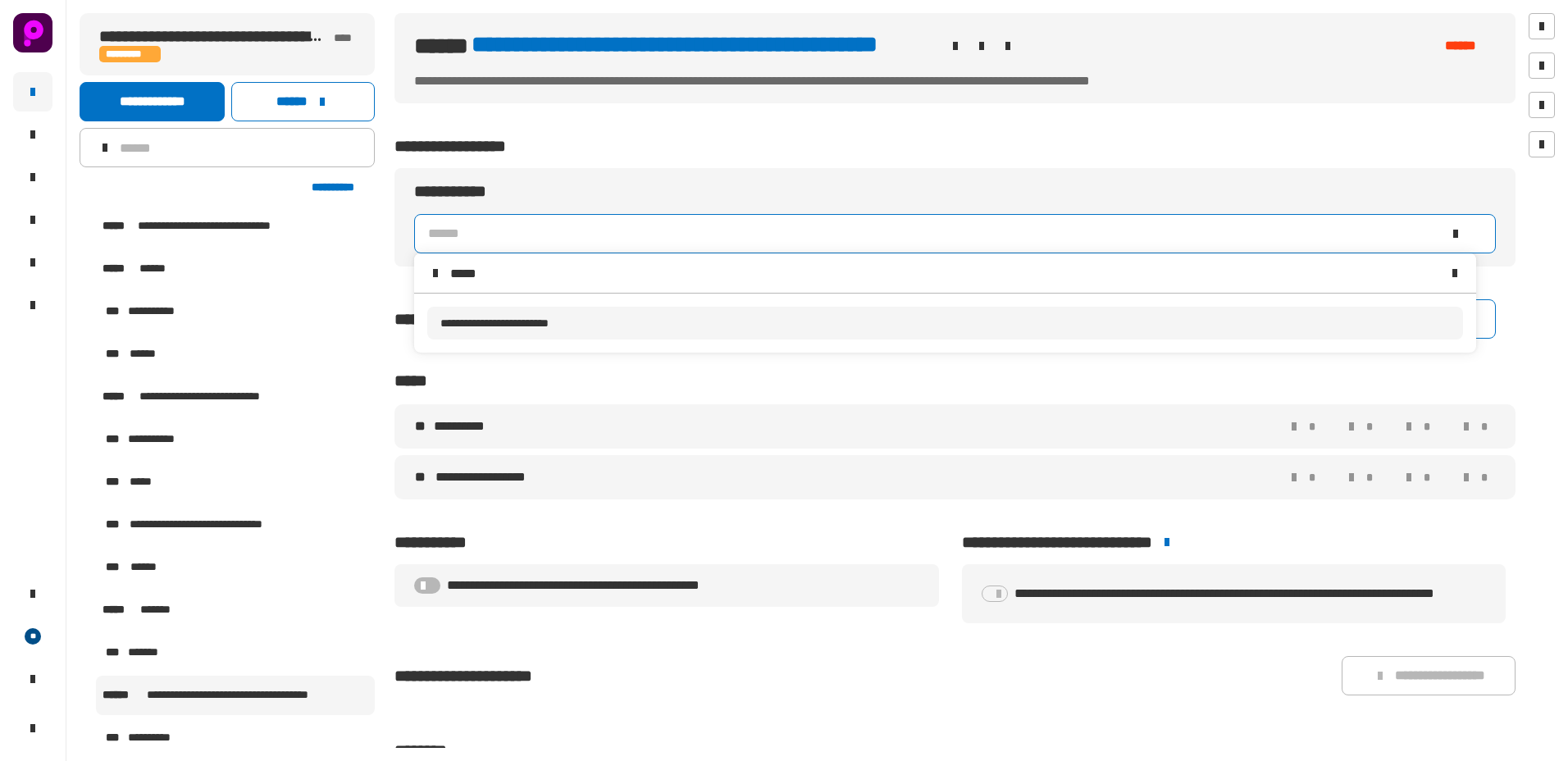 type on "*****" 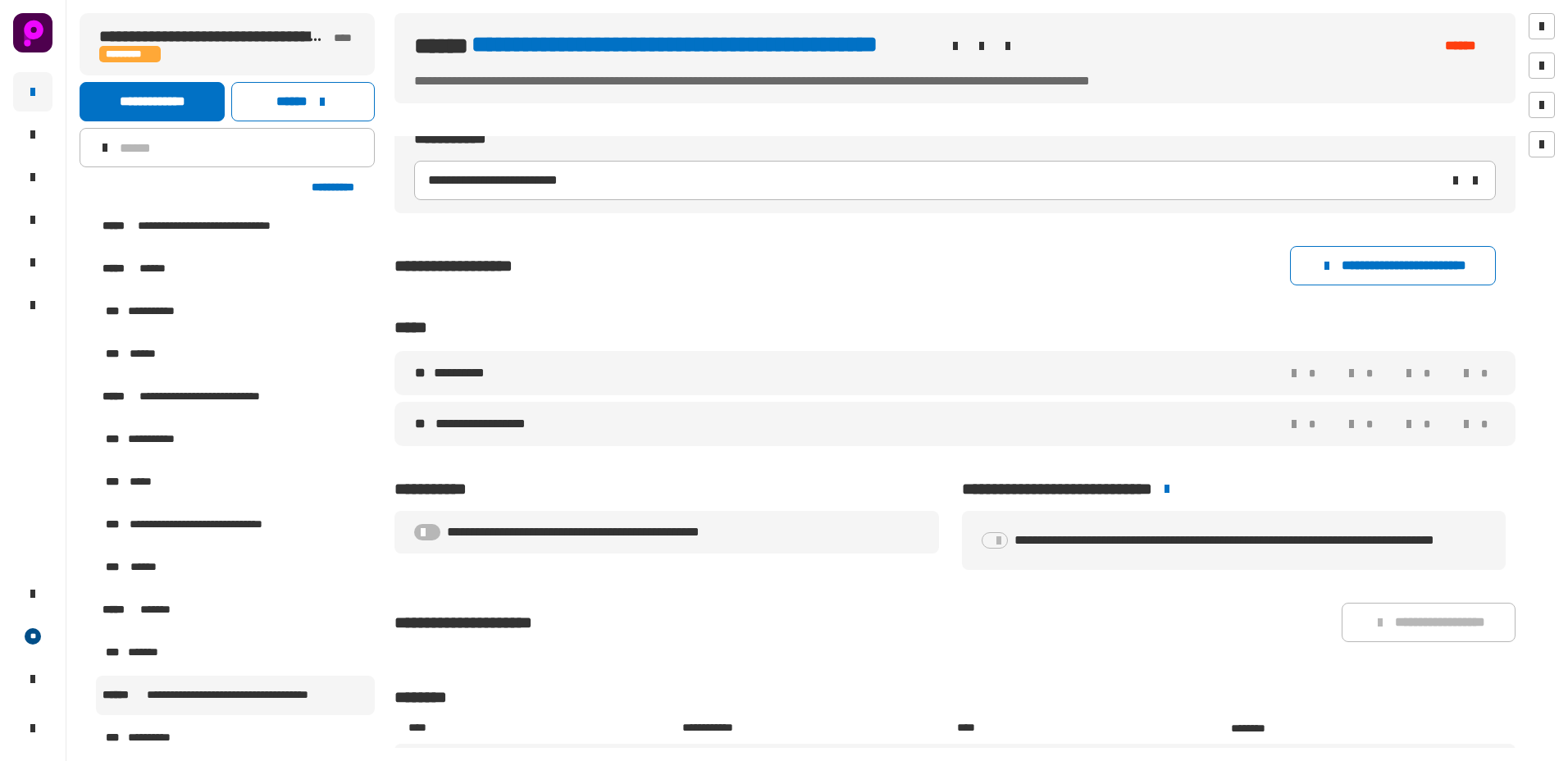 scroll, scrollTop: 115, scrollLeft: 0, axis: vertical 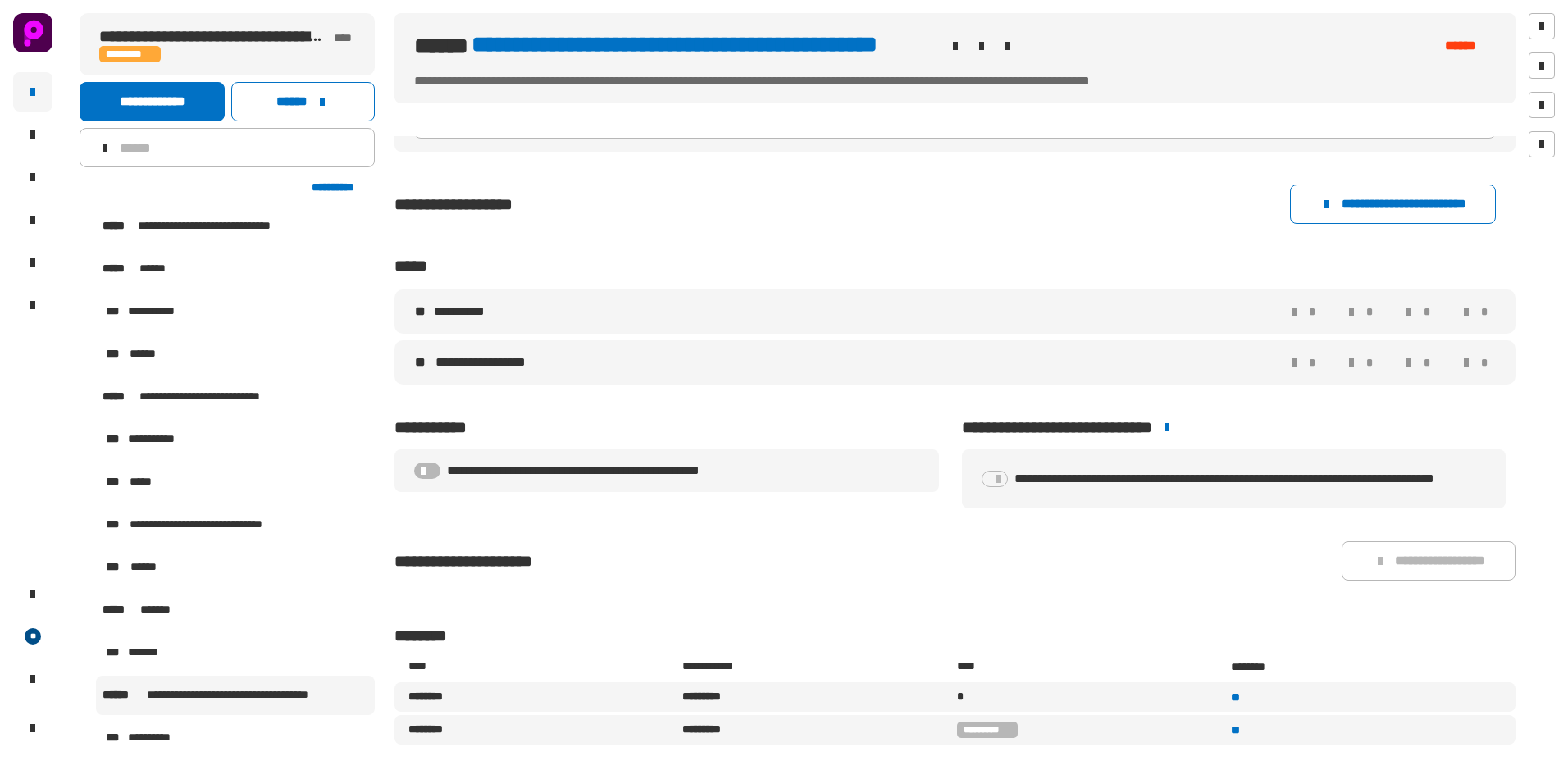 click on "**********" 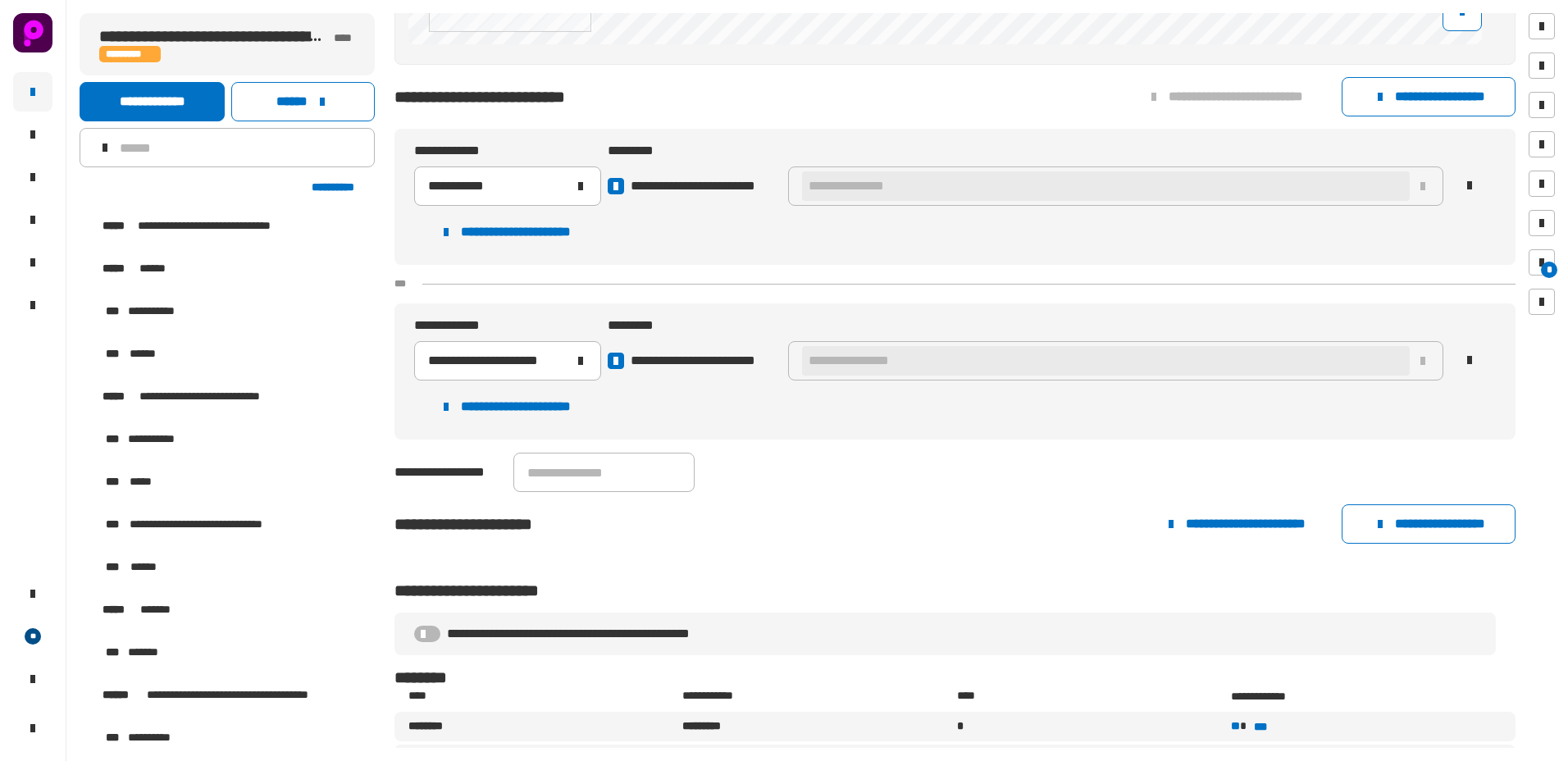 scroll, scrollTop: 984, scrollLeft: 0, axis: vertical 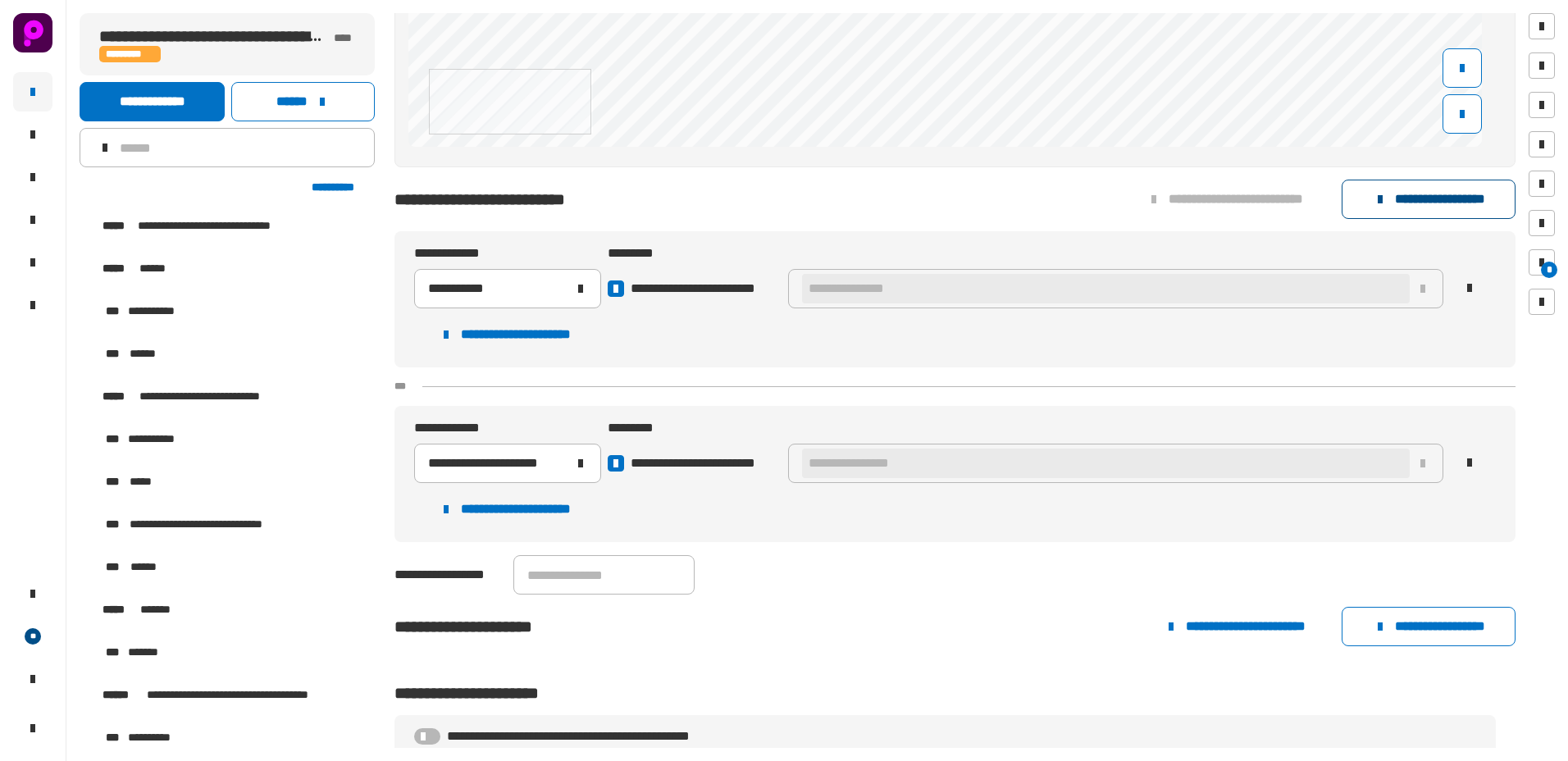 click on "**********" 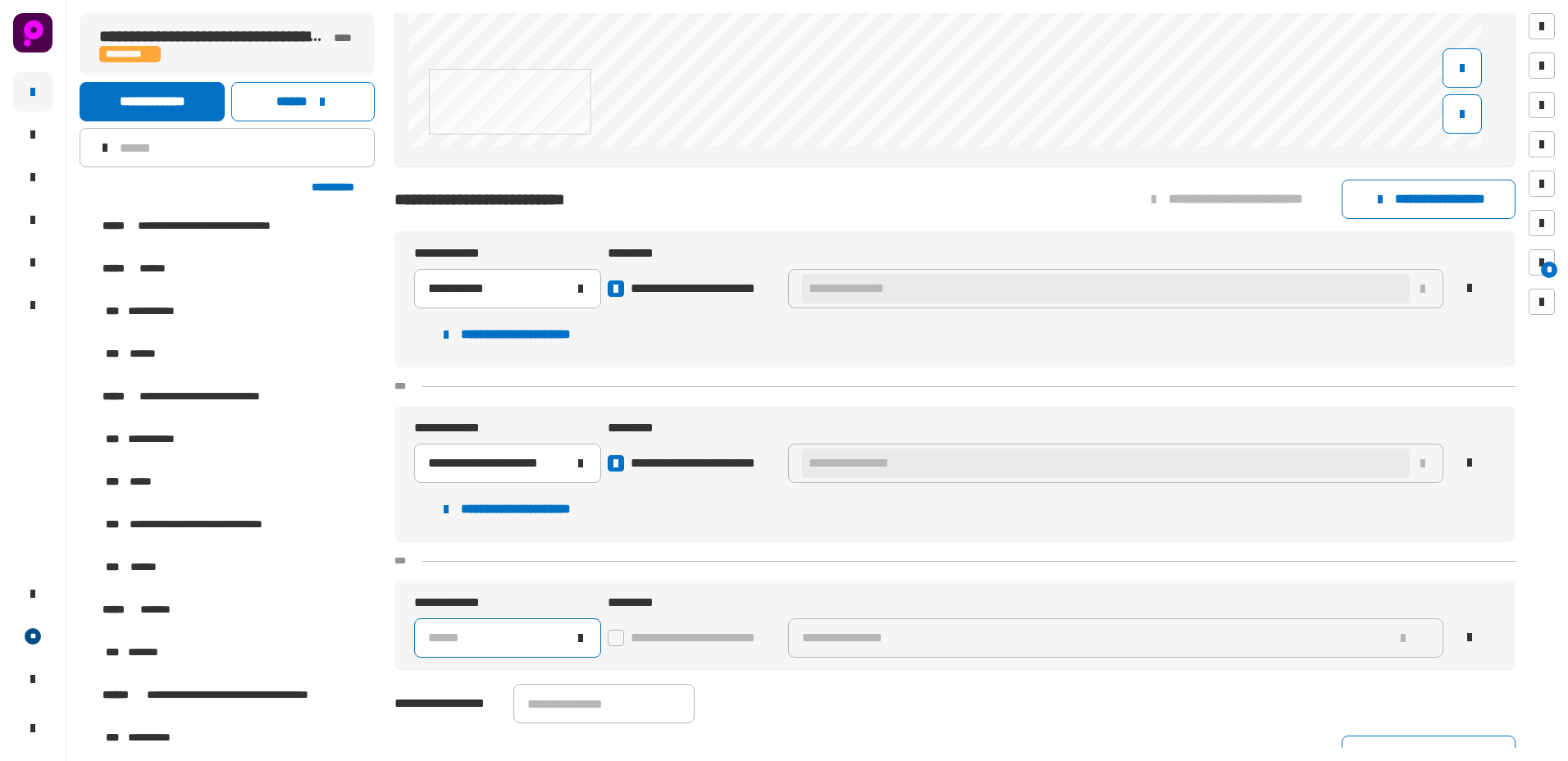 click on "******" 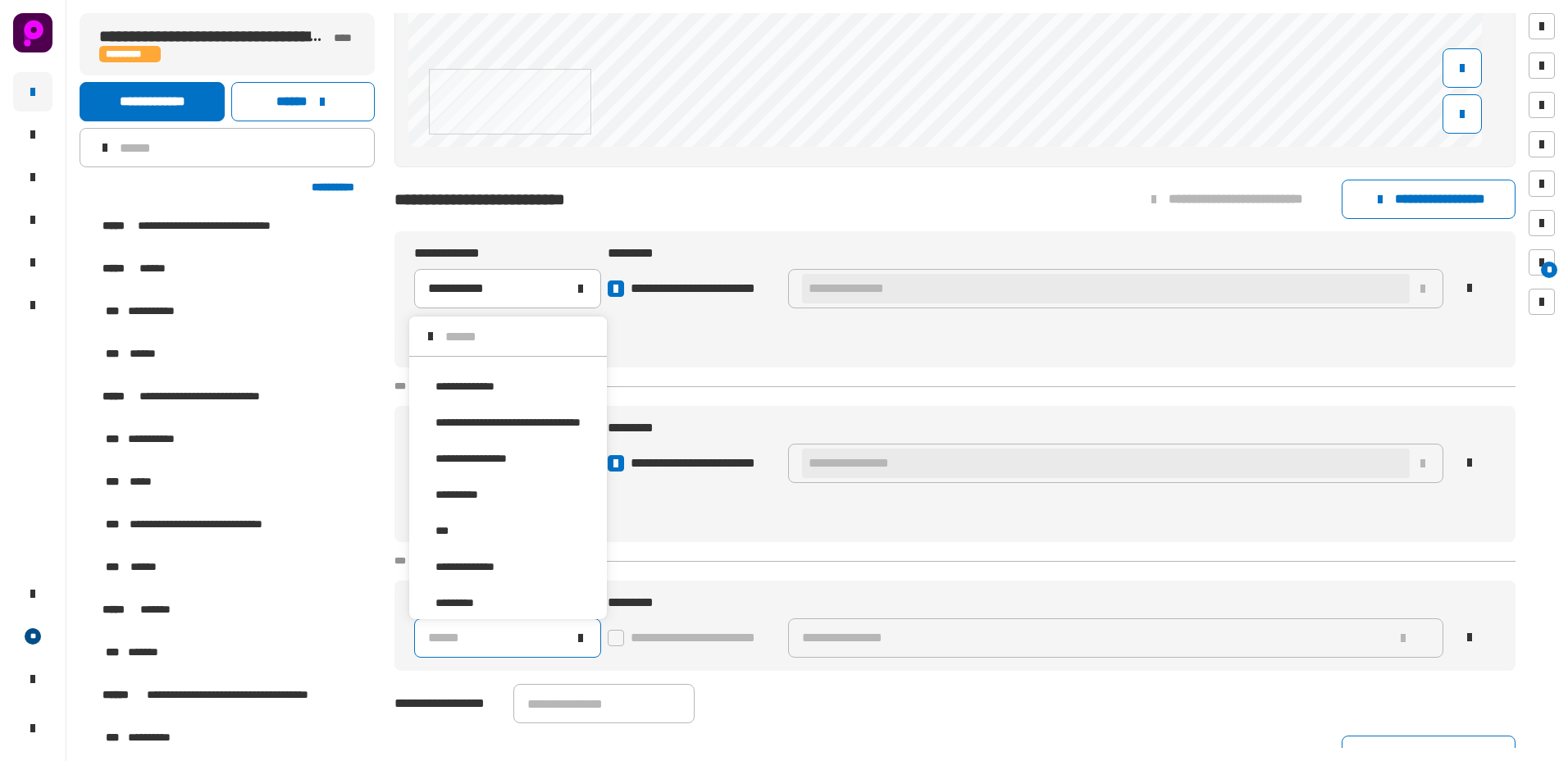 scroll, scrollTop: 13, scrollLeft: 0, axis: vertical 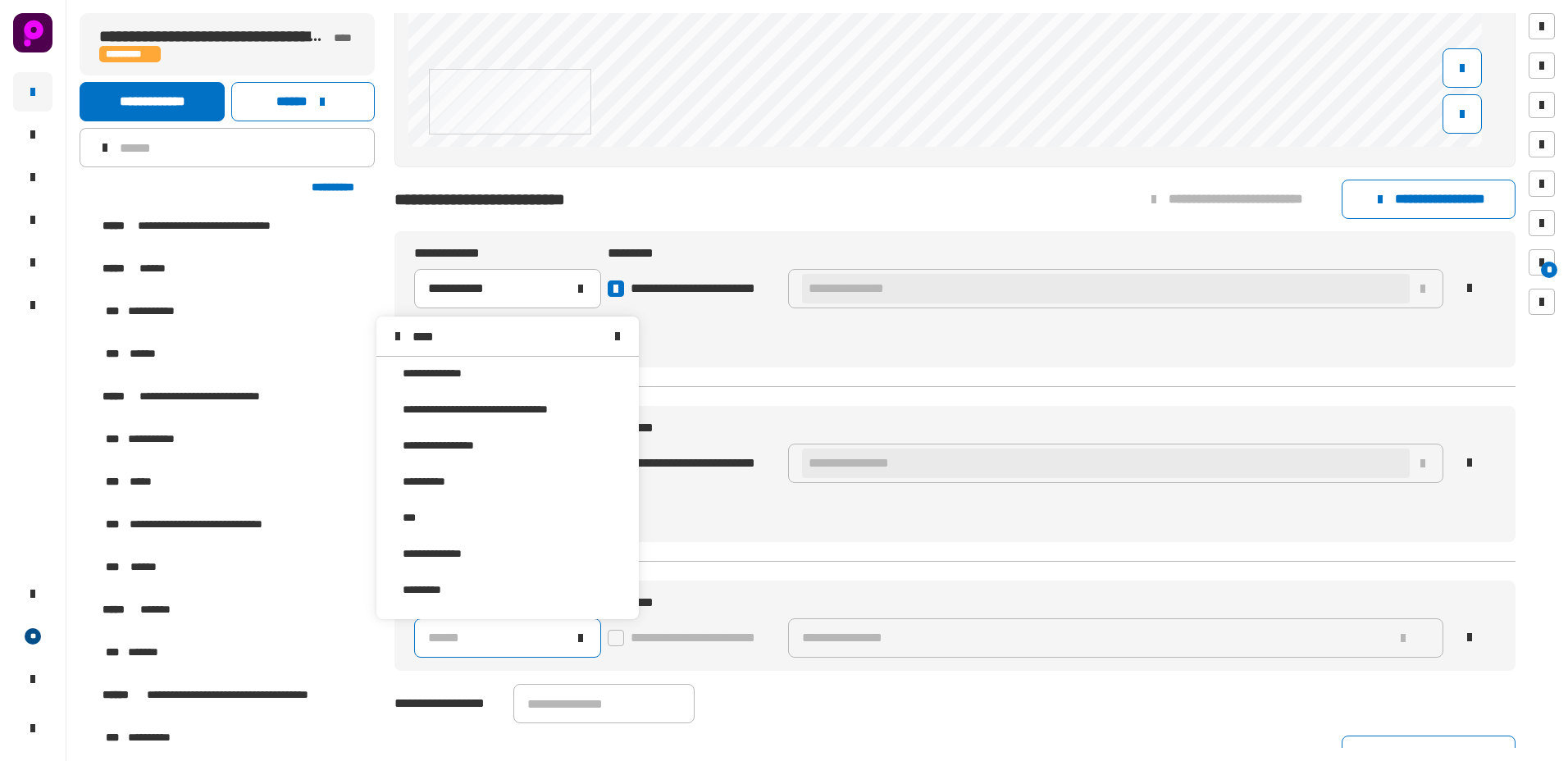 type on "*****" 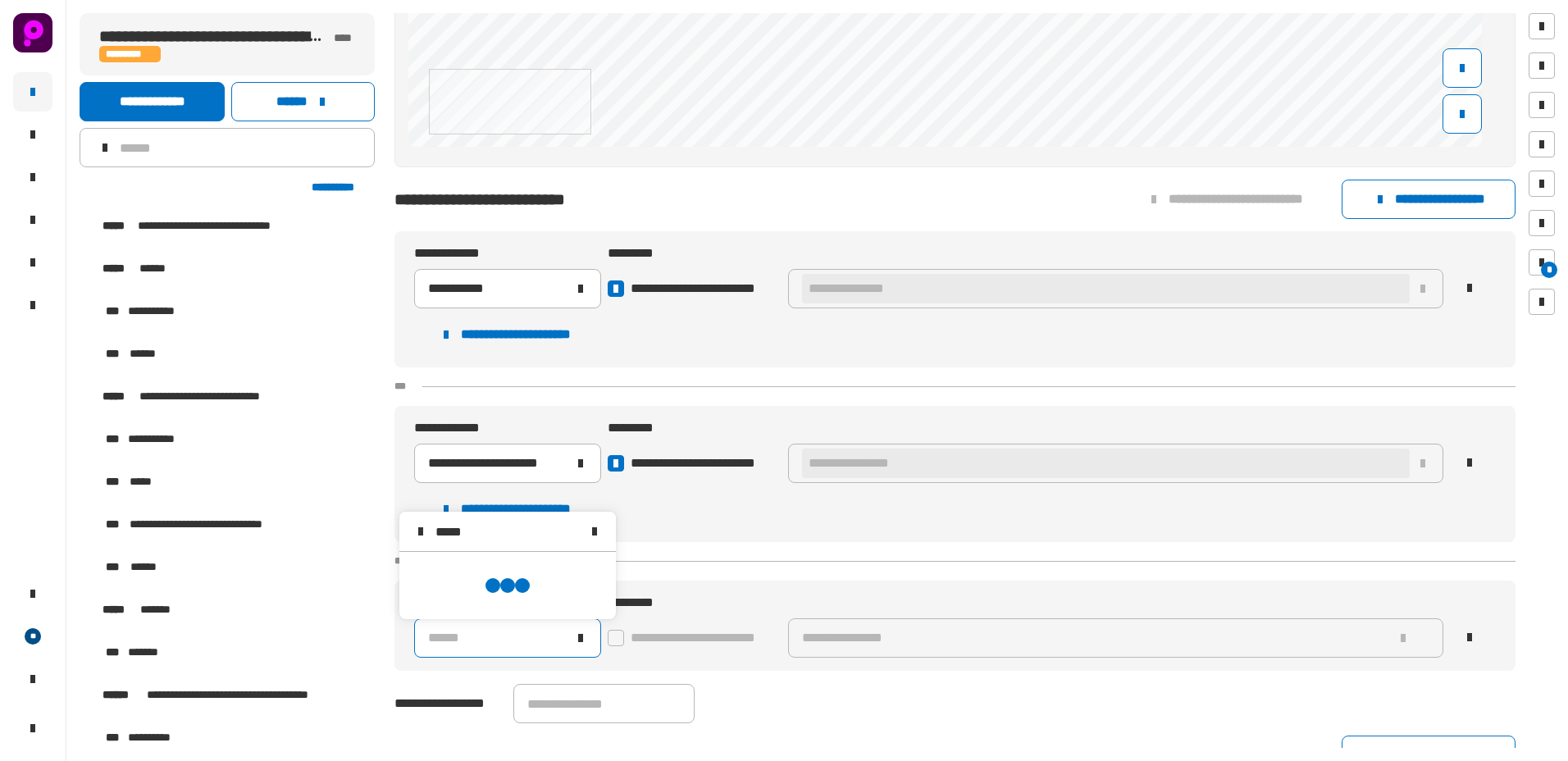 scroll, scrollTop: 0, scrollLeft: 0, axis: both 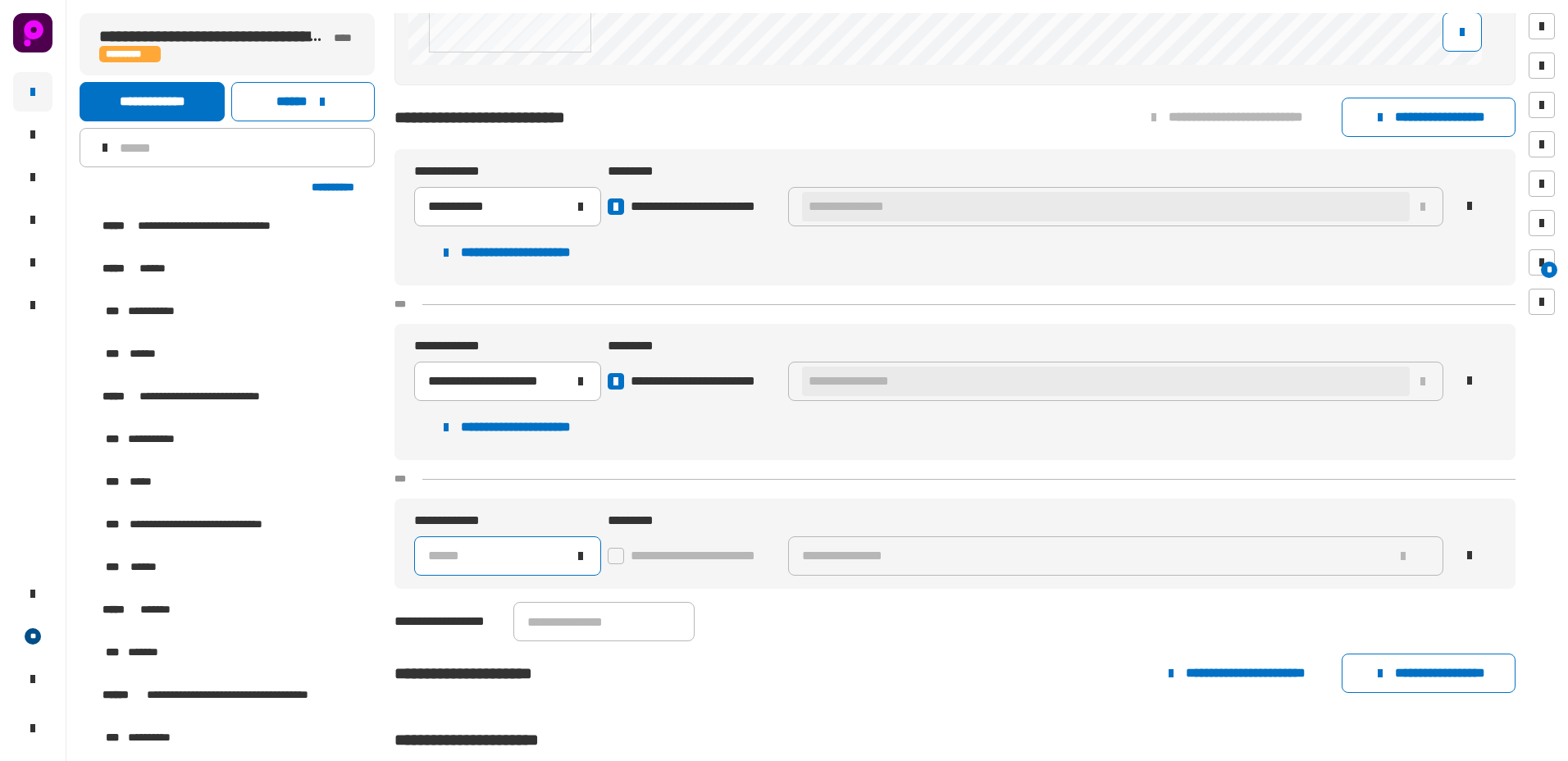 click on "******" 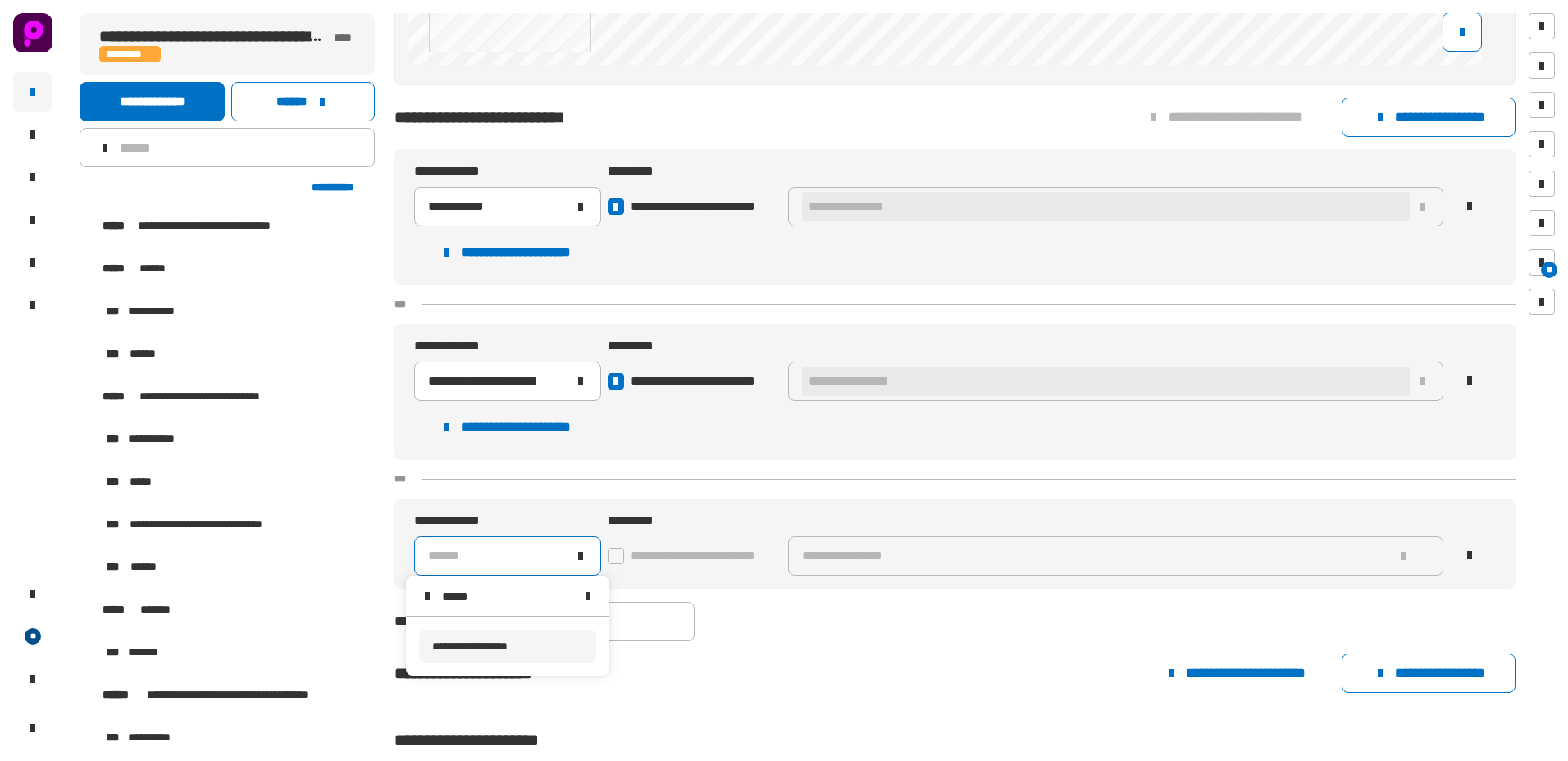 click on "**********" at bounding box center (470, 646) 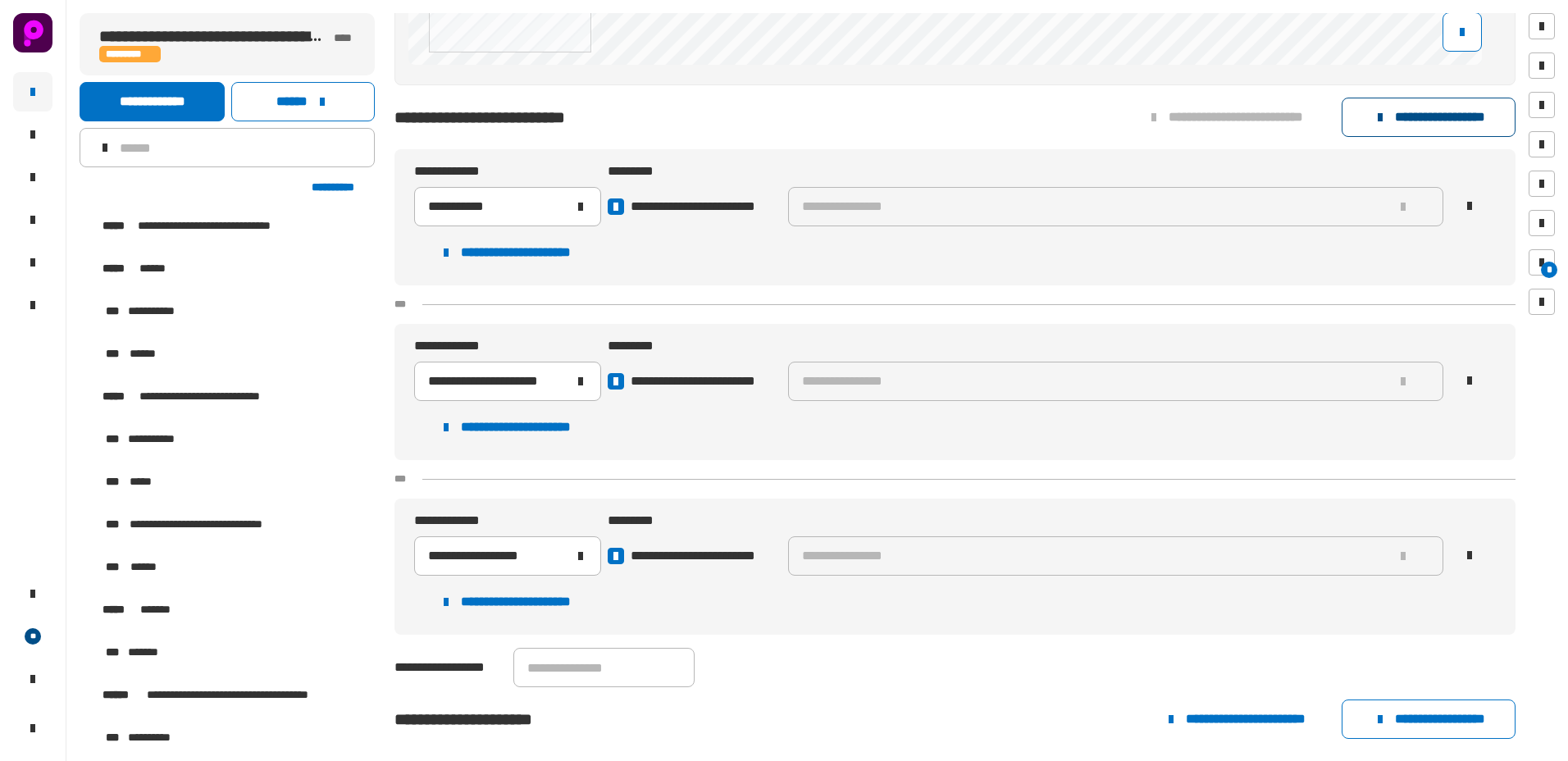 click on "**********" 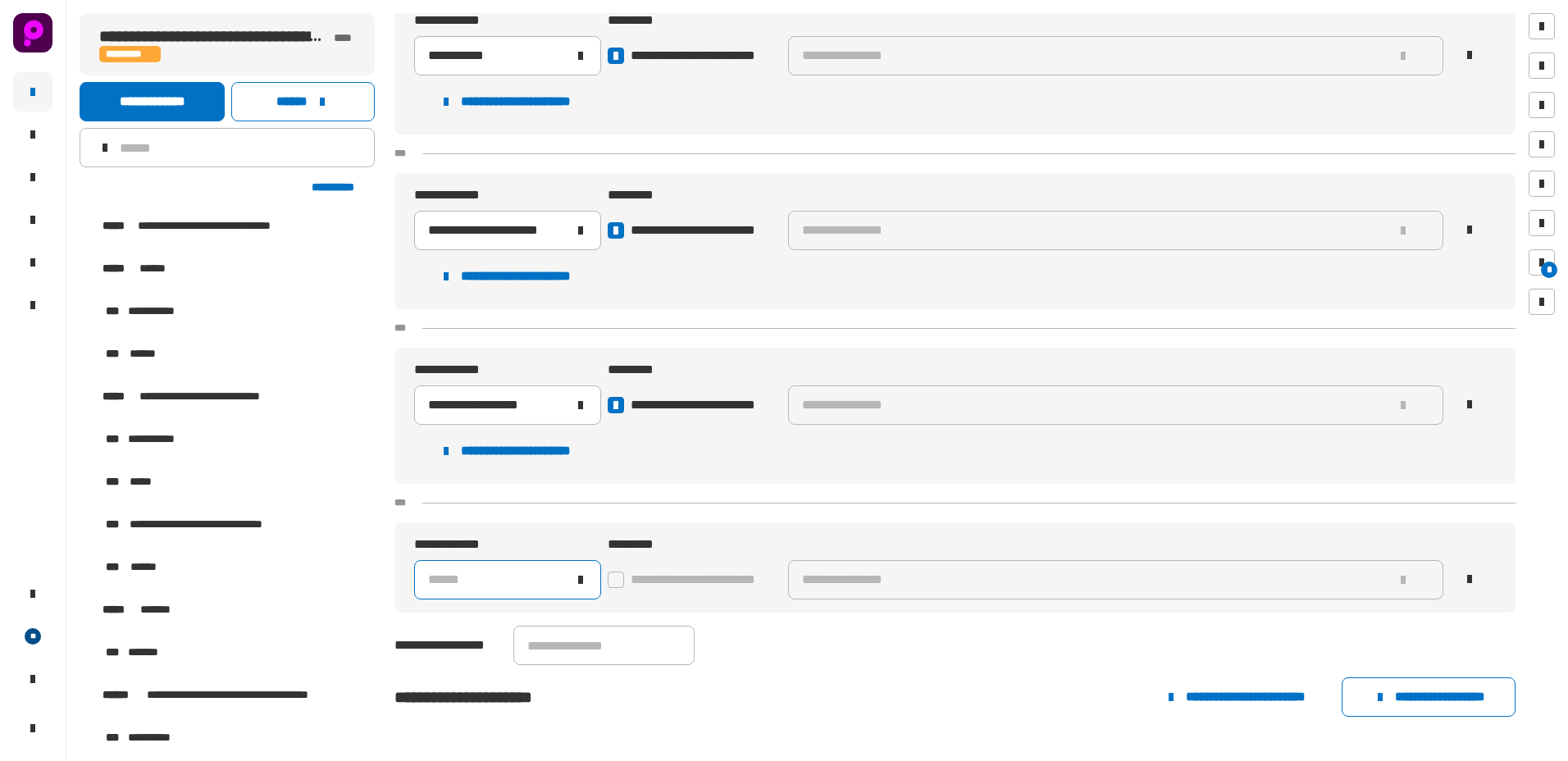 scroll, scrollTop: 1230, scrollLeft: 0, axis: vertical 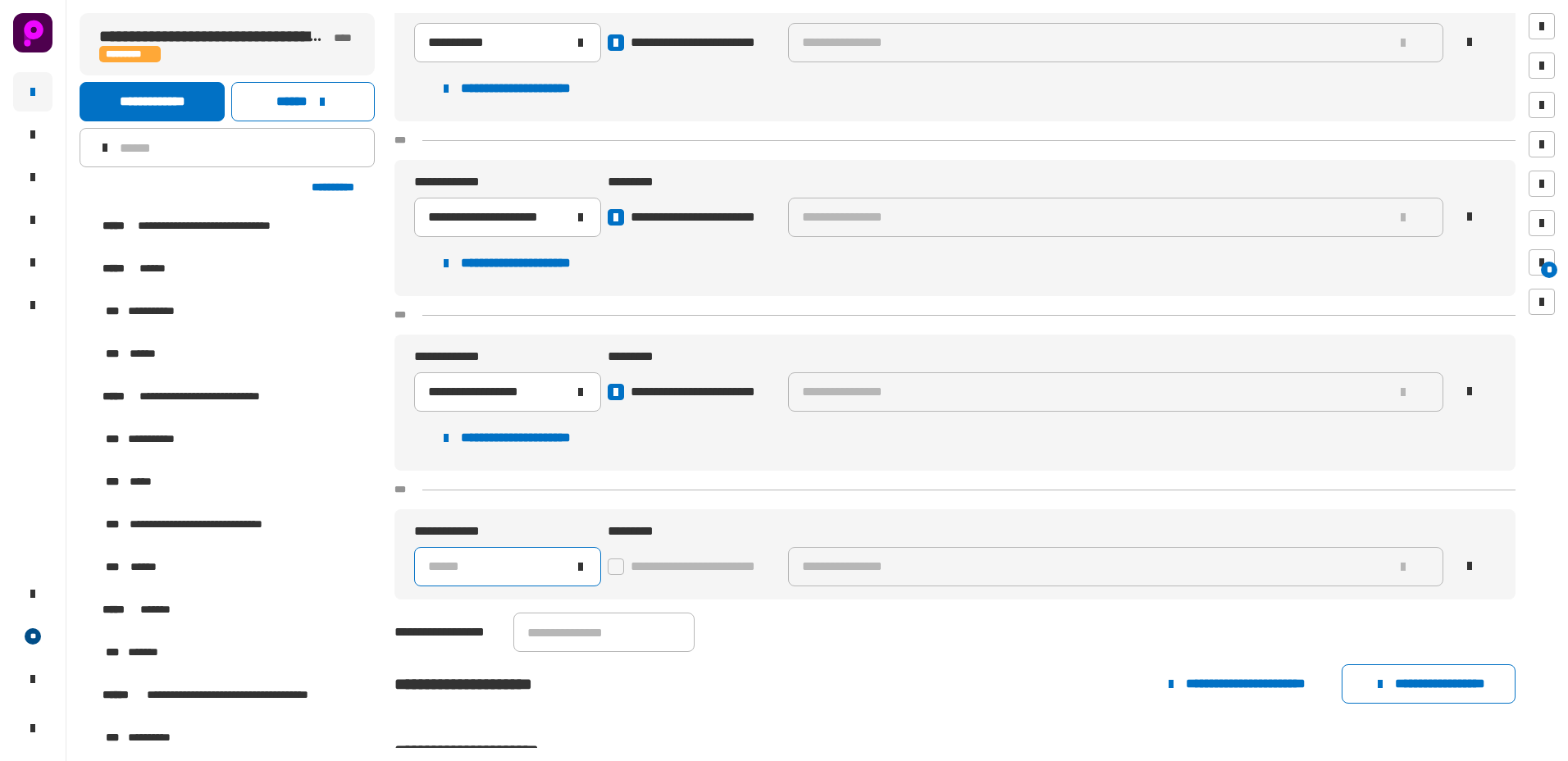 click on "******" 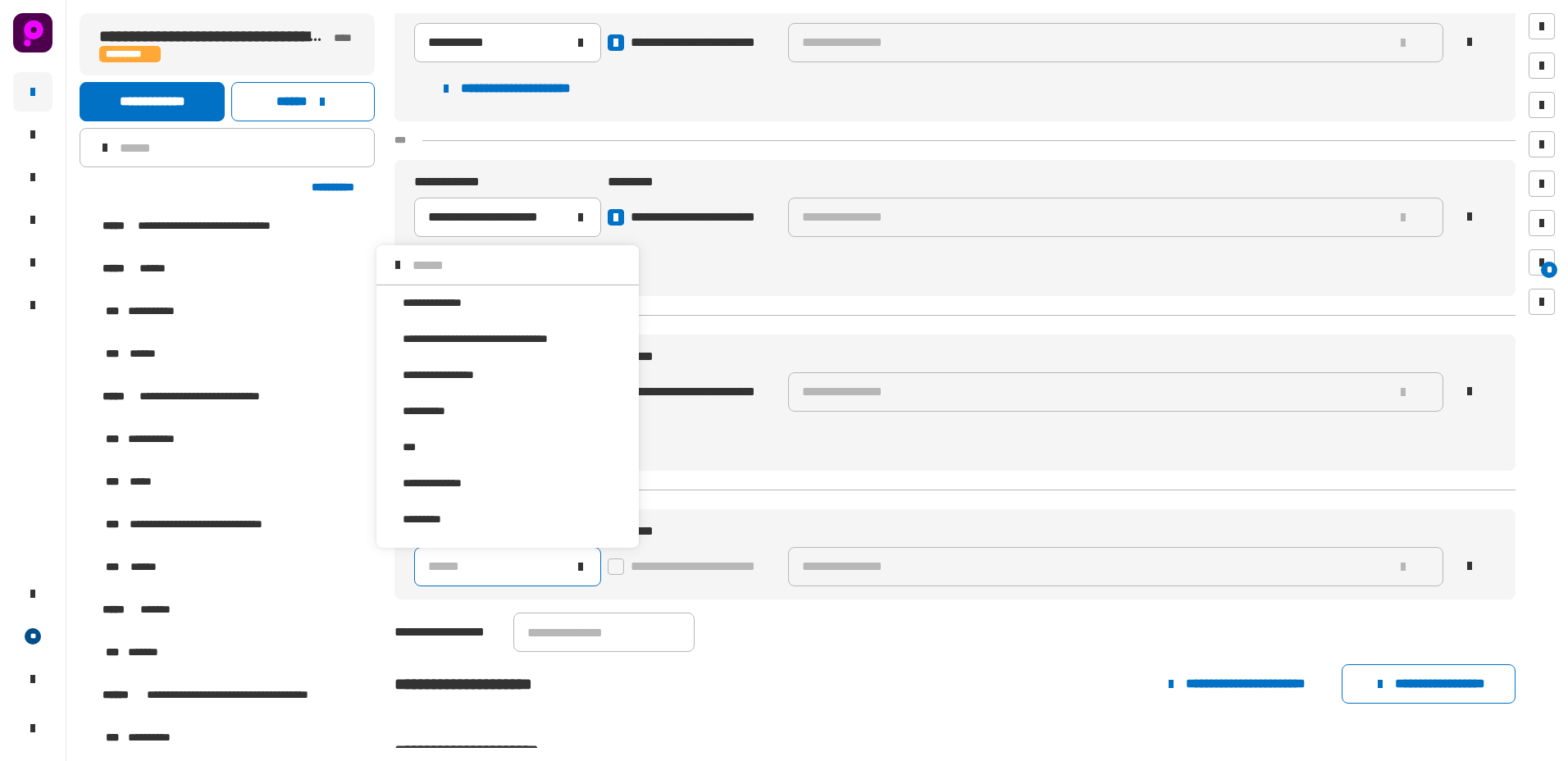 scroll, scrollTop: 13, scrollLeft: 0, axis: vertical 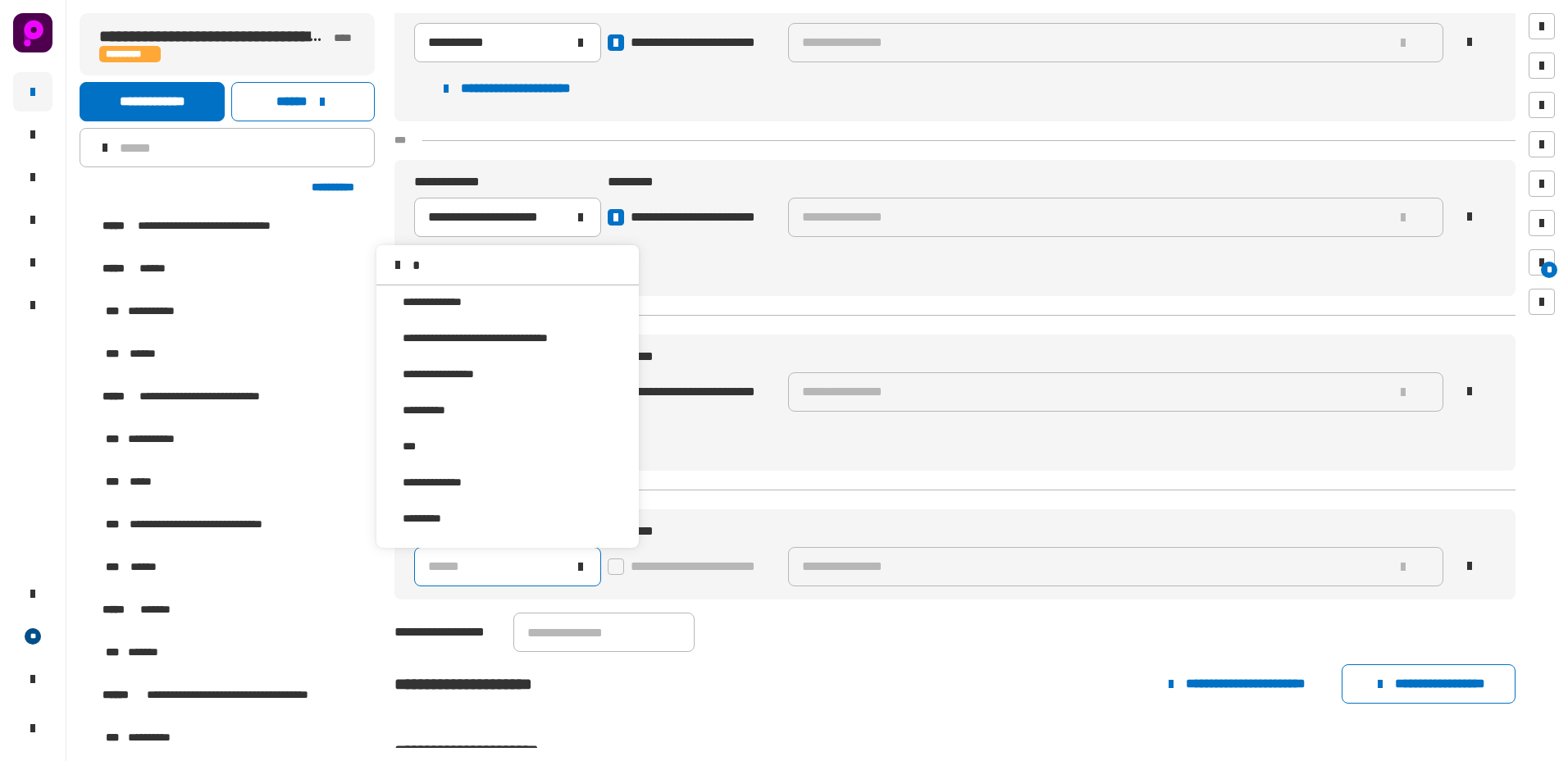 type on "**" 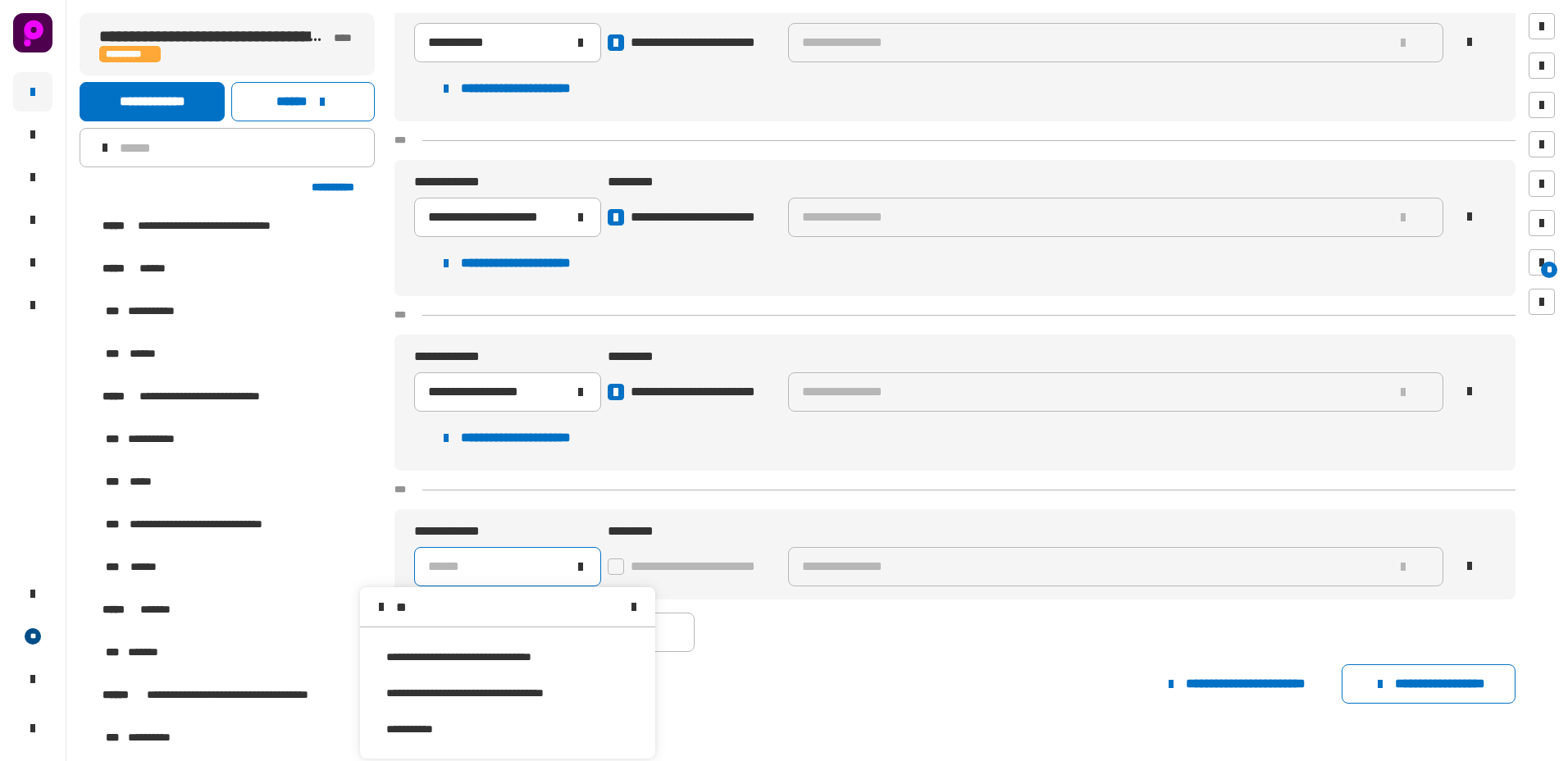 scroll, scrollTop: 0, scrollLeft: 0, axis: both 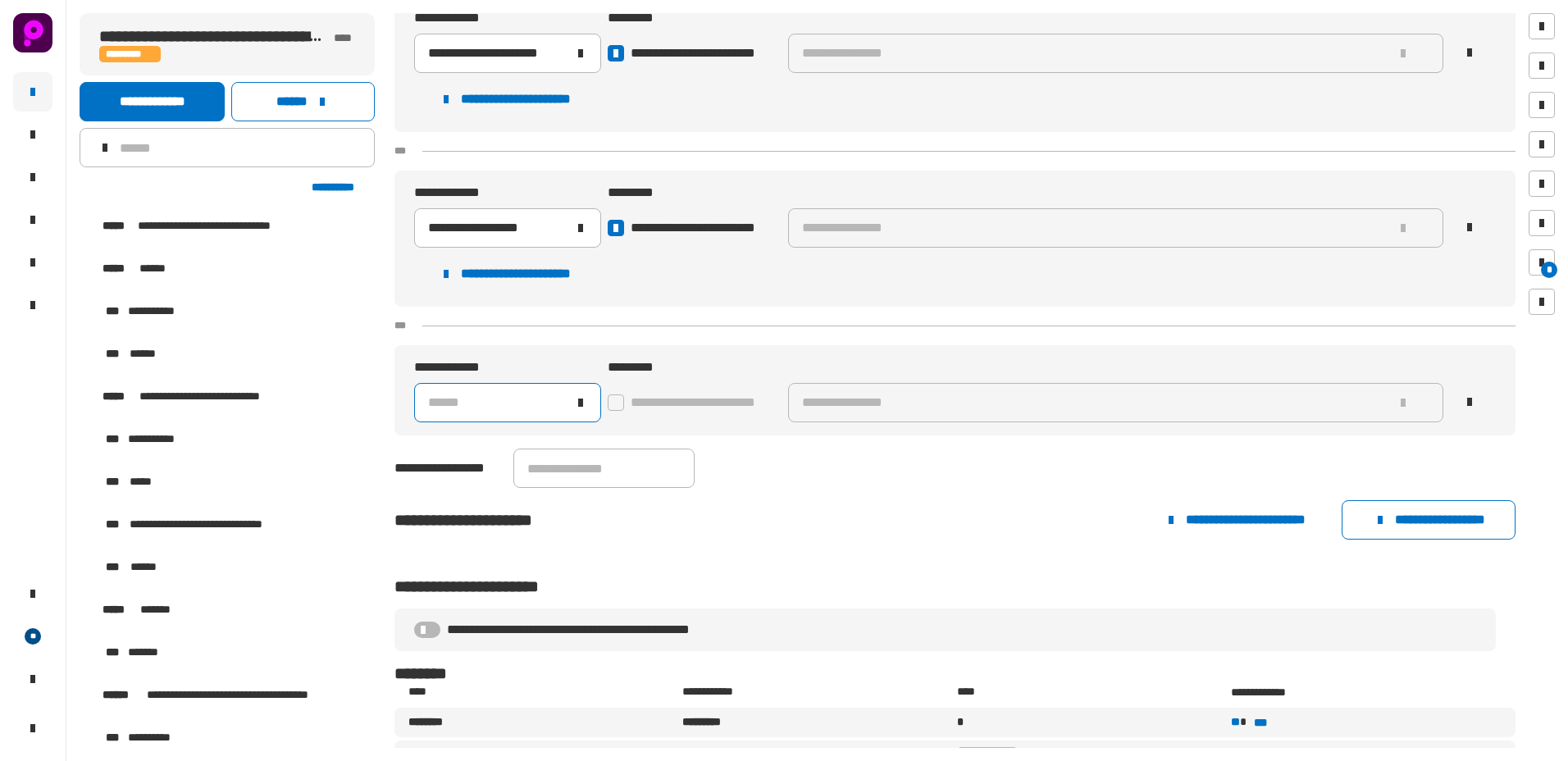click on "******" 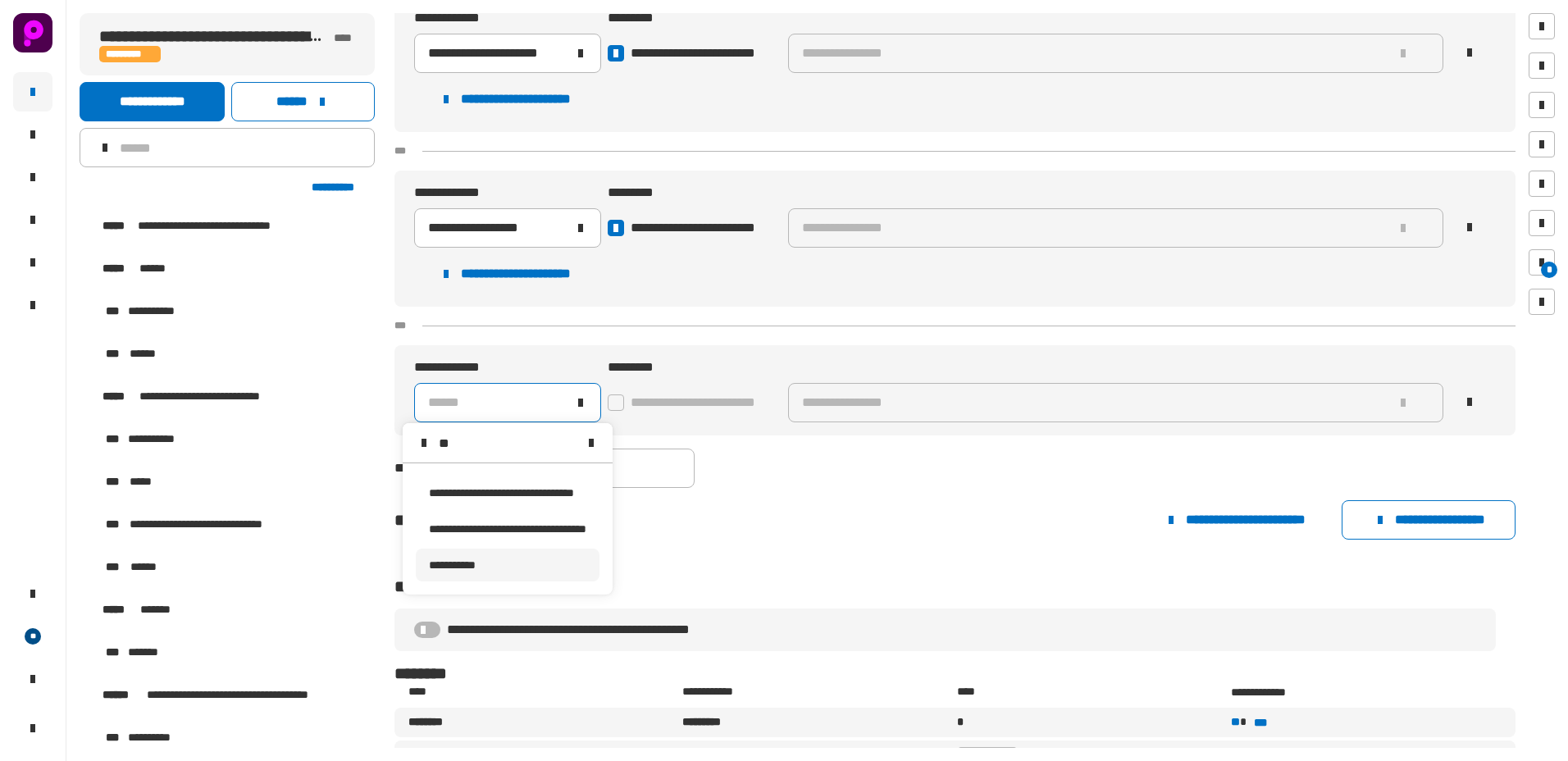 click on "**********" at bounding box center (452, 565) 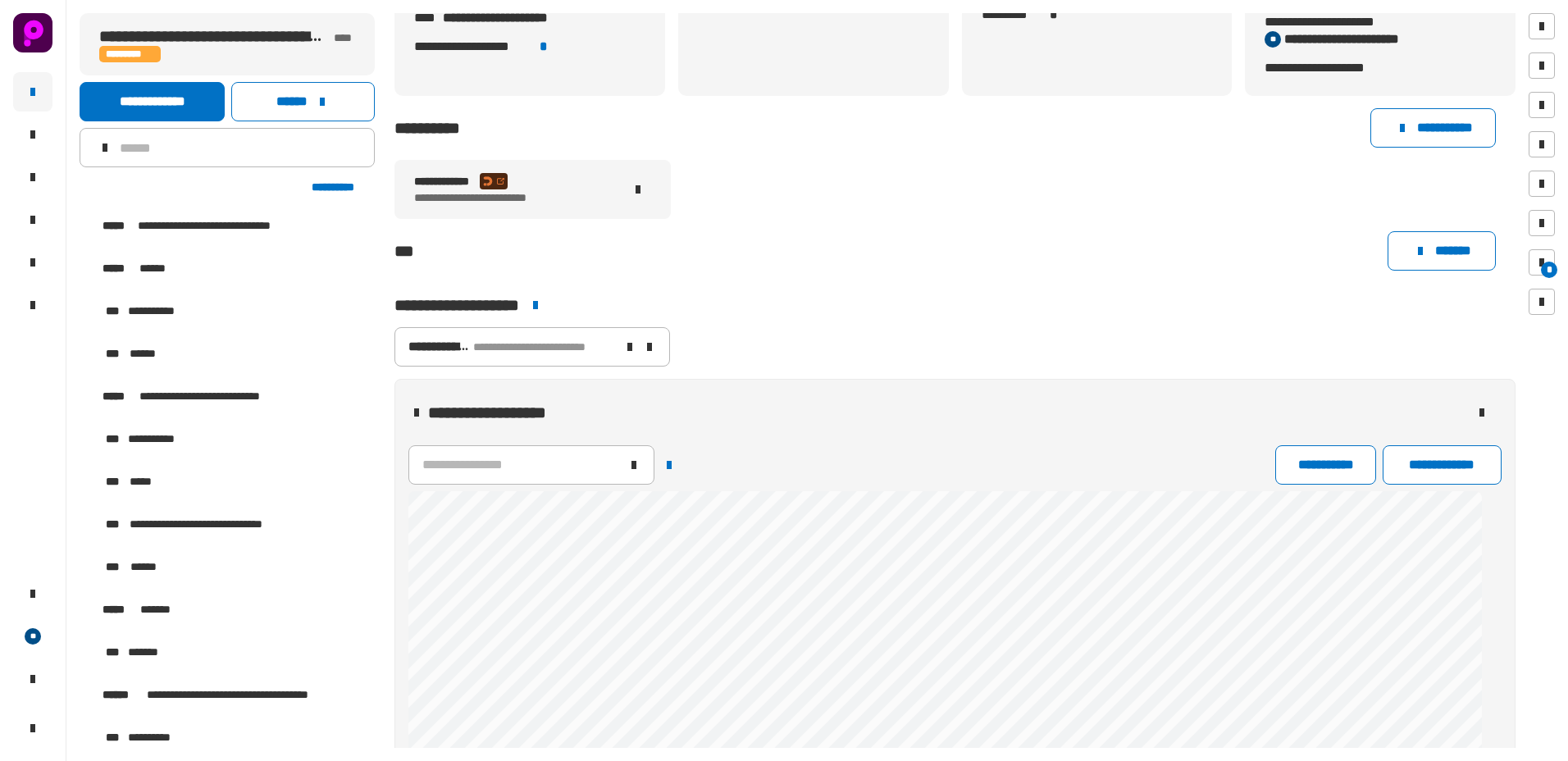 scroll, scrollTop: 0, scrollLeft: 0, axis: both 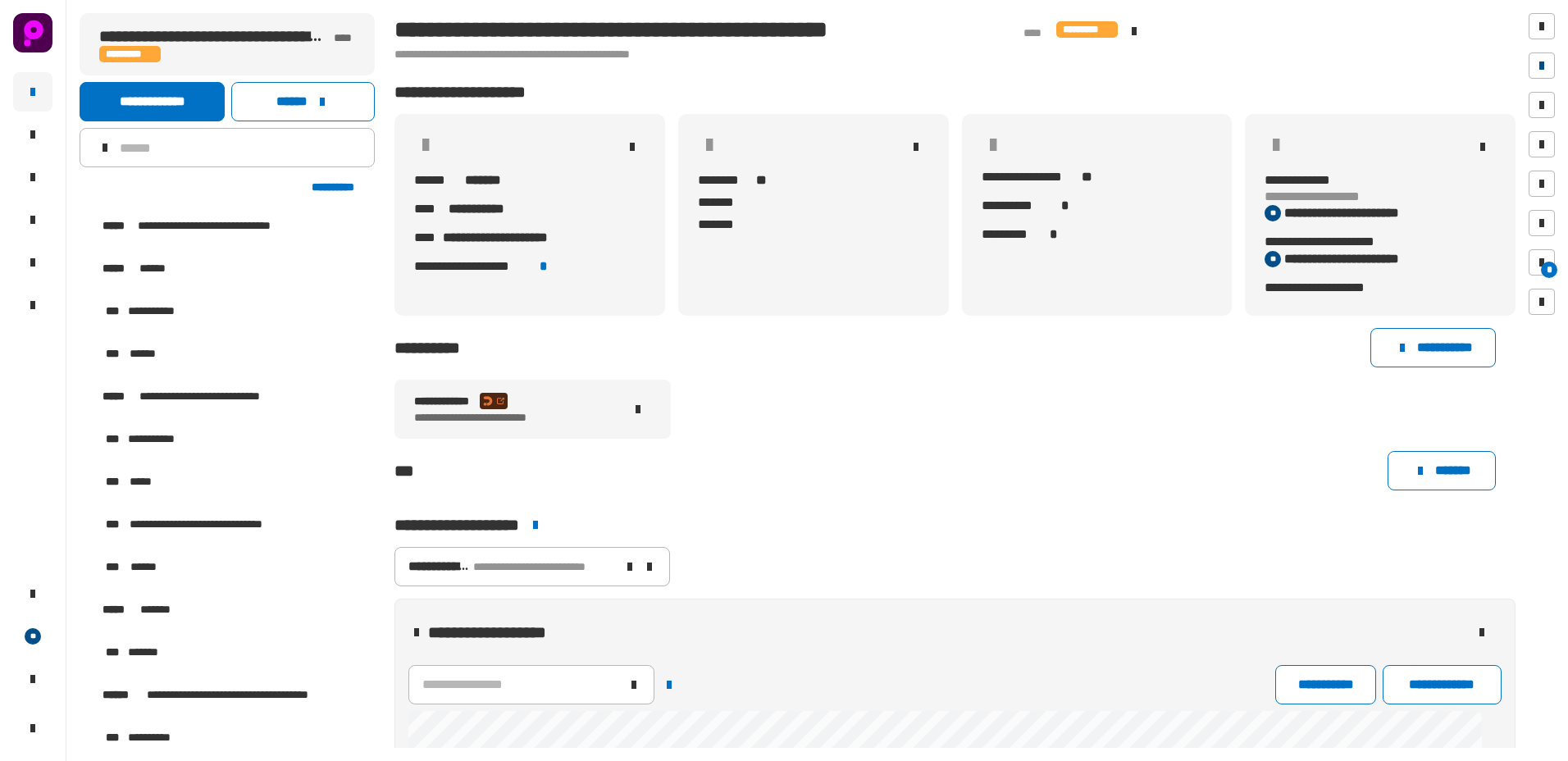 click at bounding box center [1542, 66] 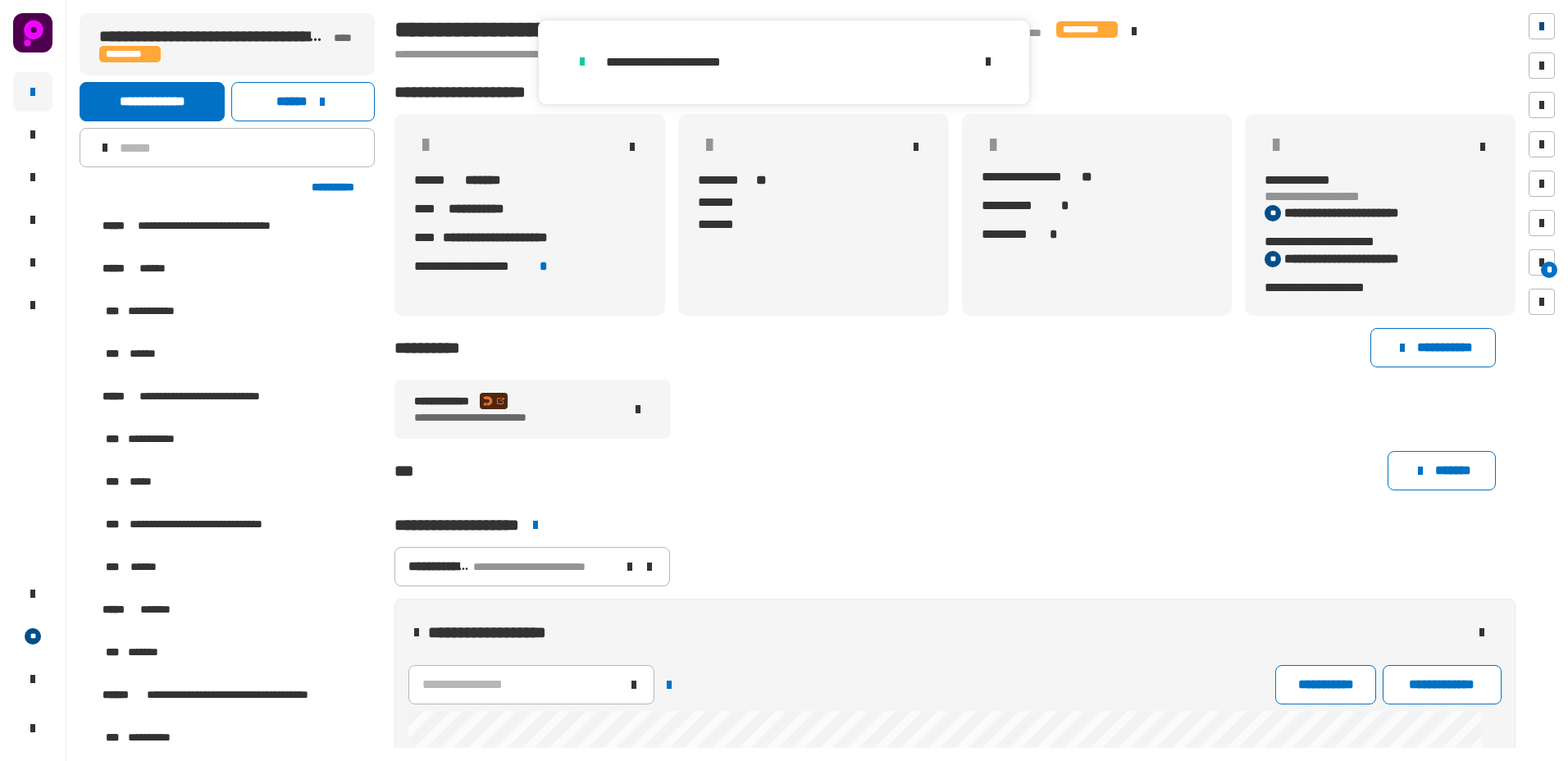 click at bounding box center [1542, 26] 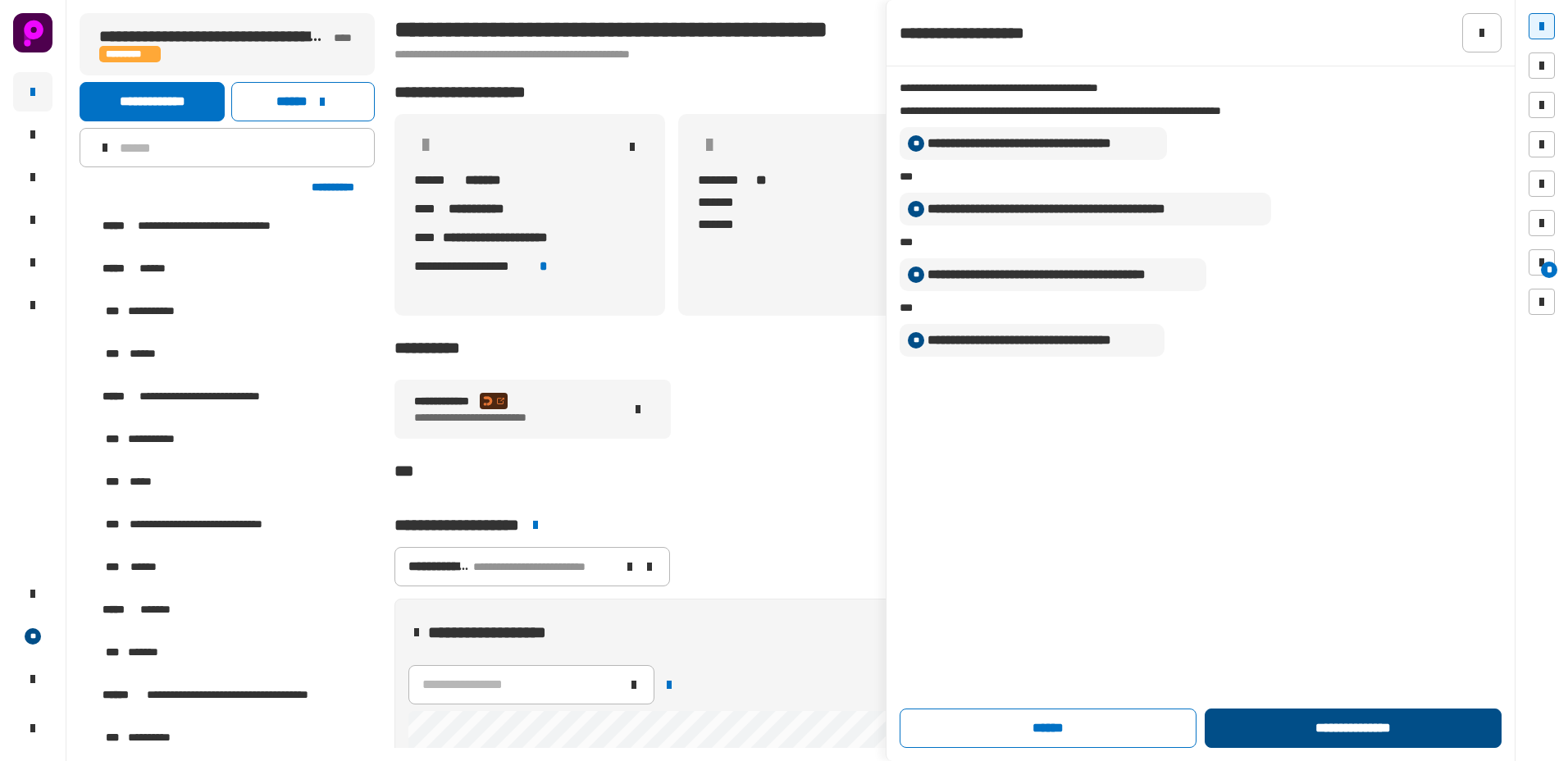 click on "**********" 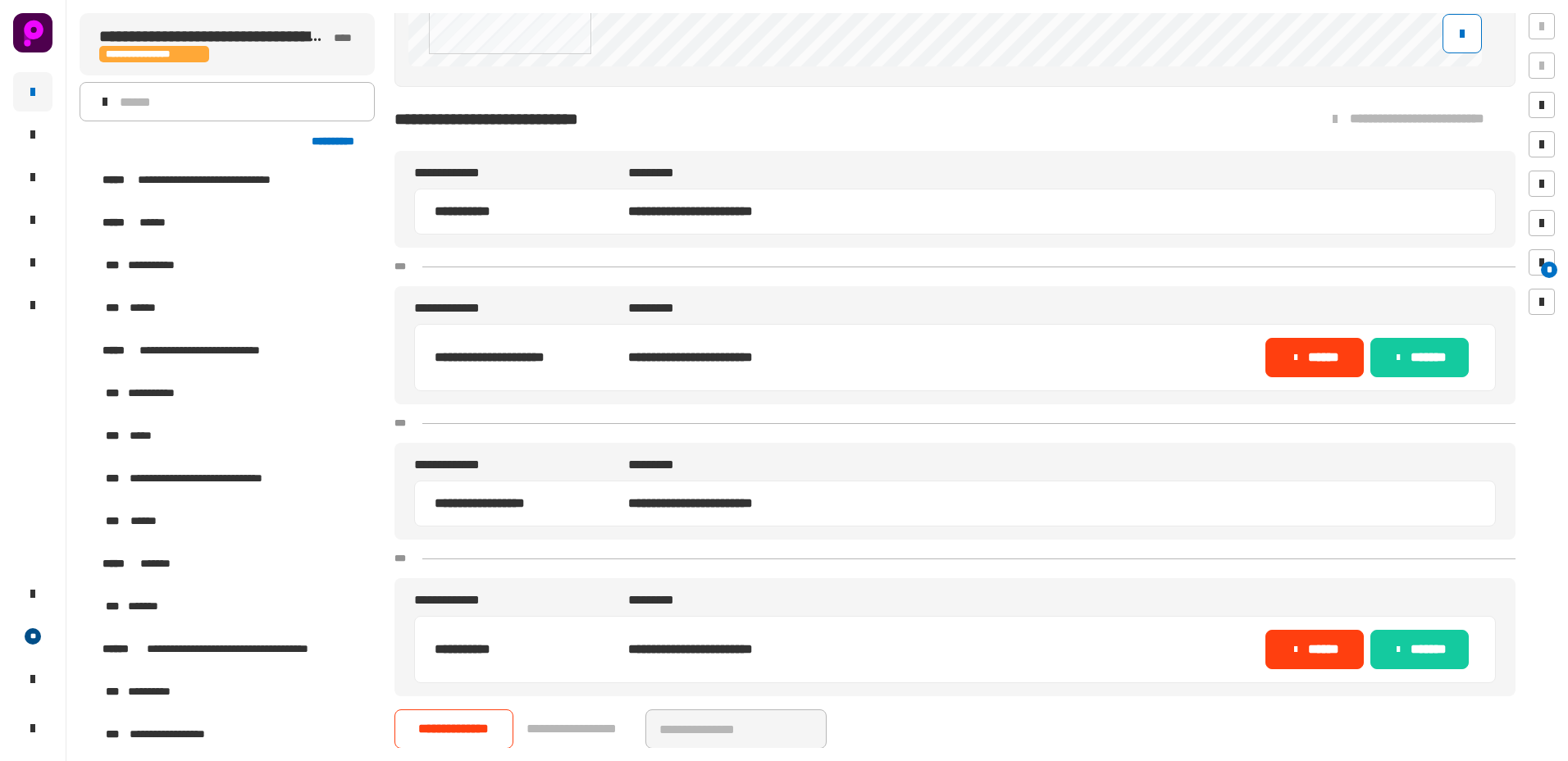 scroll, scrollTop: 1066, scrollLeft: 0, axis: vertical 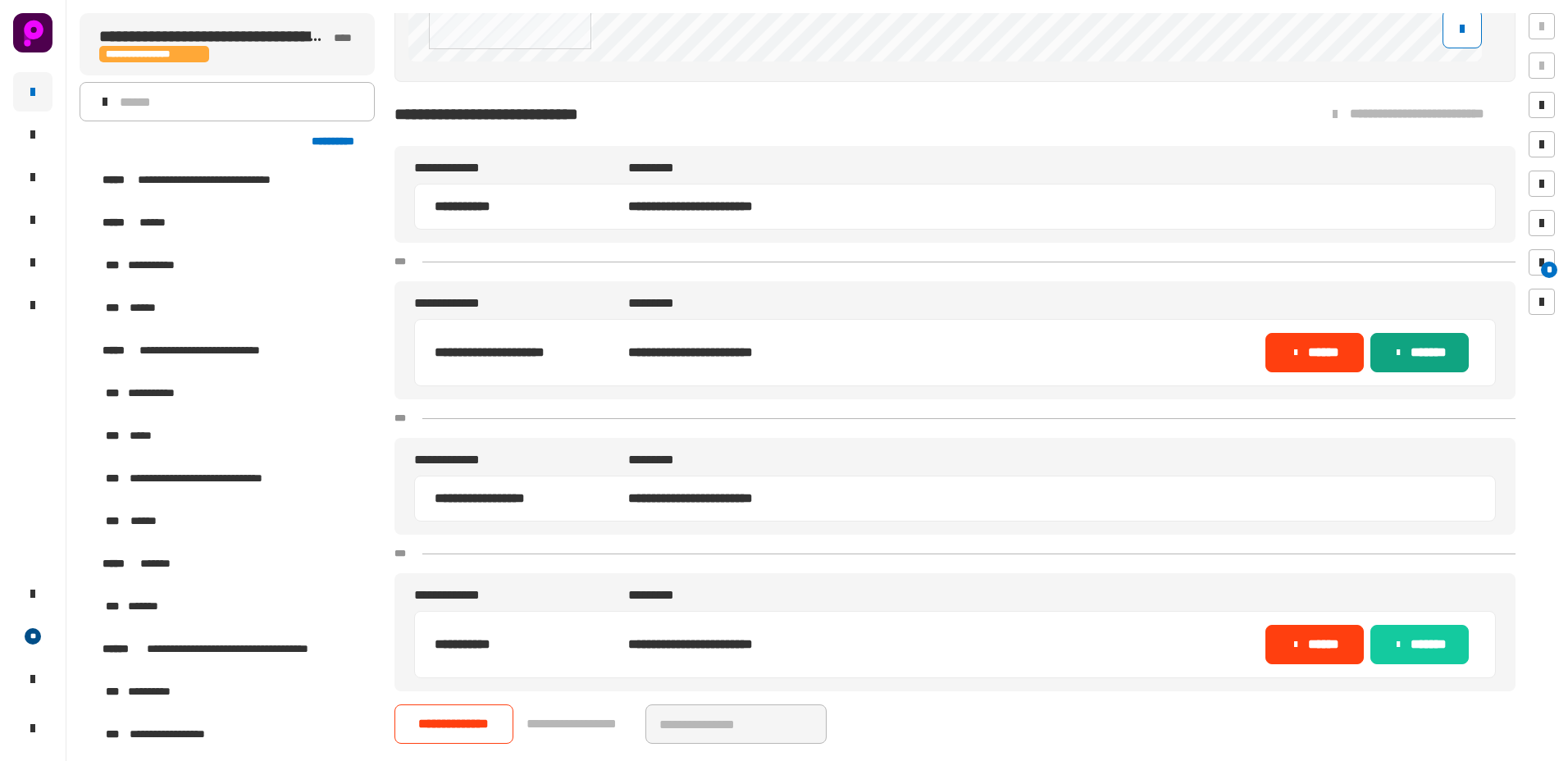 click 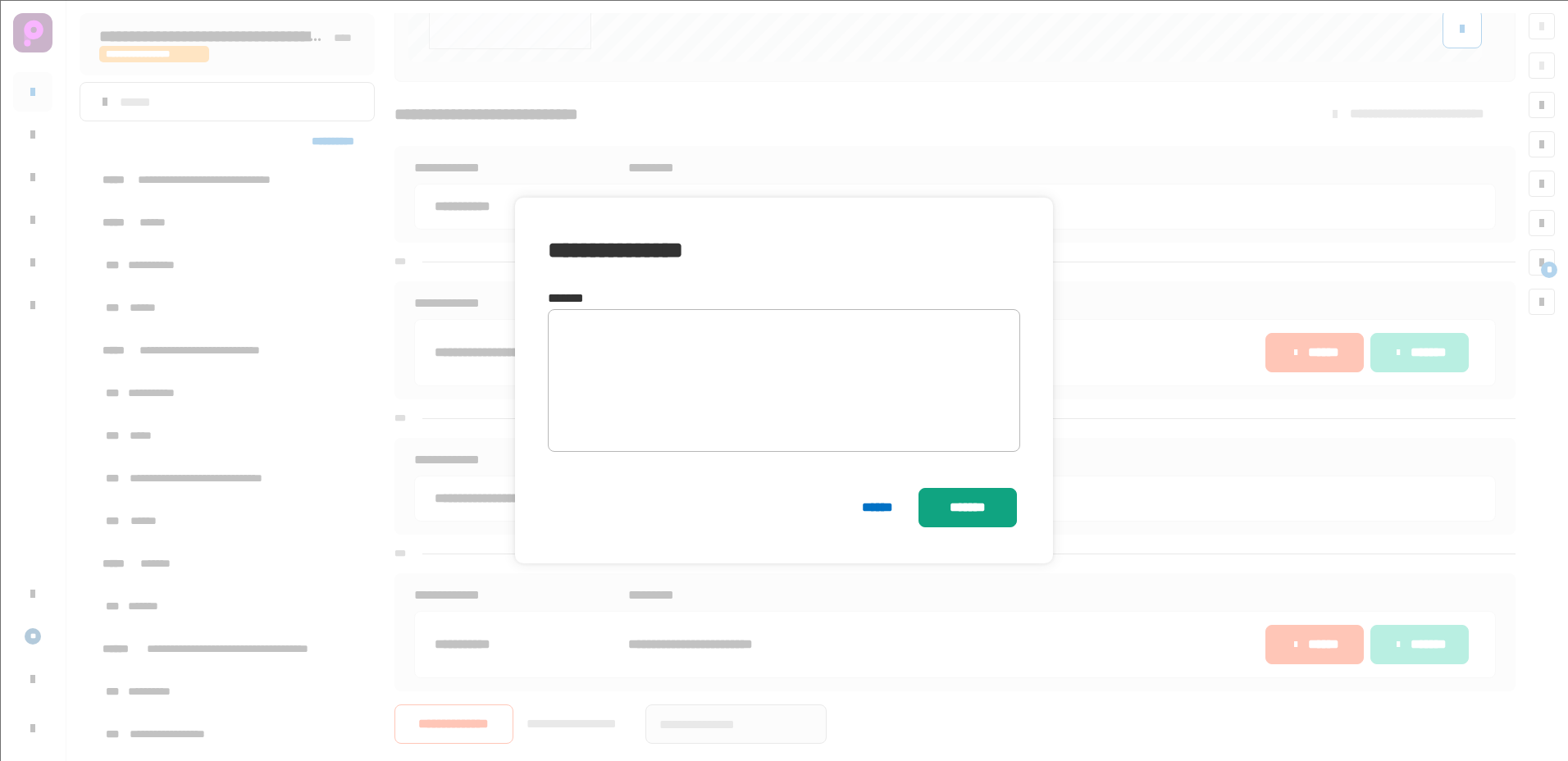 click on "*******" 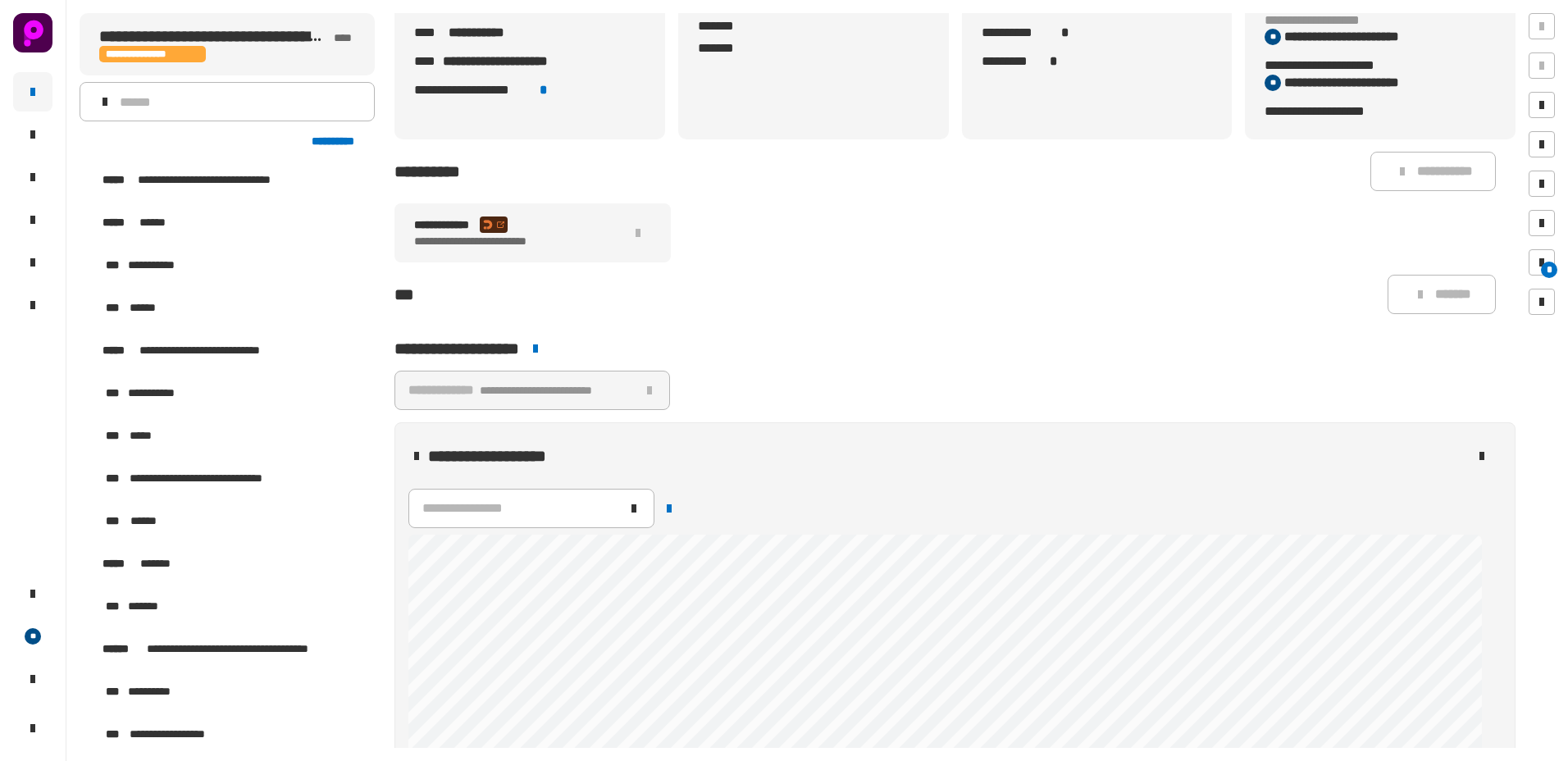scroll, scrollTop: 0, scrollLeft: 0, axis: both 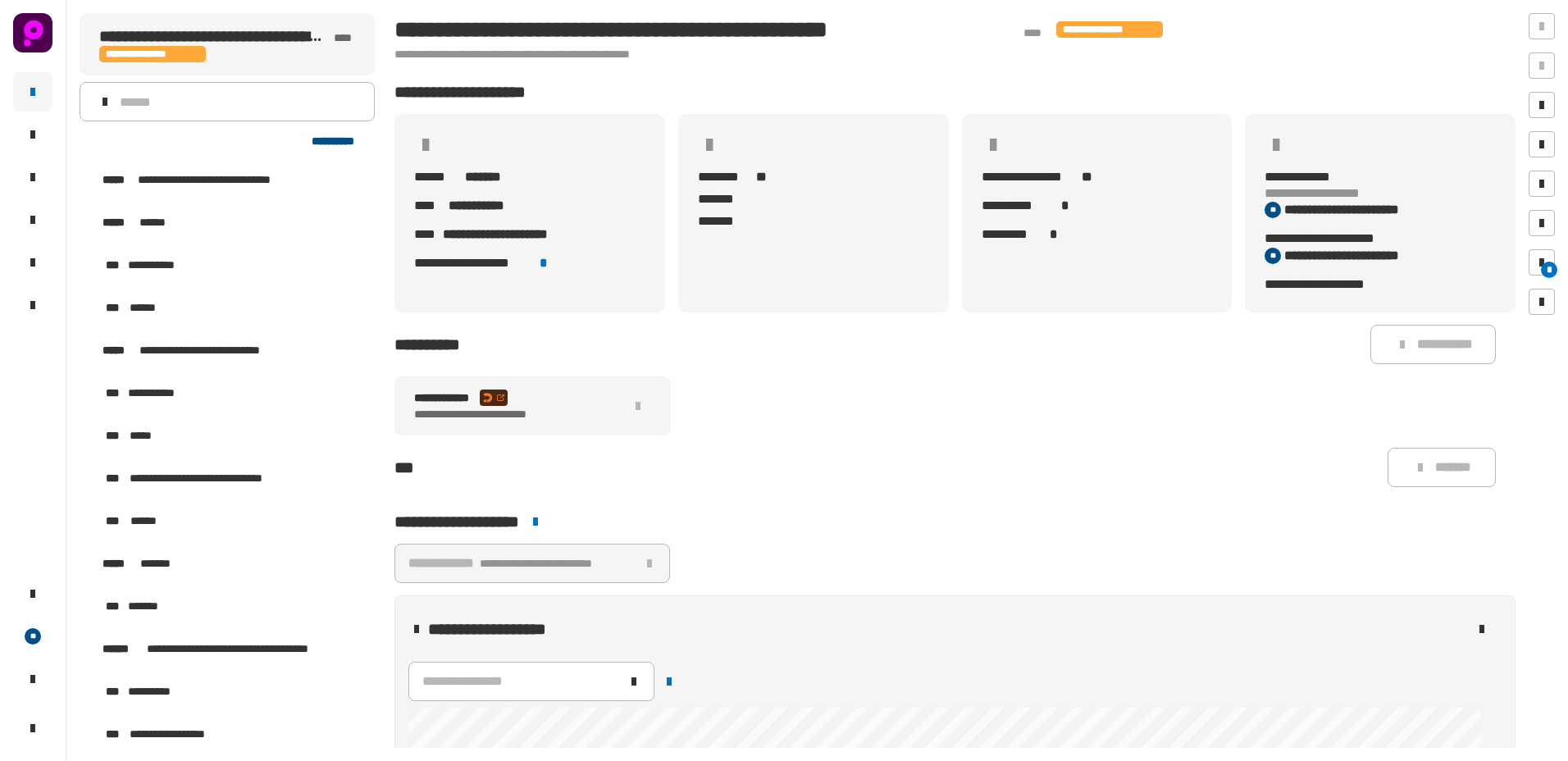 click on "**********" 